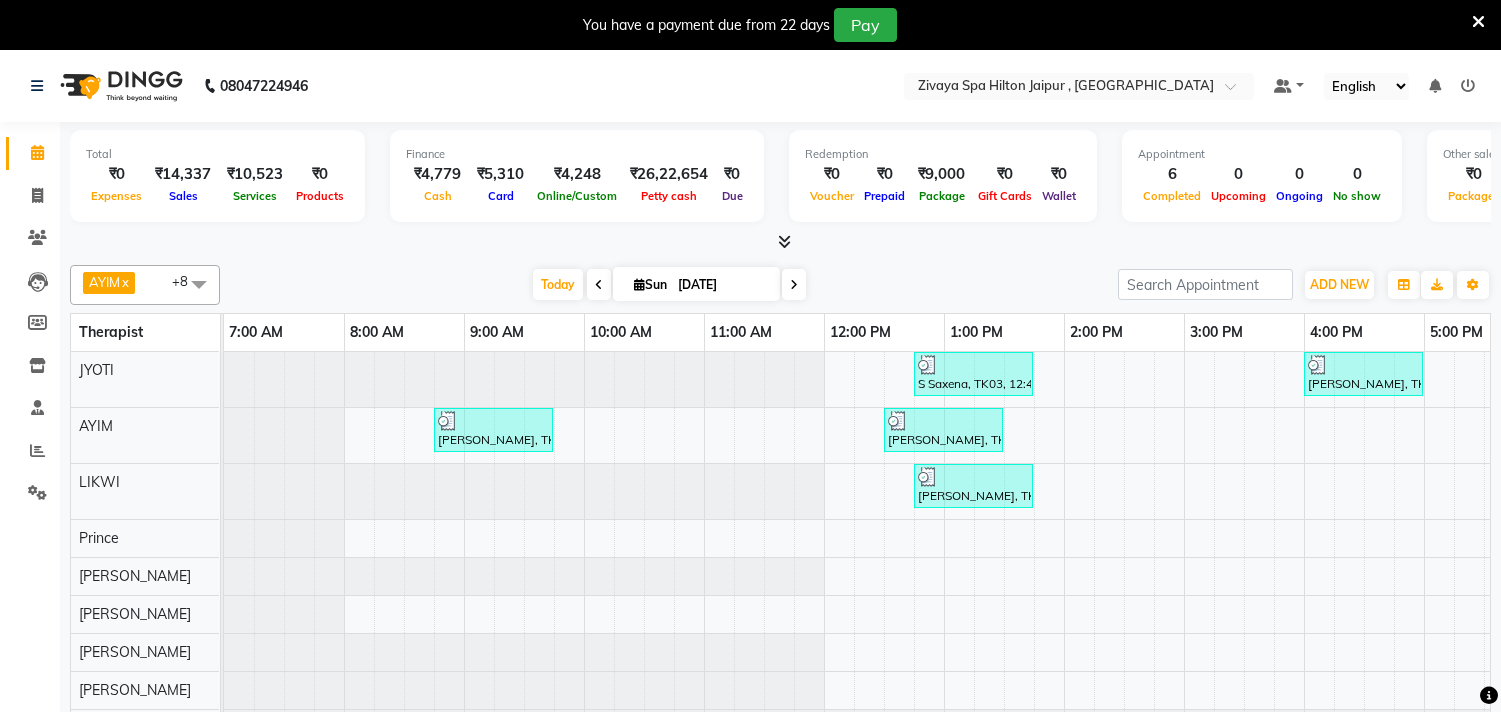 scroll, scrollTop: 50, scrollLeft: 0, axis: vertical 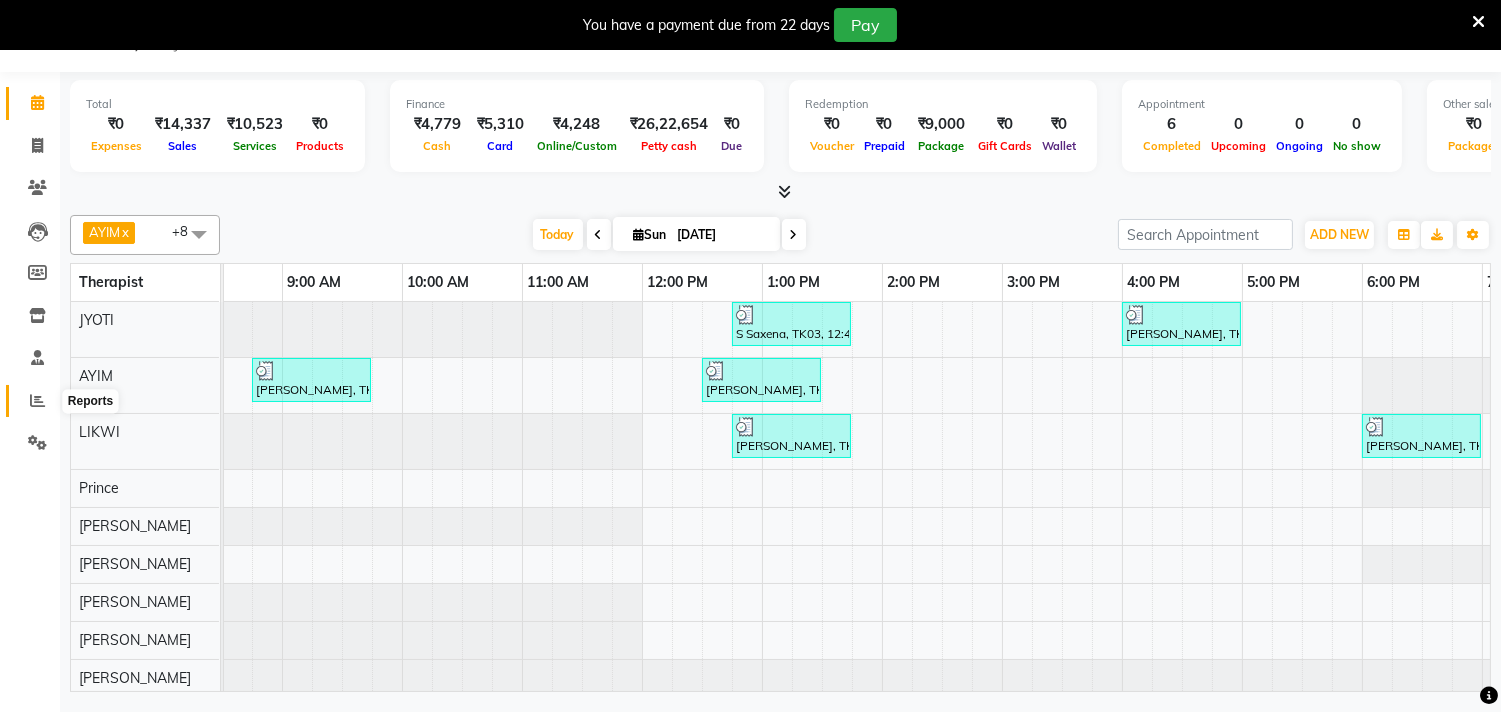 click 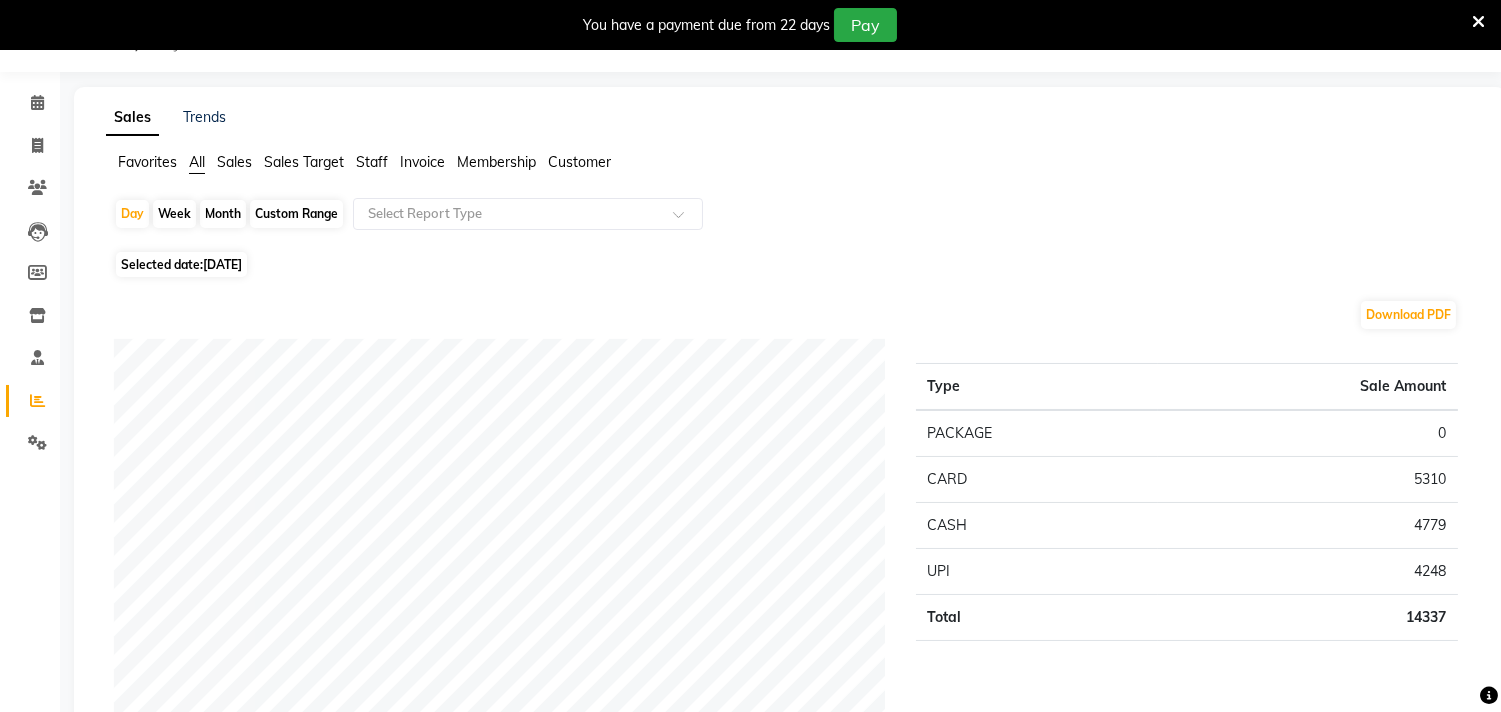 click on "Staff" 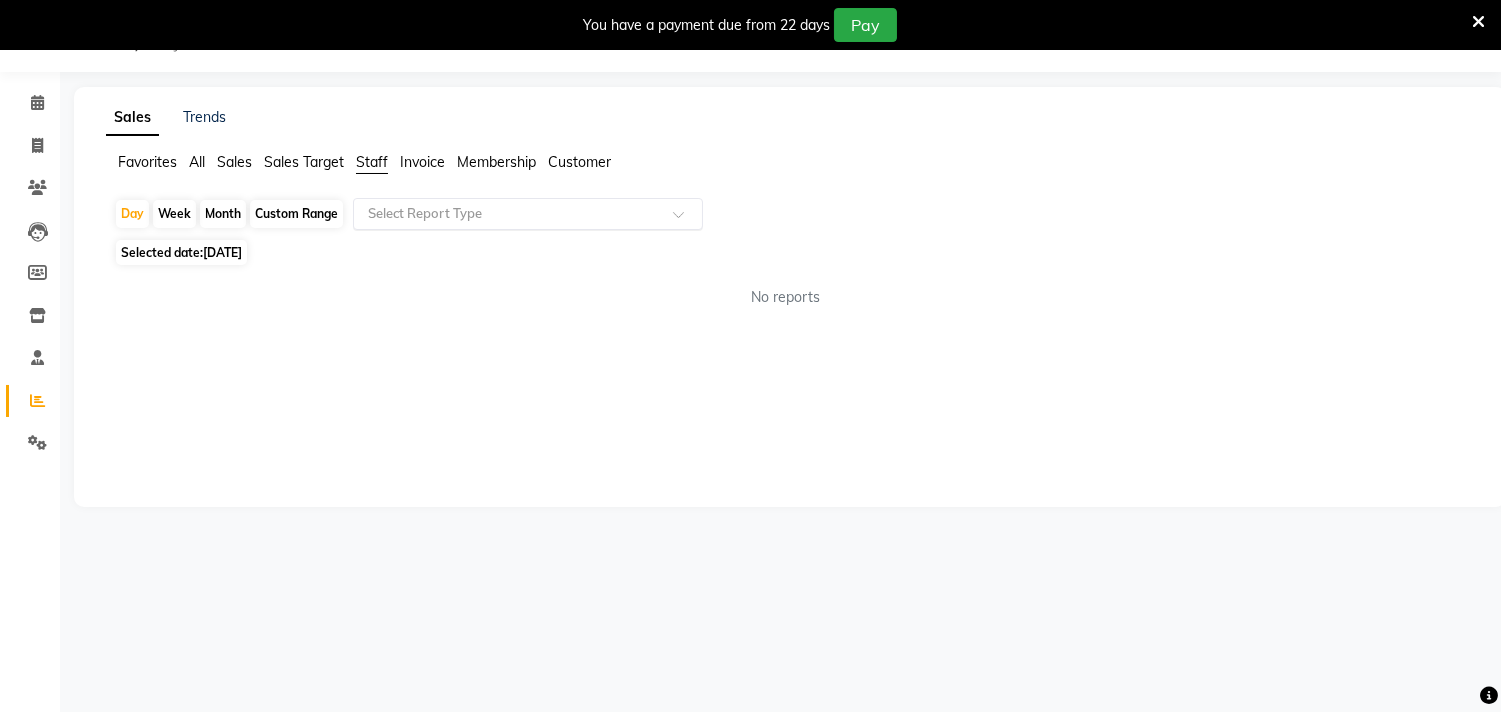 click 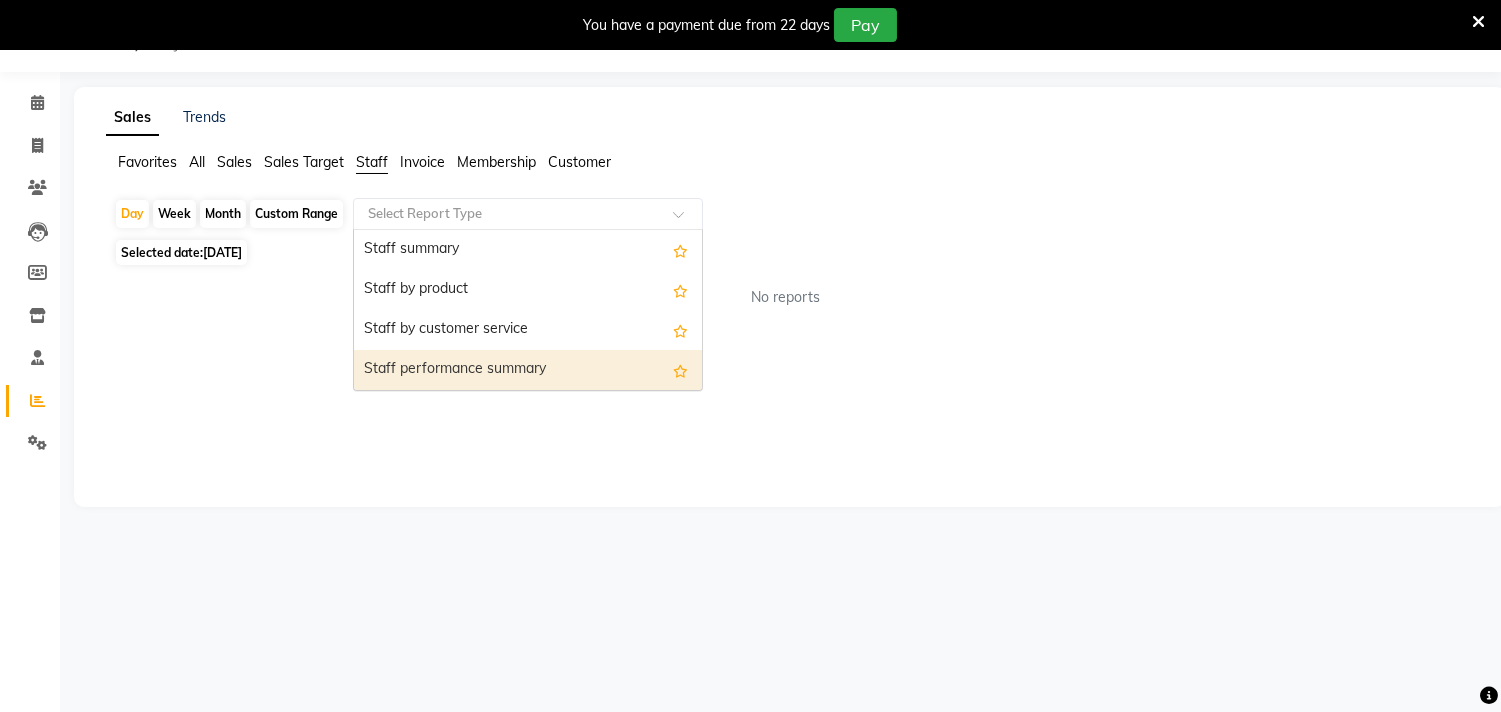 click on "Staff performance summary" at bounding box center (528, 370) 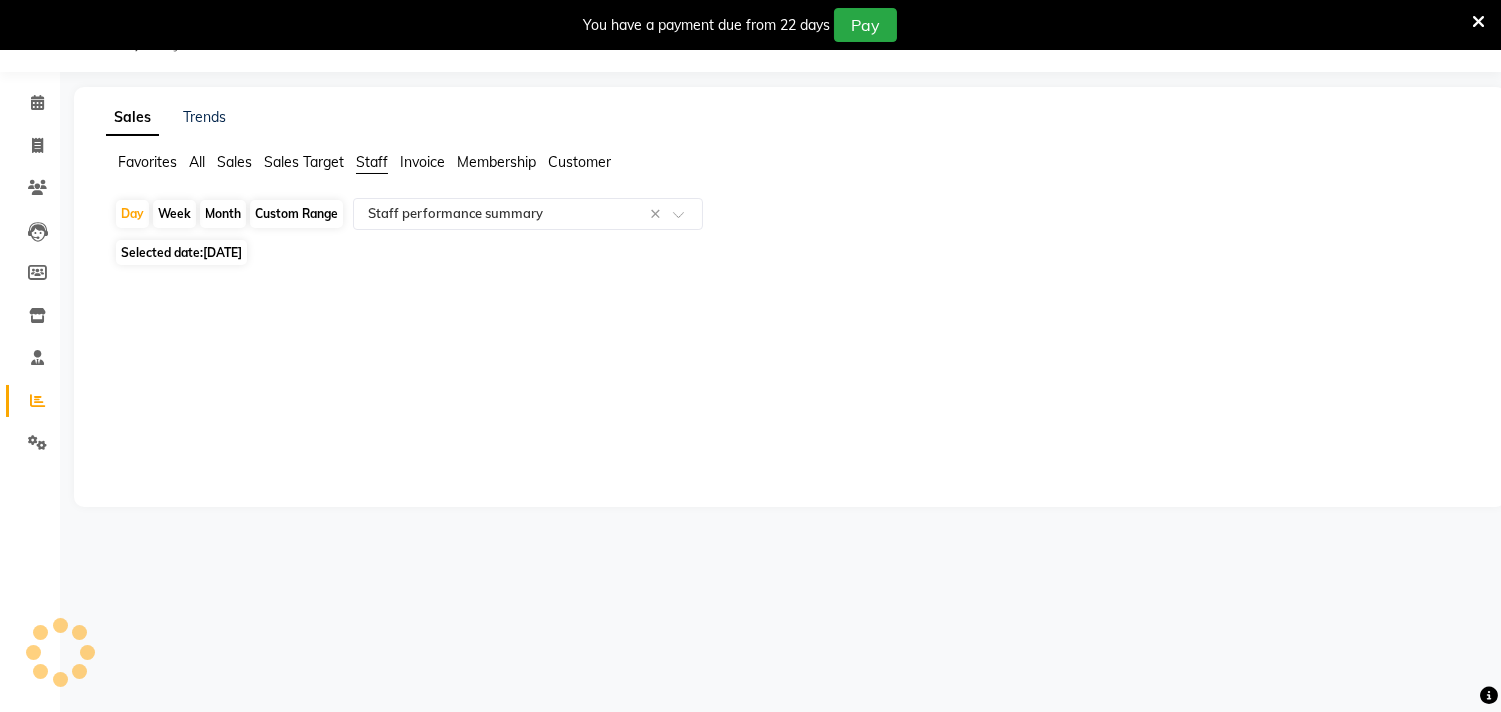click on "Custom Range" 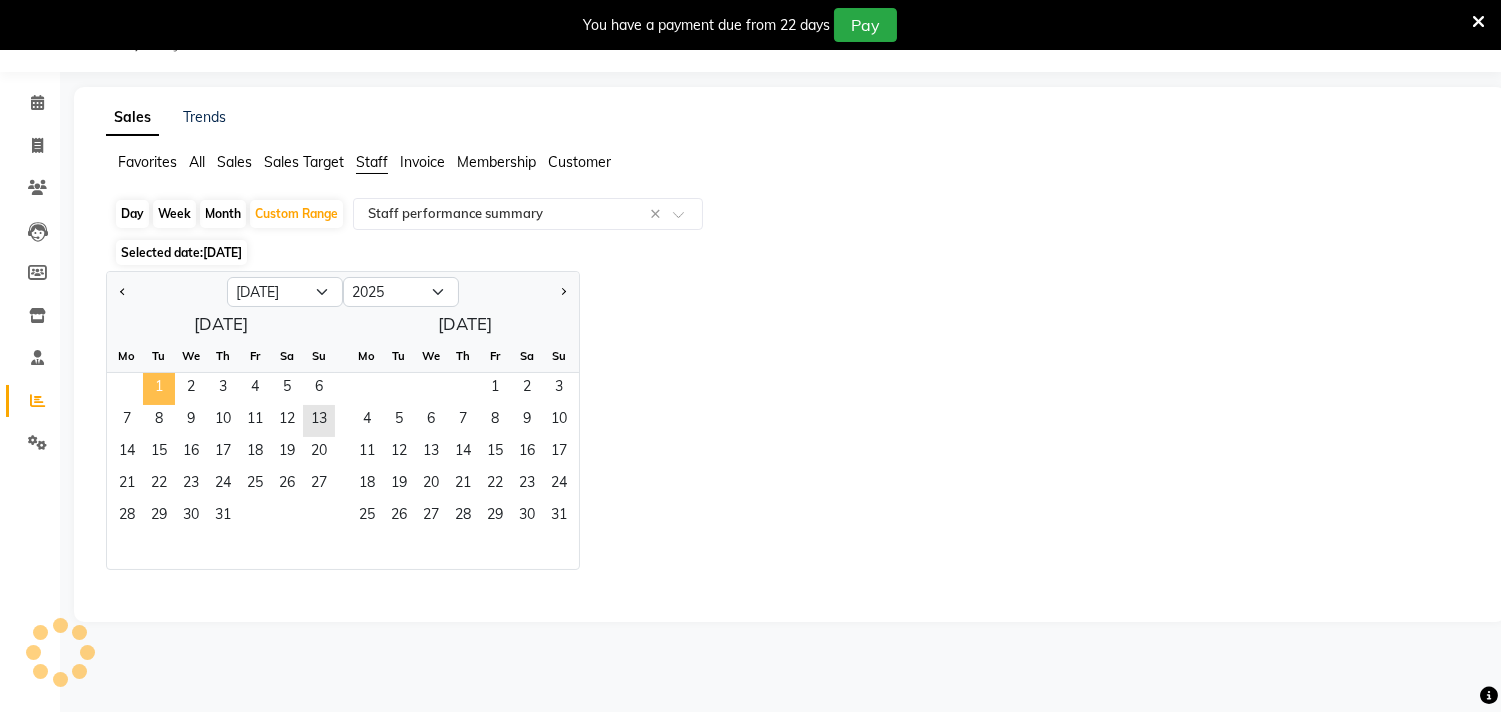 click on "1" 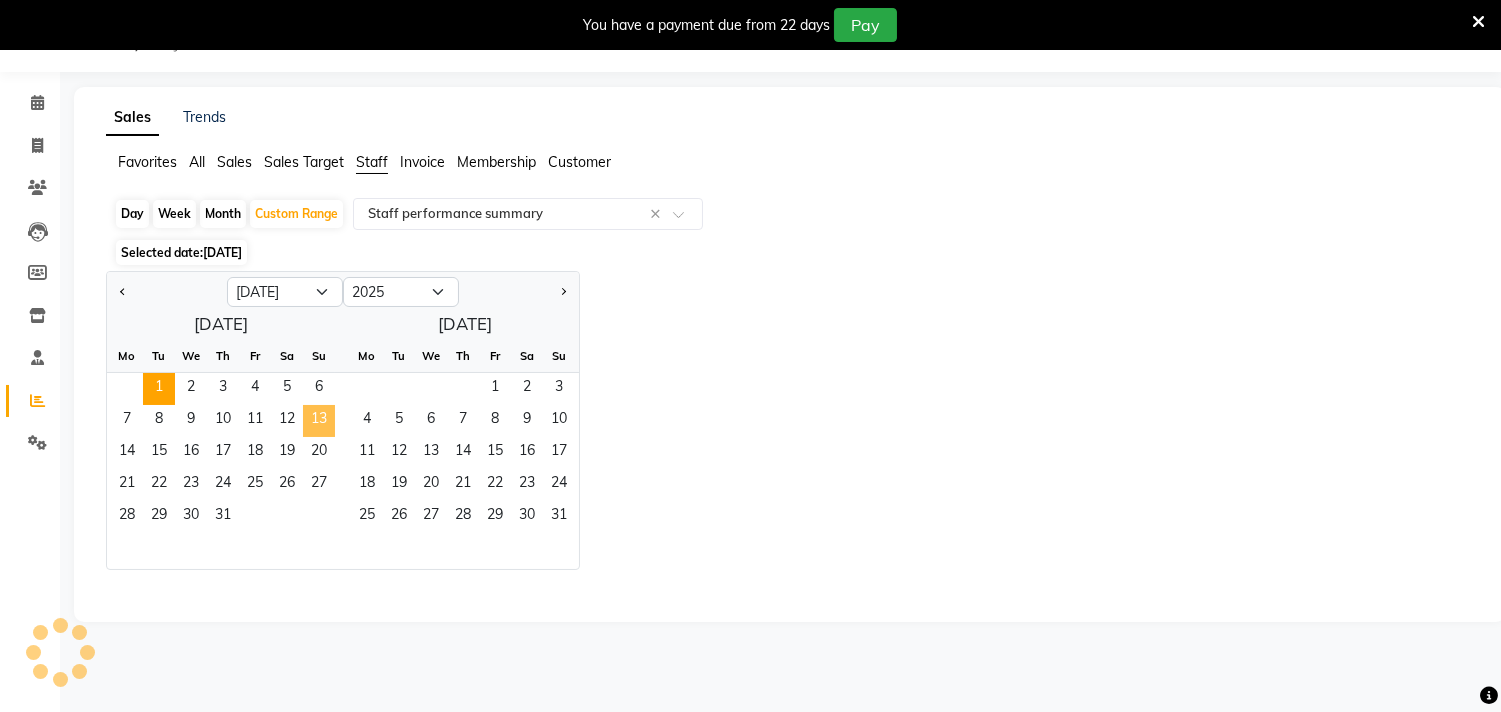 click on "13" 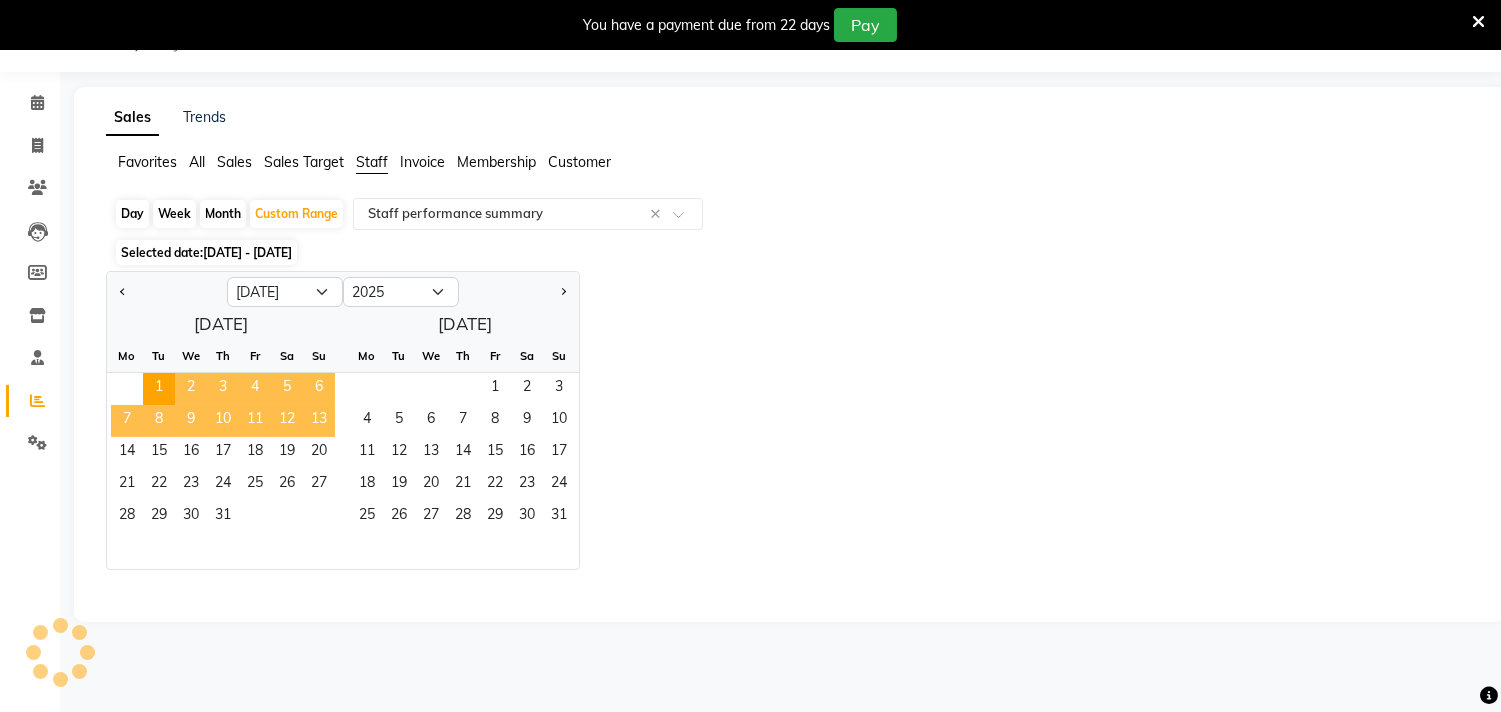 select on "full_report" 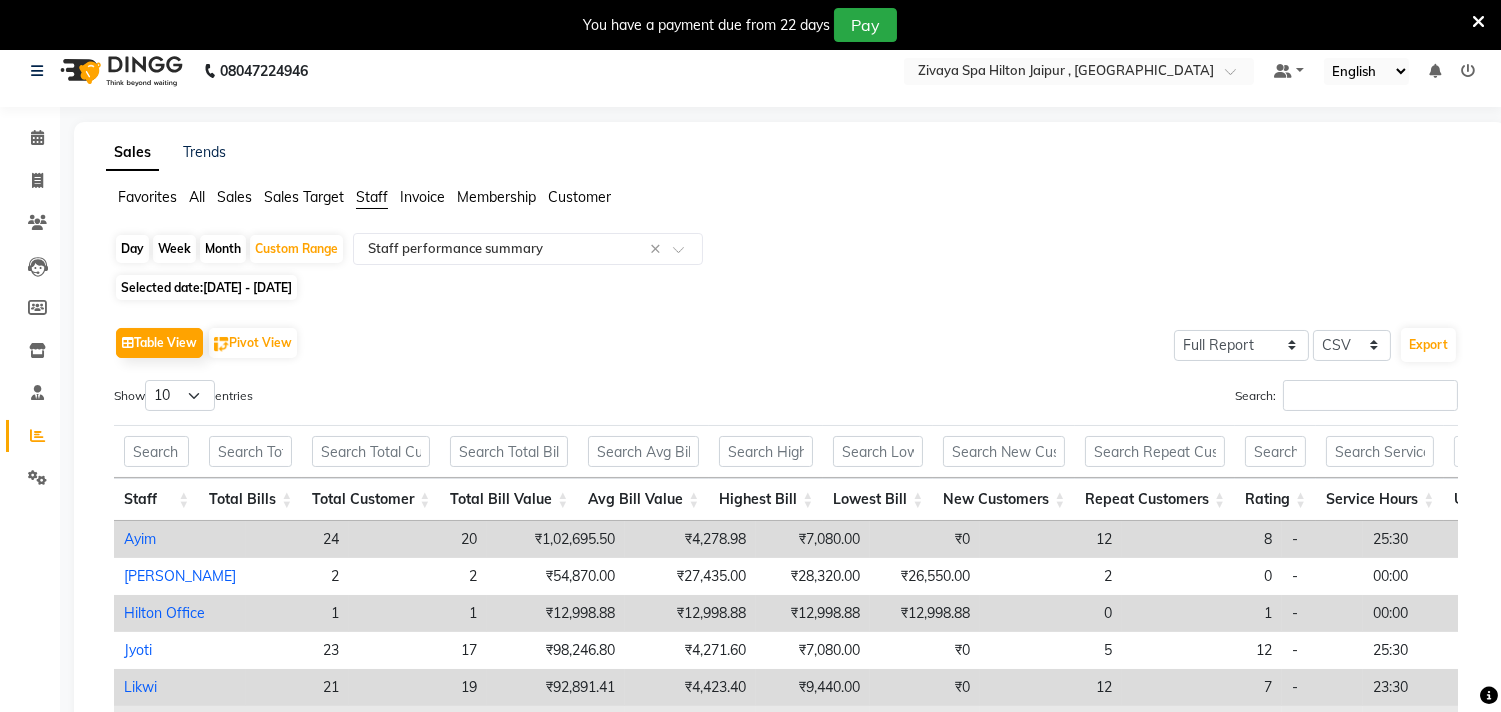 scroll, scrollTop: 0, scrollLeft: 0, axis: both 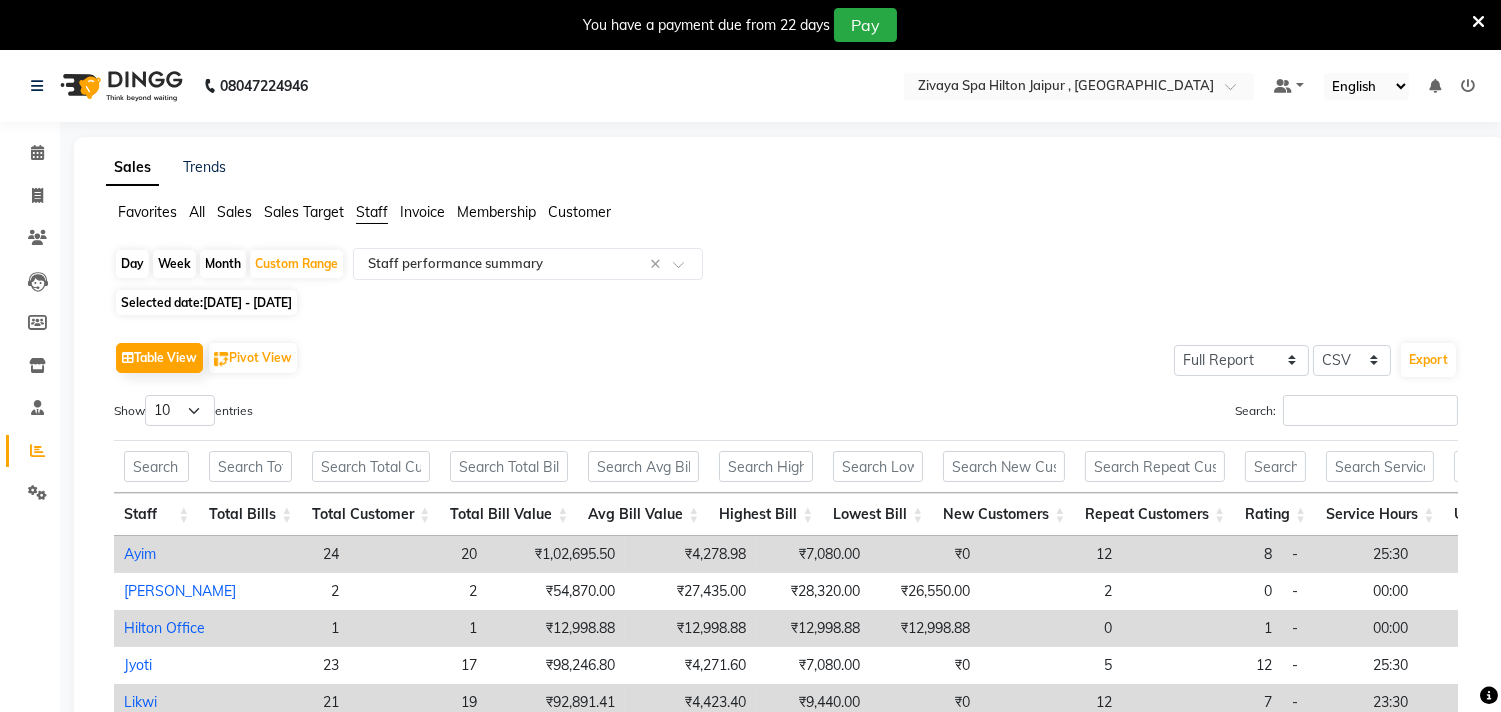click 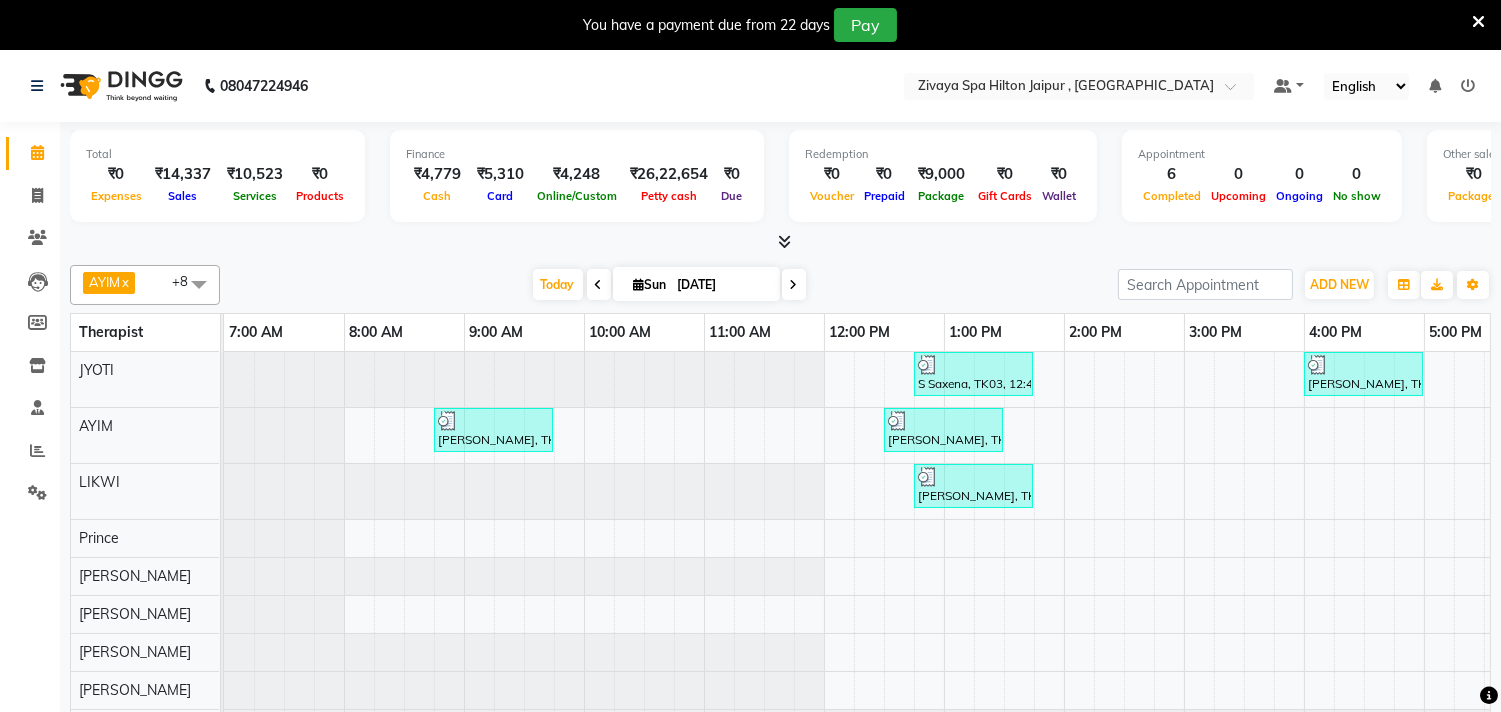 scroll, scrollTop: 16, scrollLeft: 0, axis: vertical 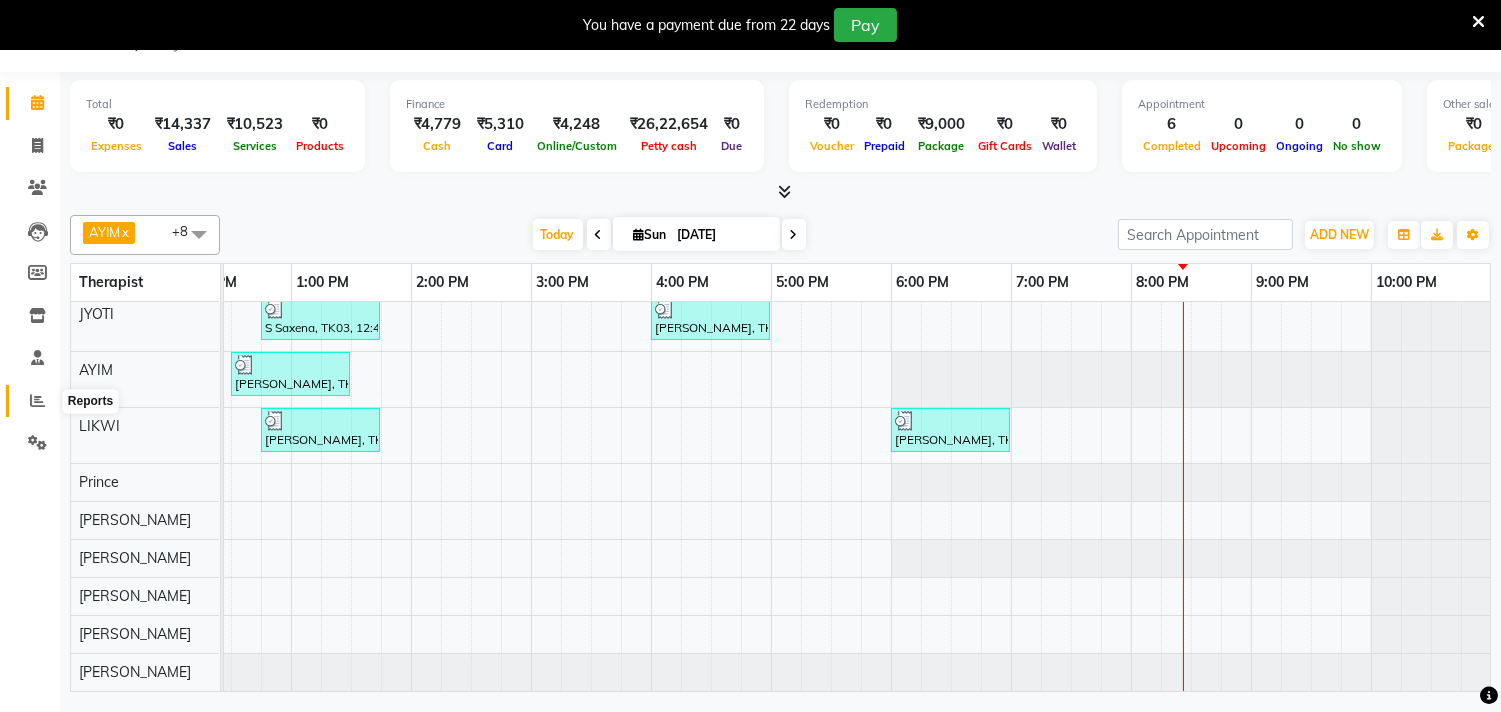click 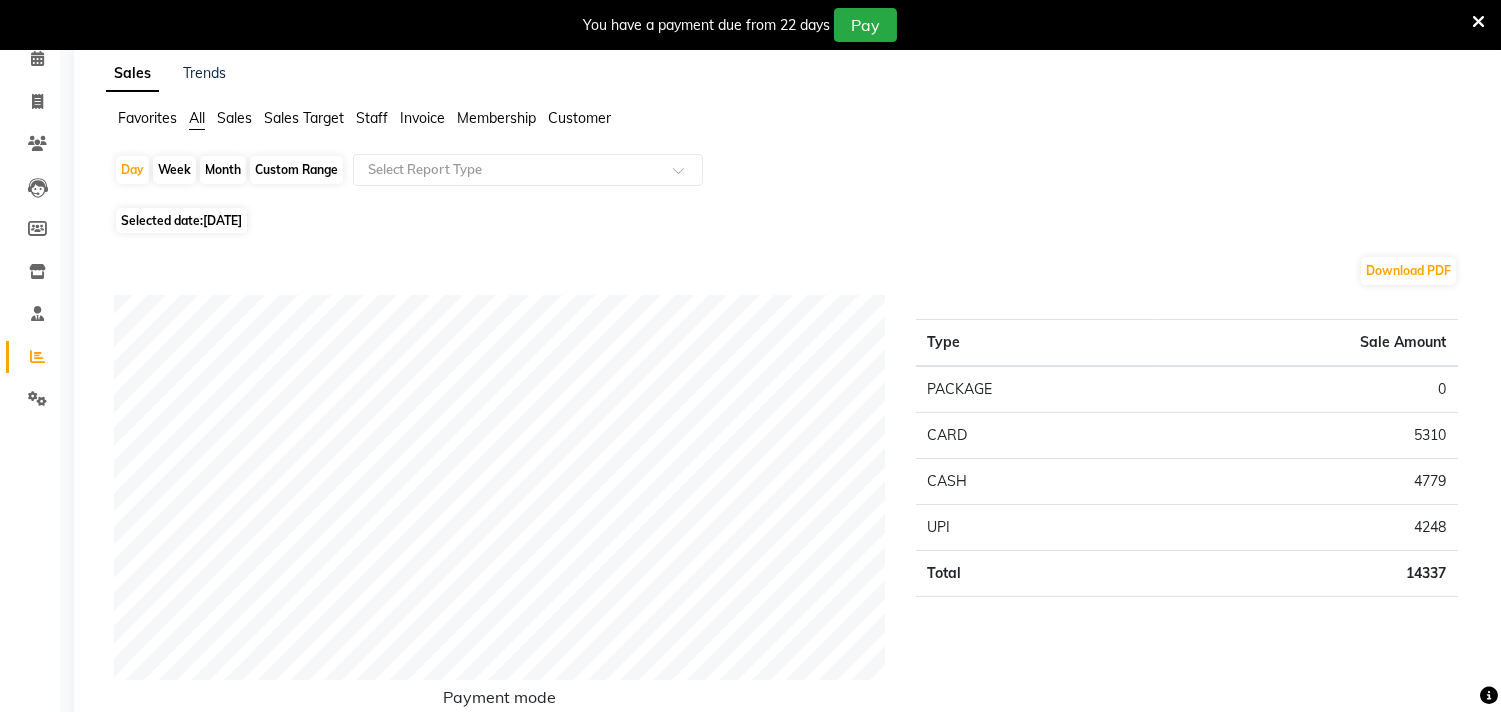 scroll, scrollTop: 222, scrollLeft: 0, axis: vertical 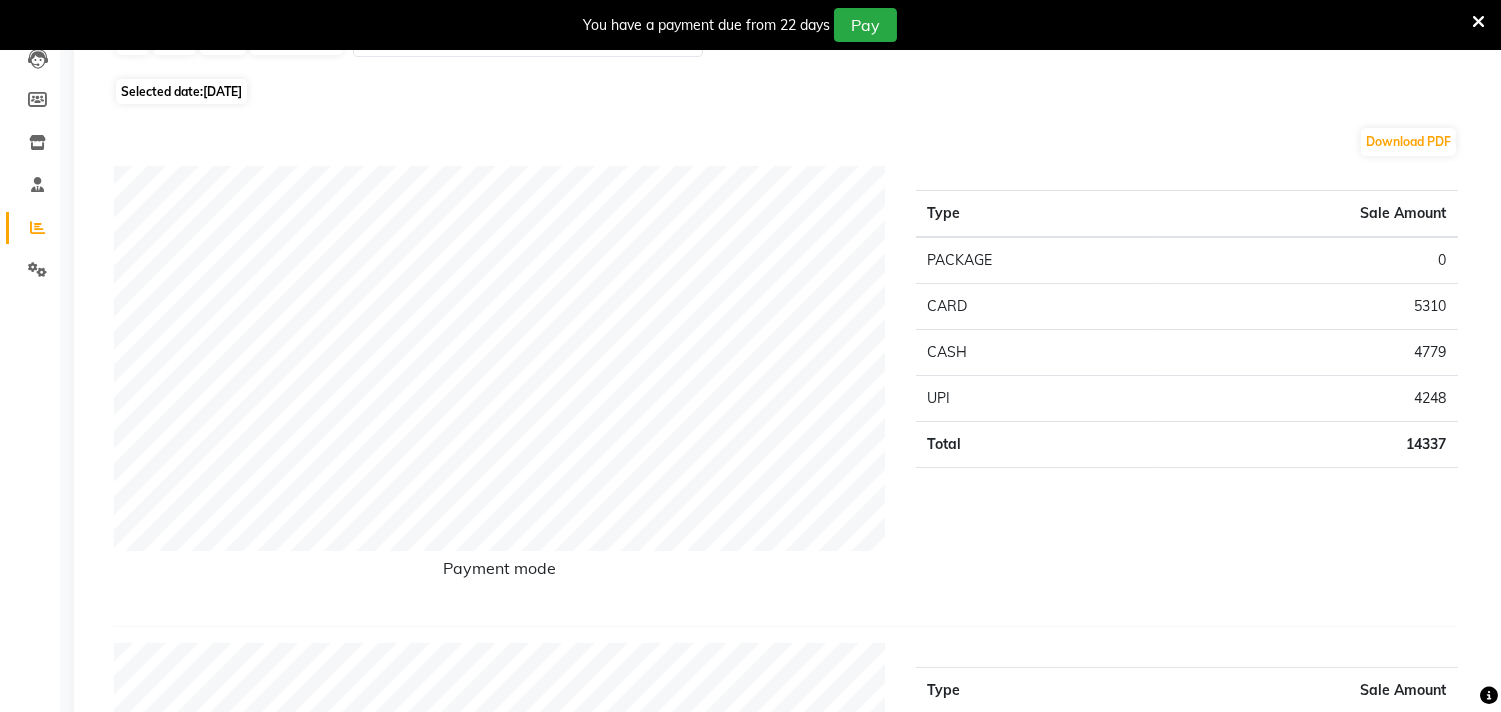 click on "Selected date:  [DATE]" 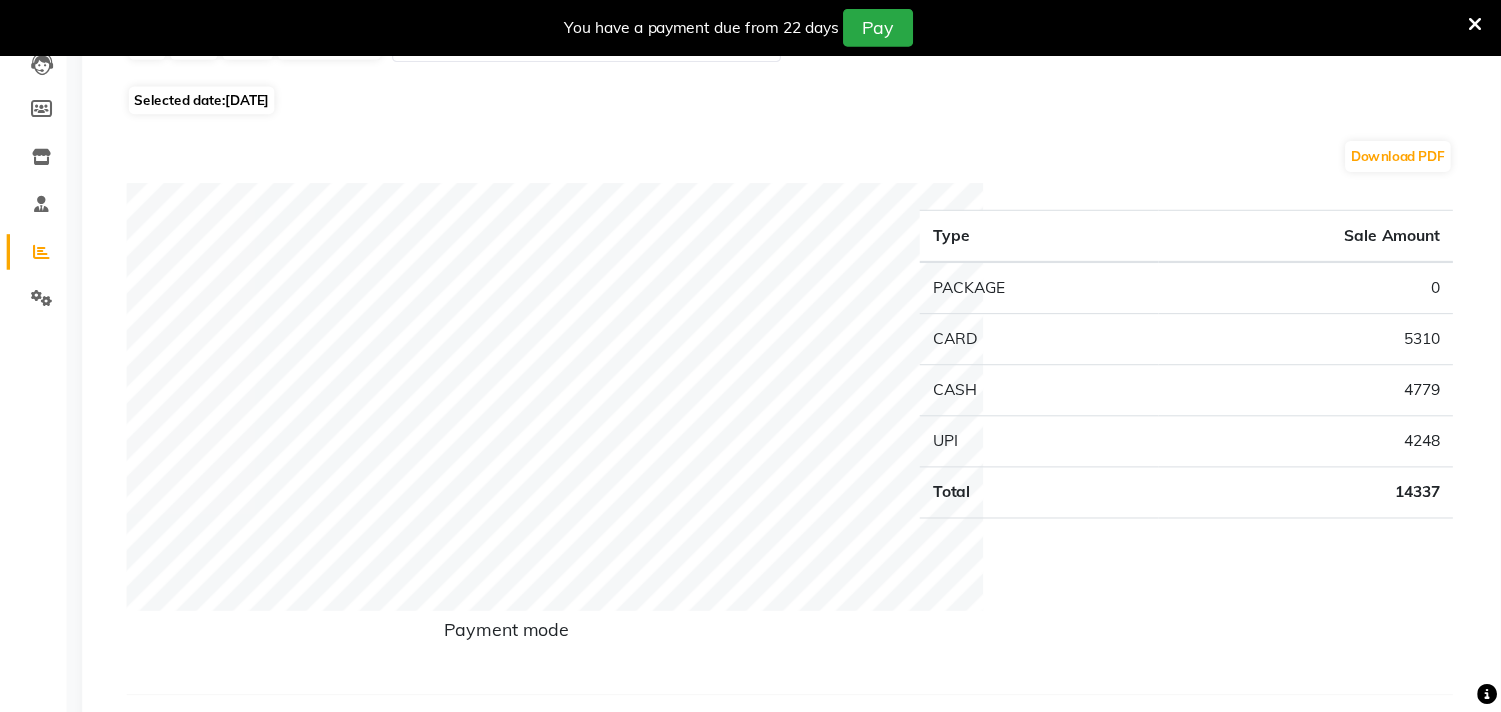 scroll, scrollTop: 224, scrollLeft: 0, axis: vertical 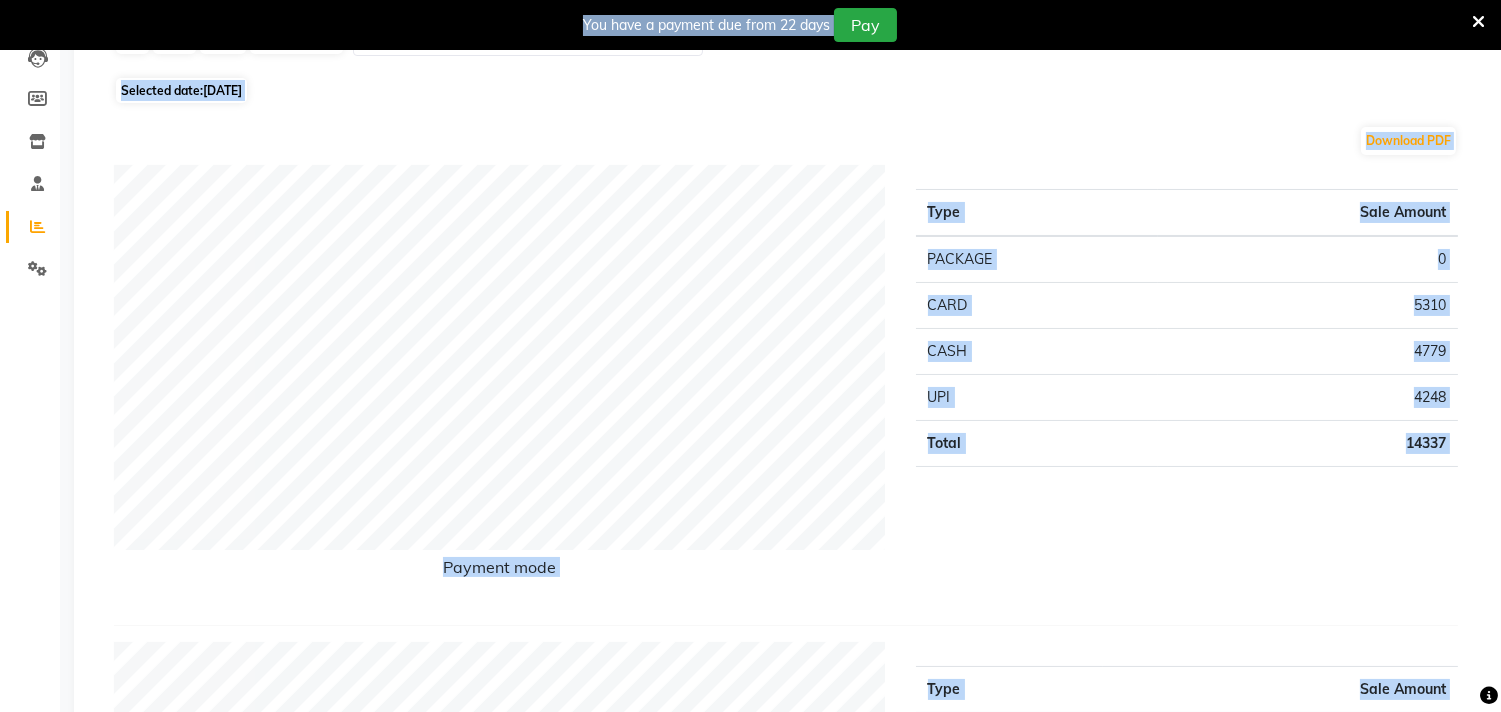 click on "You have a payment due from 22 days   Pay" at bounding box center (750, 25) 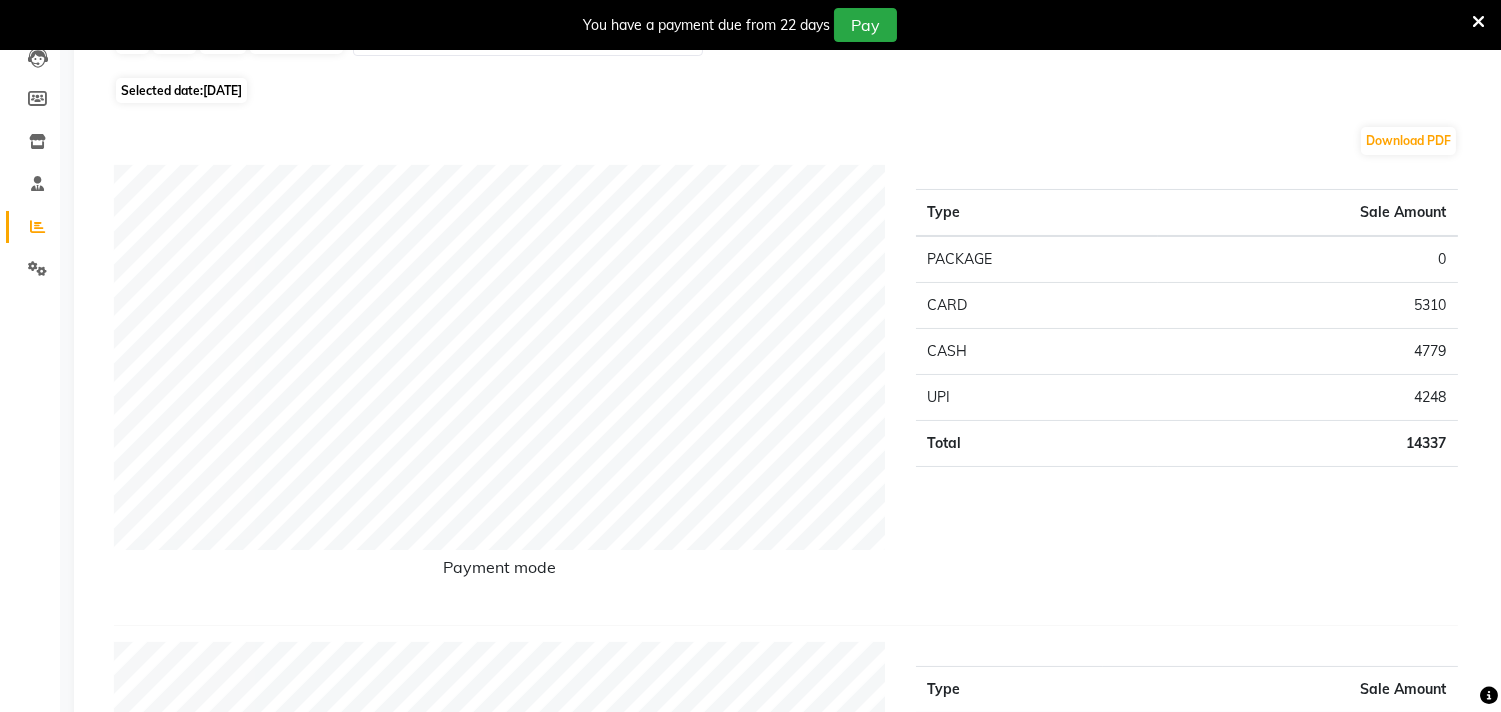 click on "Day   Week   Month   Custom Range  Select Report Type" 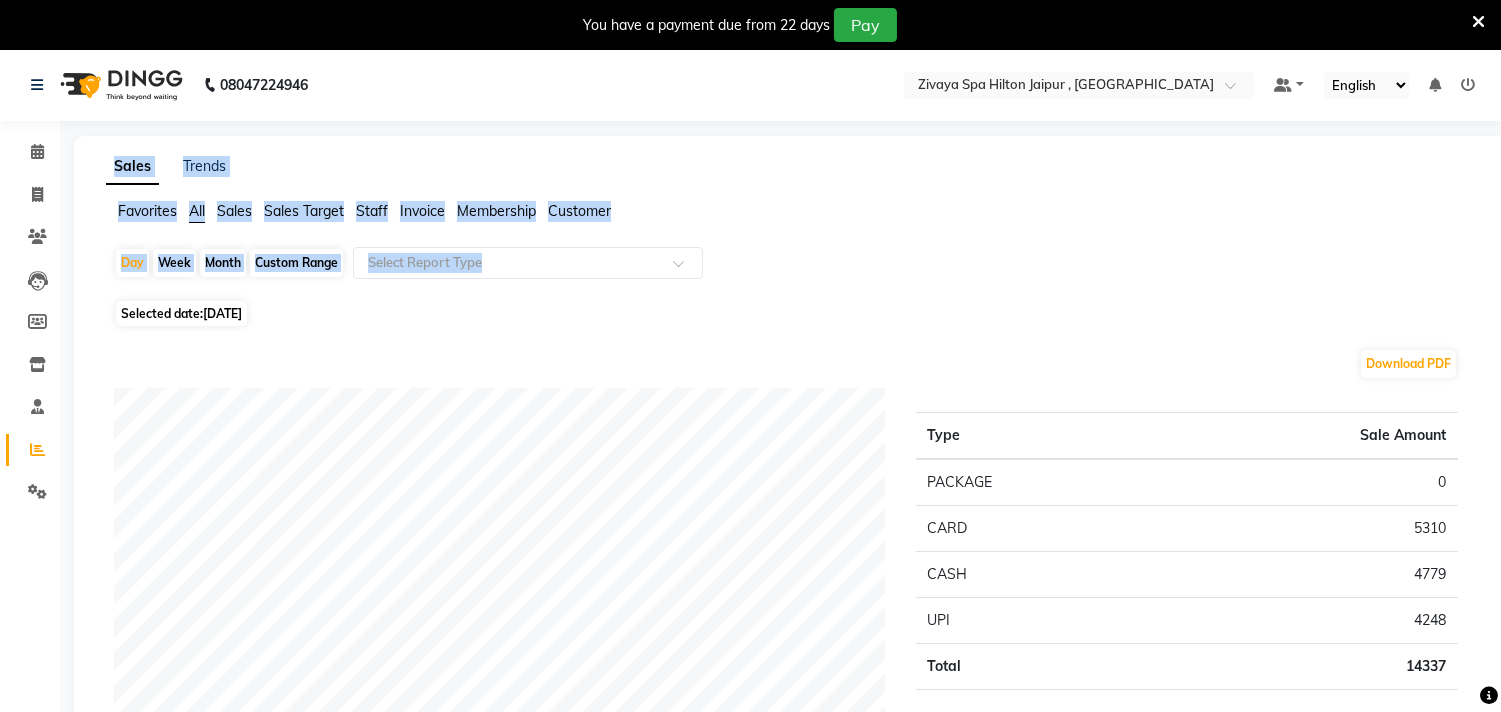 scroll, scrollTop: 0, scrollLeft: 0, axis: both 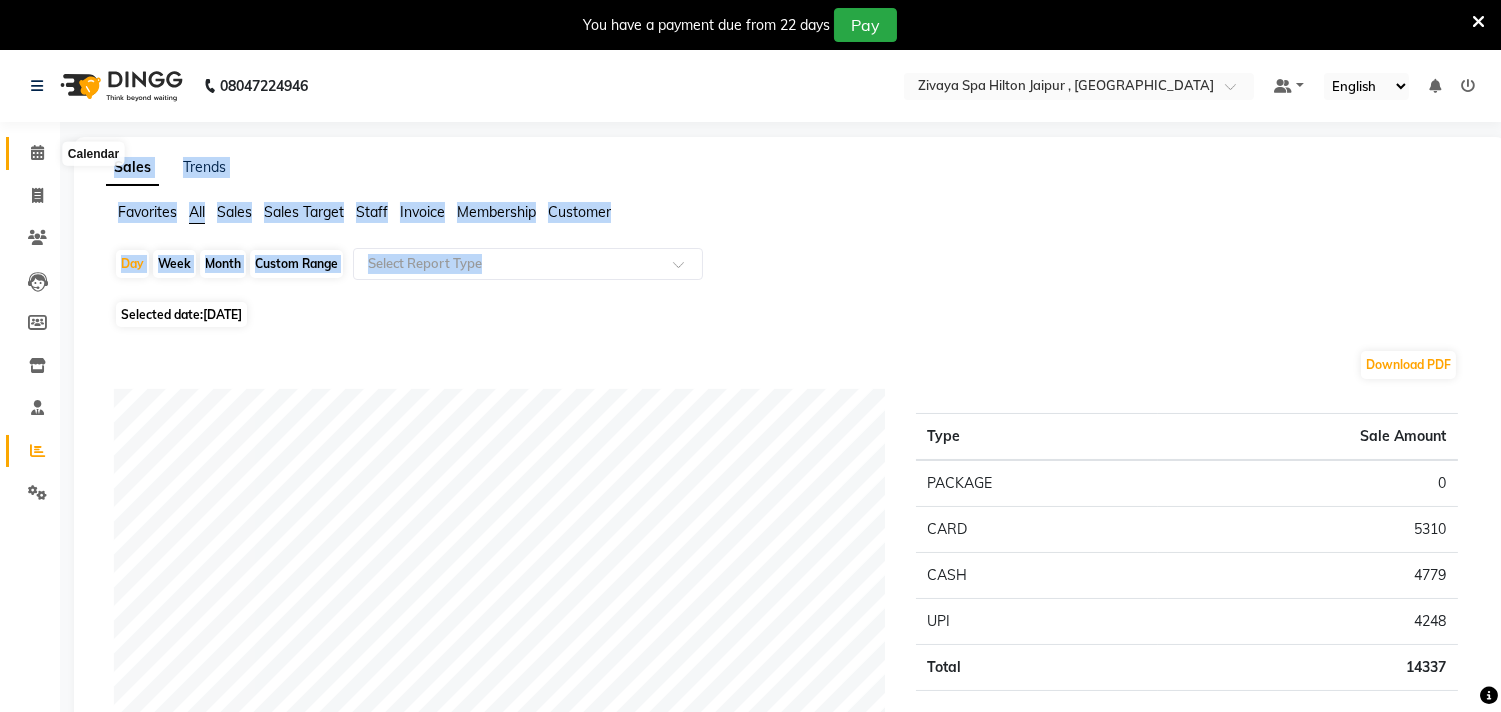 click 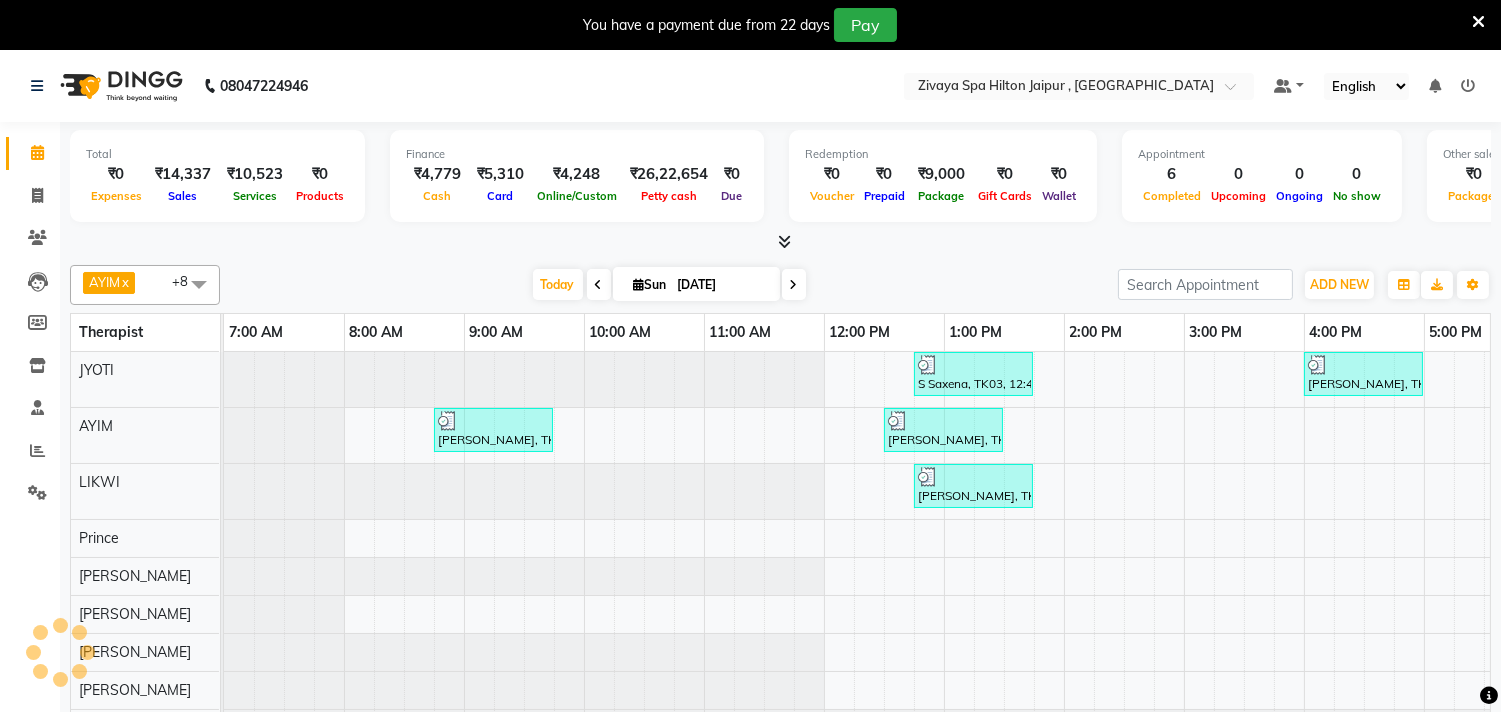 scroll, scrollTop: 0, scrollLeft: 654, axis: horizontal 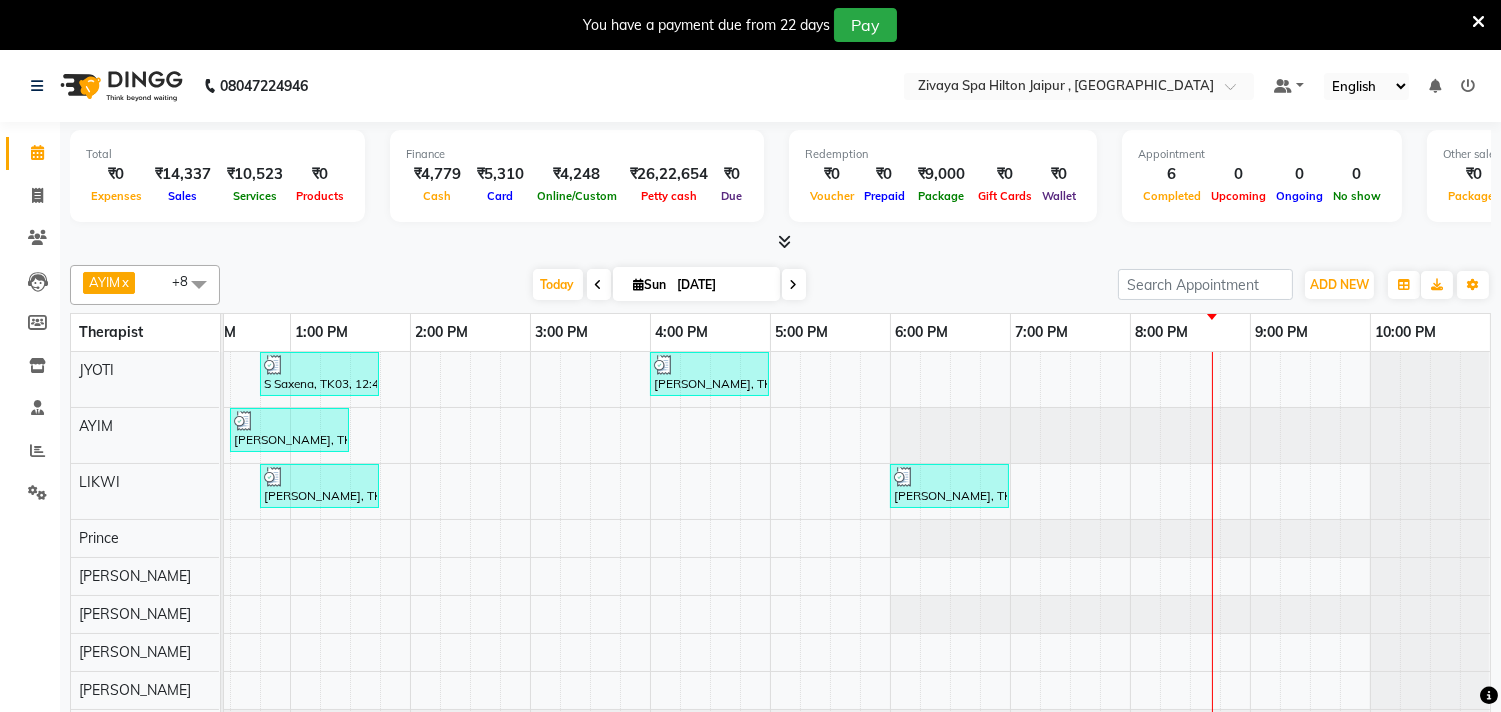 click on "[PERSON_NAME], TK03, 12:45 PM-01:45 PM, Javanese Pampering - 60 Mins     [PERSON_NAME], TK05, 04:00 PM-05:00 PM, Swedish De-Stress - 60 Mins     [PERSON_NAME], TK01, 08:45 AM-09:45 AM, Javanese Pampering - 60 Mins     [PERSON_NAME], TK02, 12:30 PM-01:30 PM, Javanese Pampering - 60 Mins     [PERSON_NAME], TK04, 12:45 PM-01:45 PM, Swedish De-Stress - 60 [PERSON_NAME], TK06, 06:00 PM-07:00 PM, [GEOGRAPHIC_DATA] - 60 Mins" at bounding box center (530, 549) 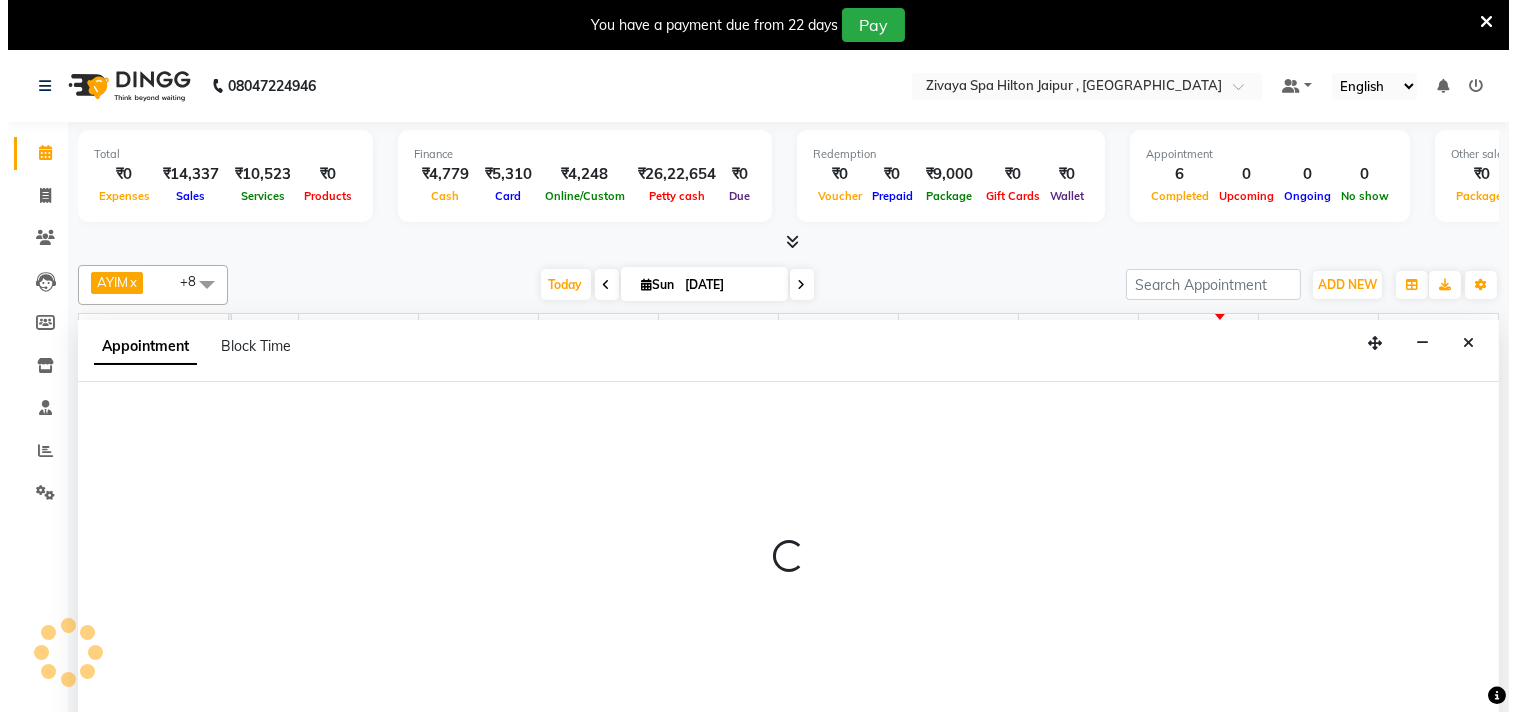 scroll, scrollTop: 50, scrollLeft: 0, axis: vertical 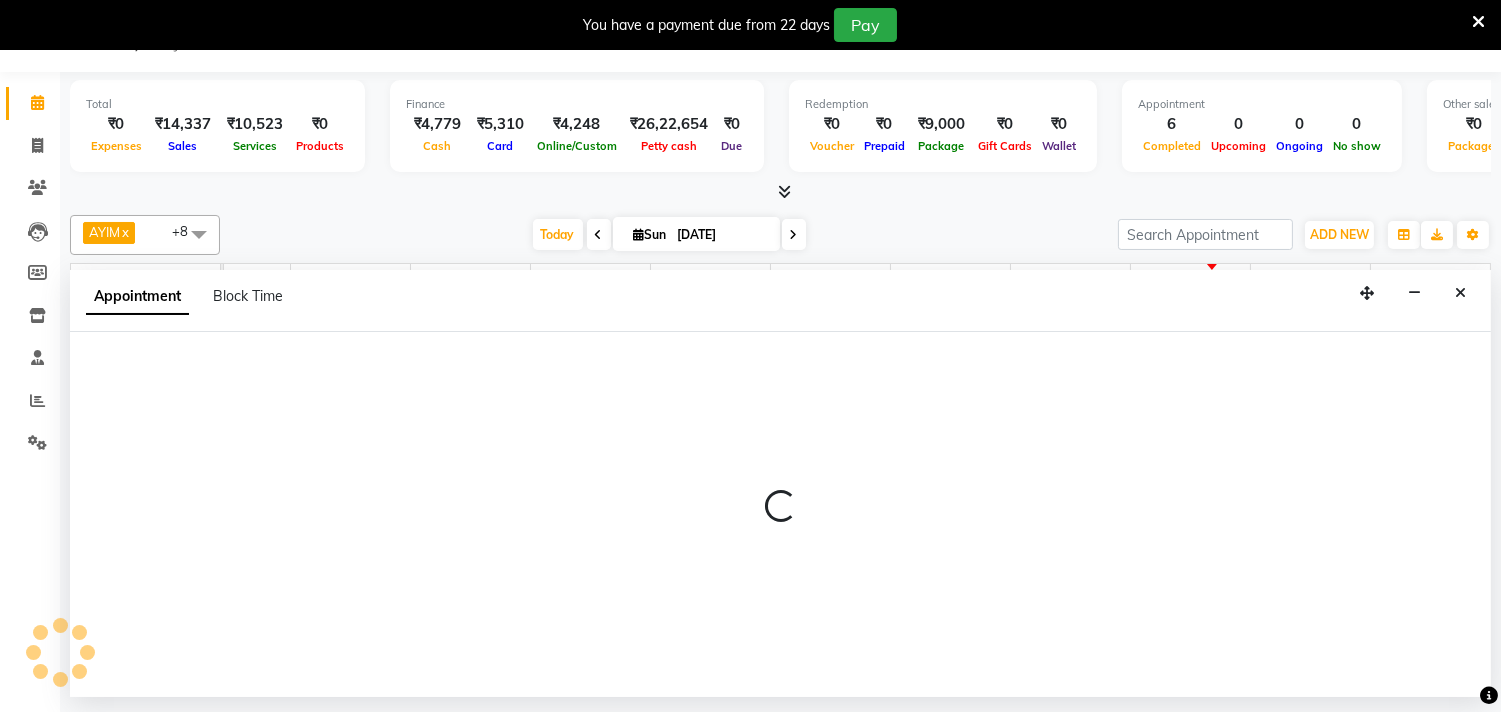 select on "48596" 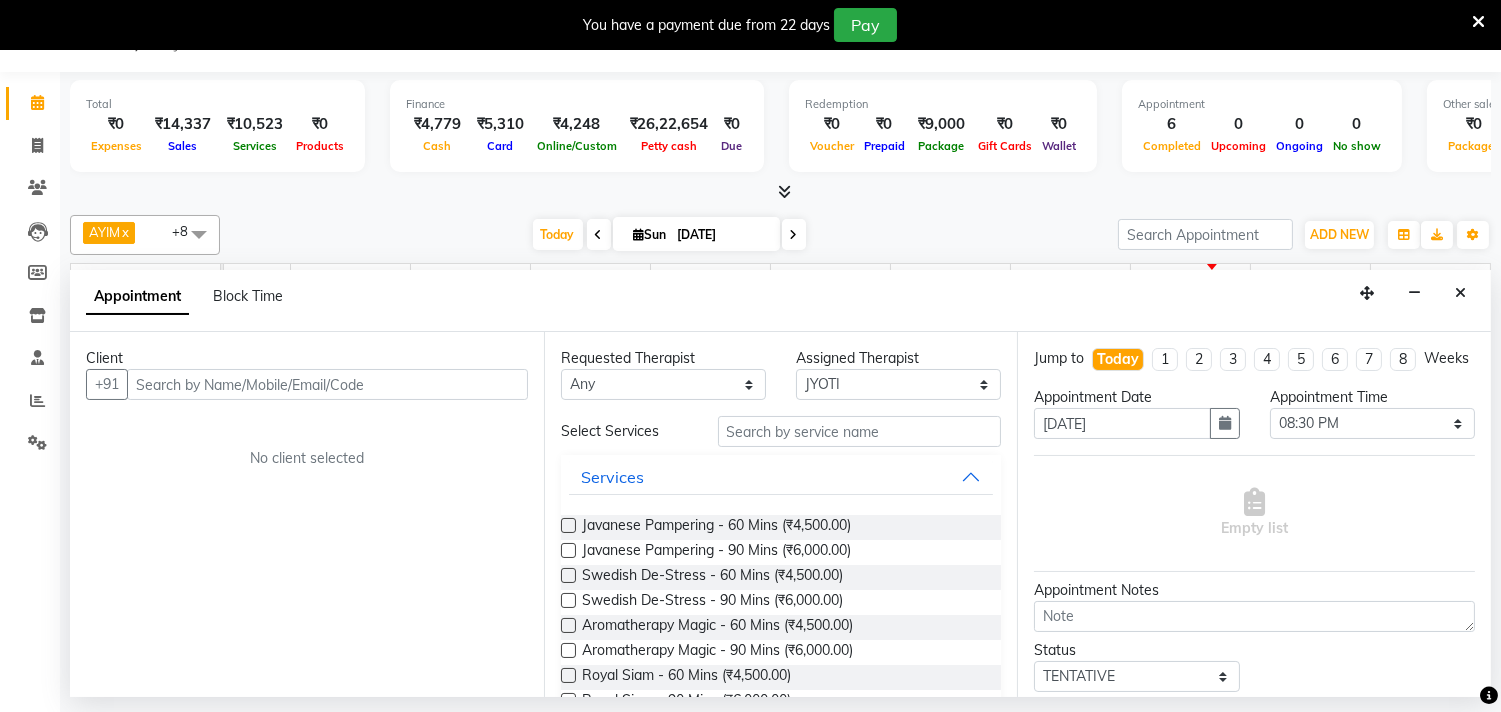 click at bounding box center (327, 384) 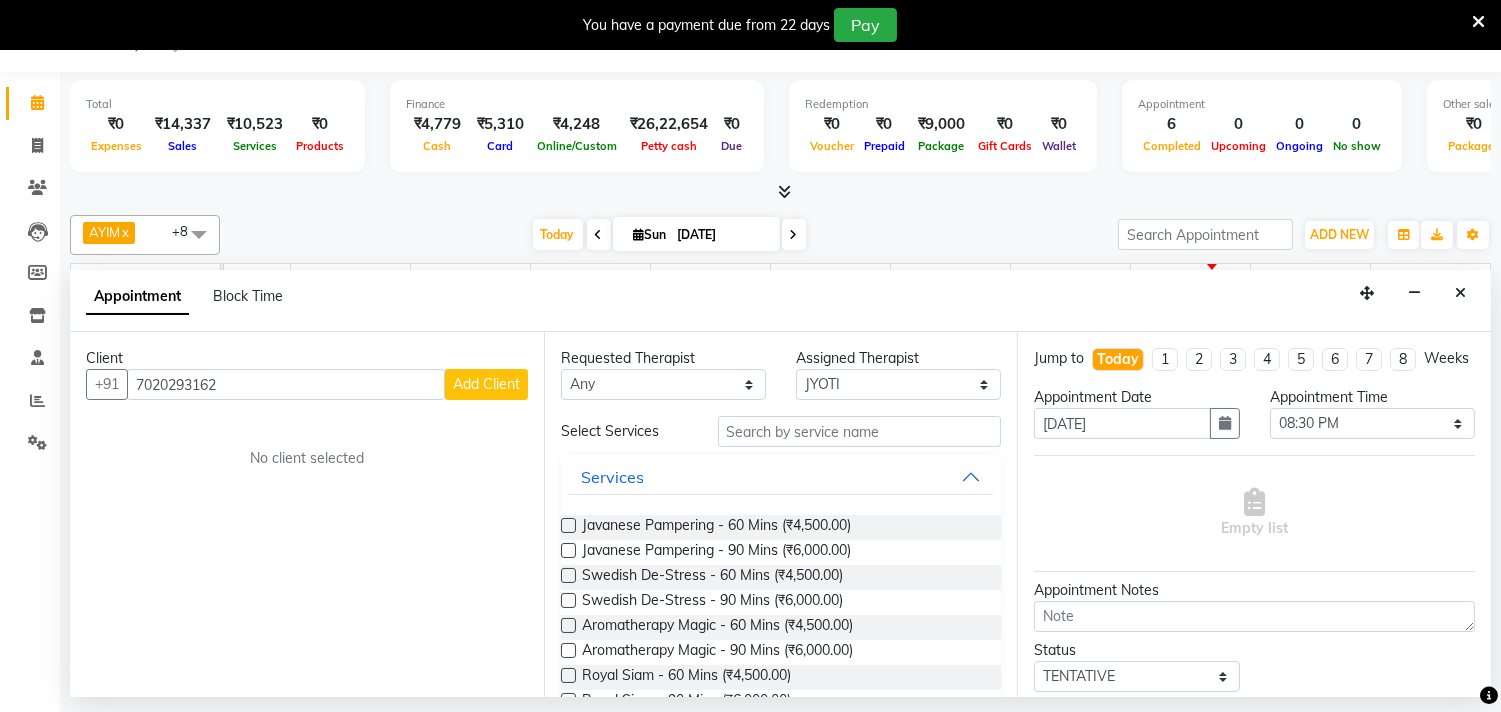 type on "7020293162" 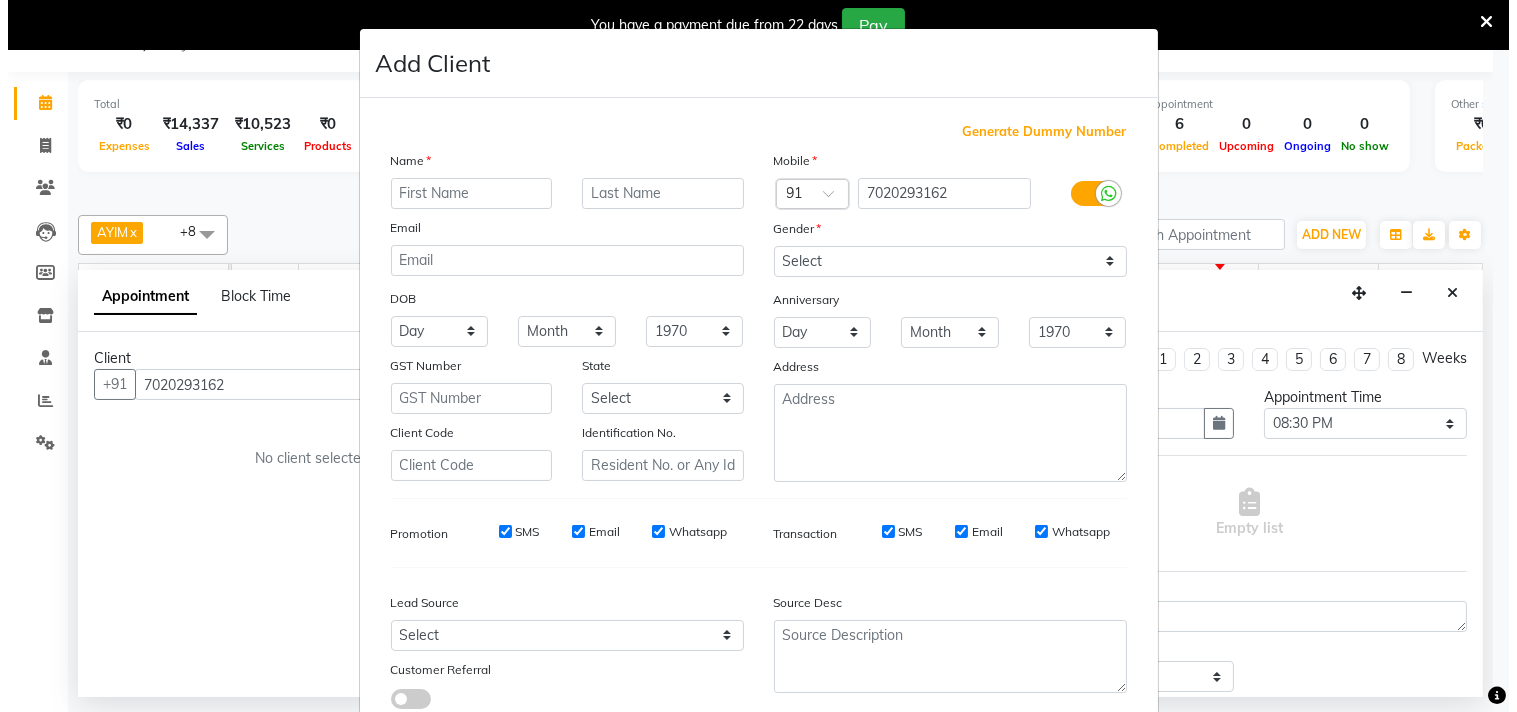scroll, scrollTop: 0, scrollLeft: 653, axis: horizontal 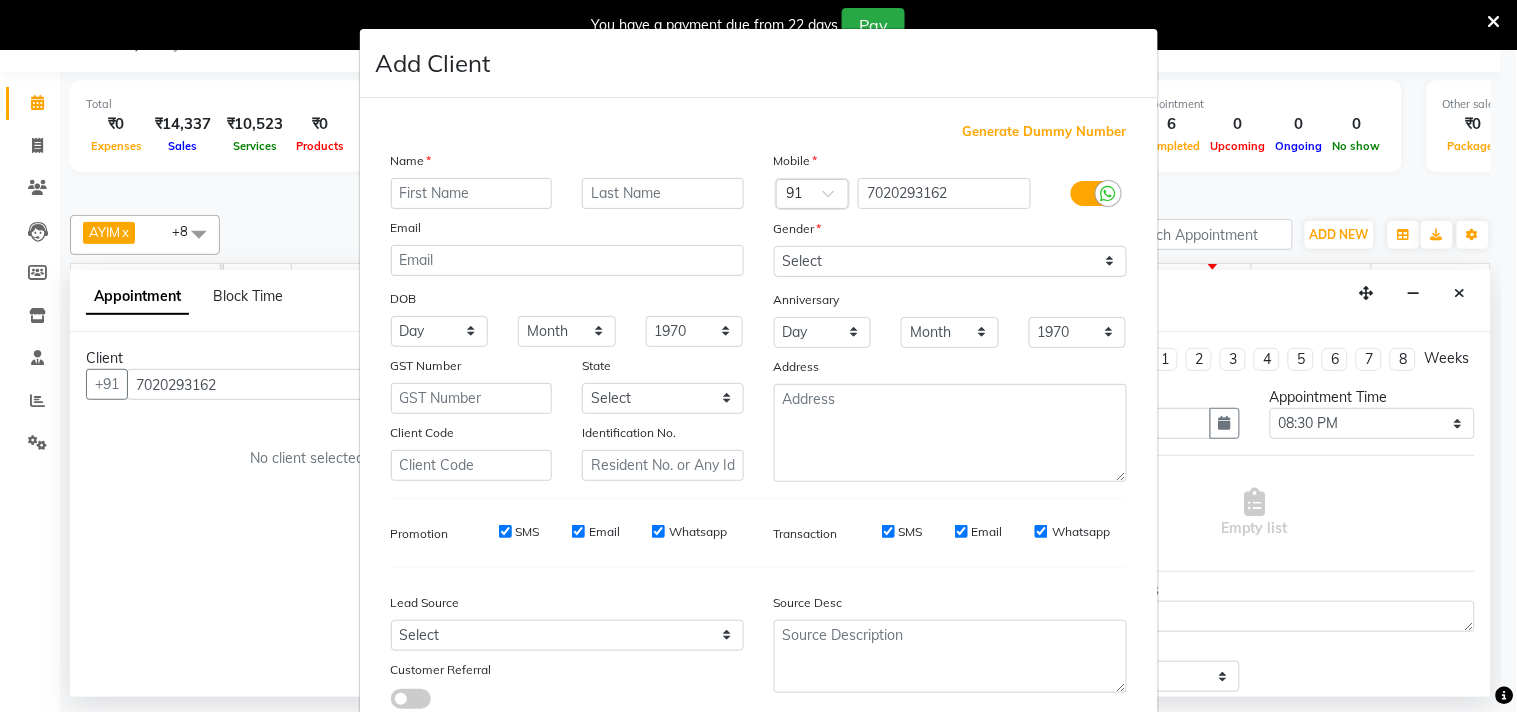 click at bounding box center [472, 193] 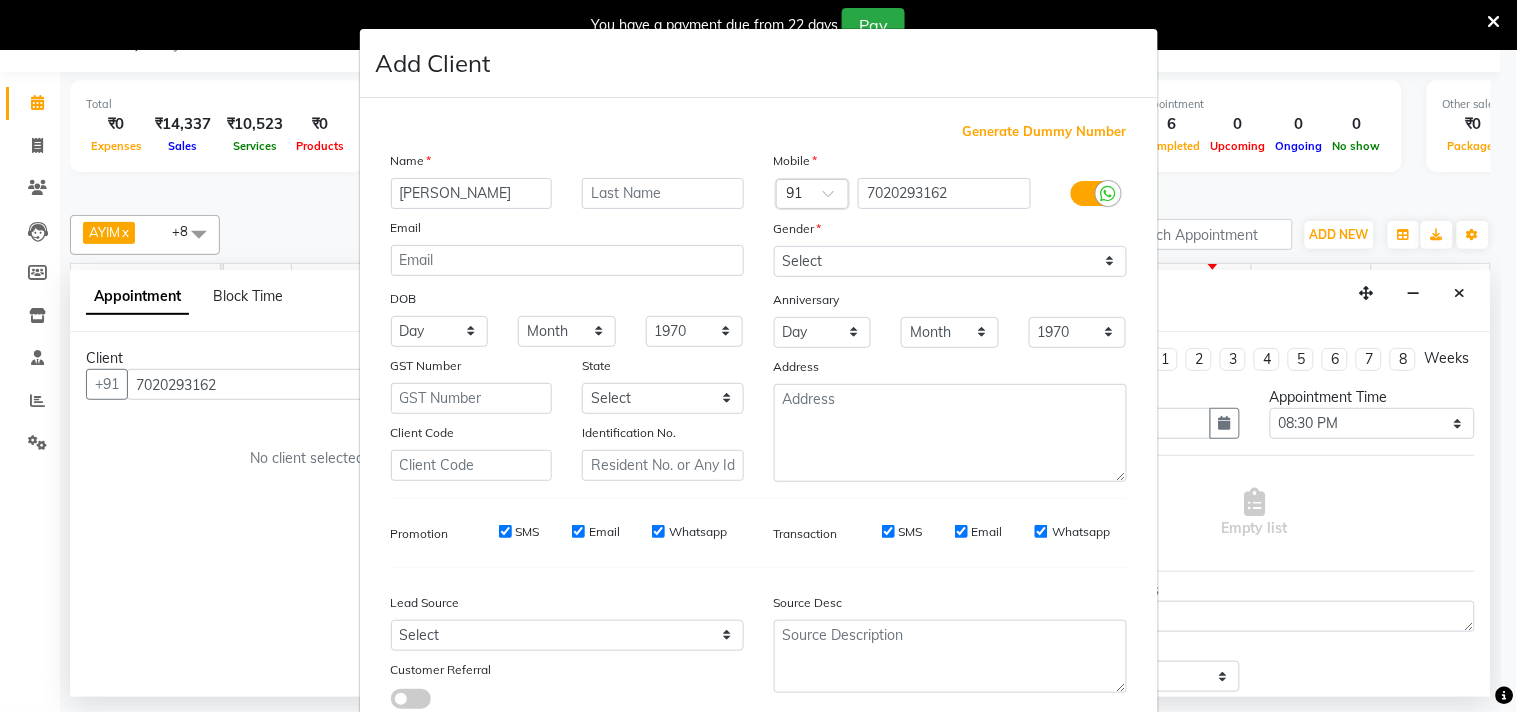 type on "[PERSON_NAME]" 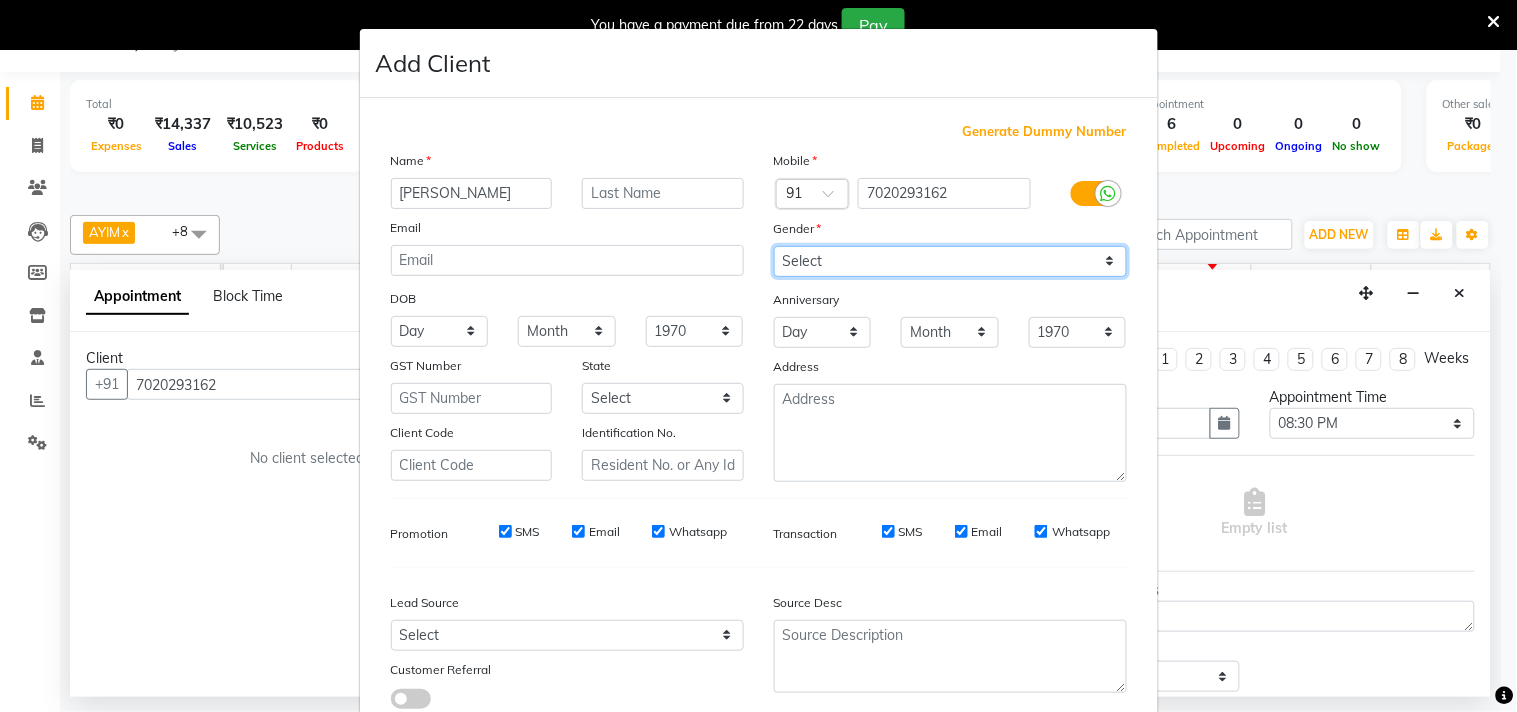 click on "Select [DEMOGRAPHIC_DATA] [DEMOGRAPHIC_DATA] Other Prefer Not To Say" at bounding box center [950, 261] 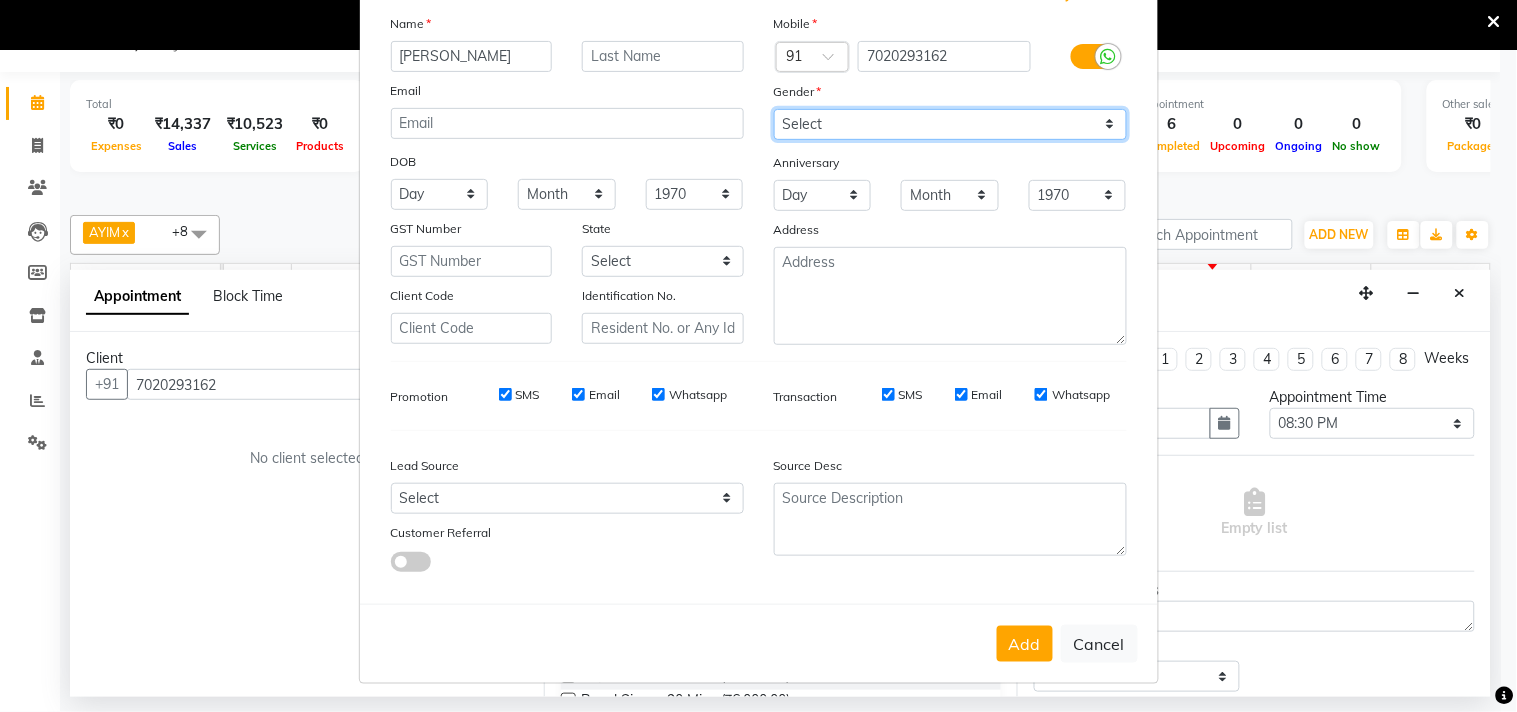 scroll, scrollTop: 138, scrollLeft: 0, axis: vertical 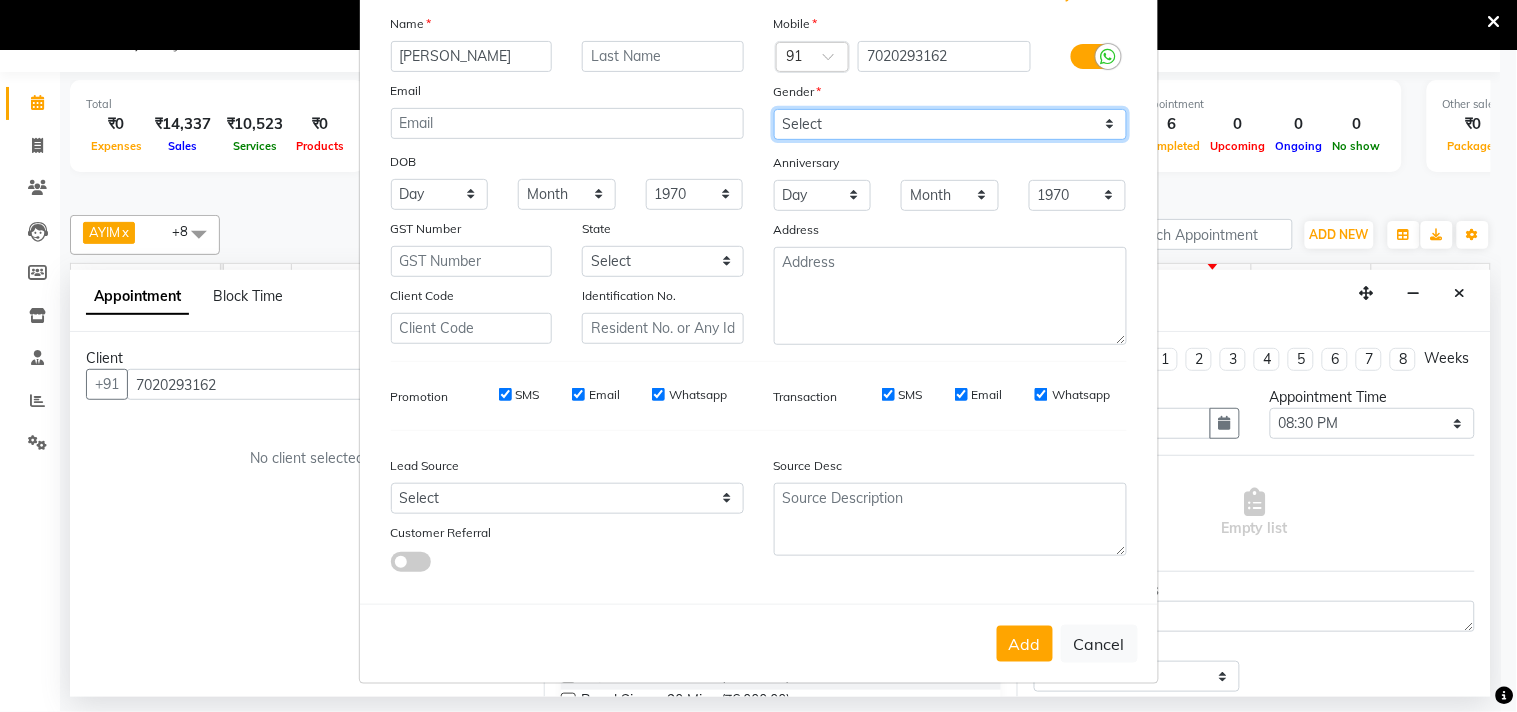 click on "Select [DEMOGRAPHIC_DATA] [DEMOGRAPHIC_DATA] Other Prefer Not To Say" at bounding box center [950, 124] 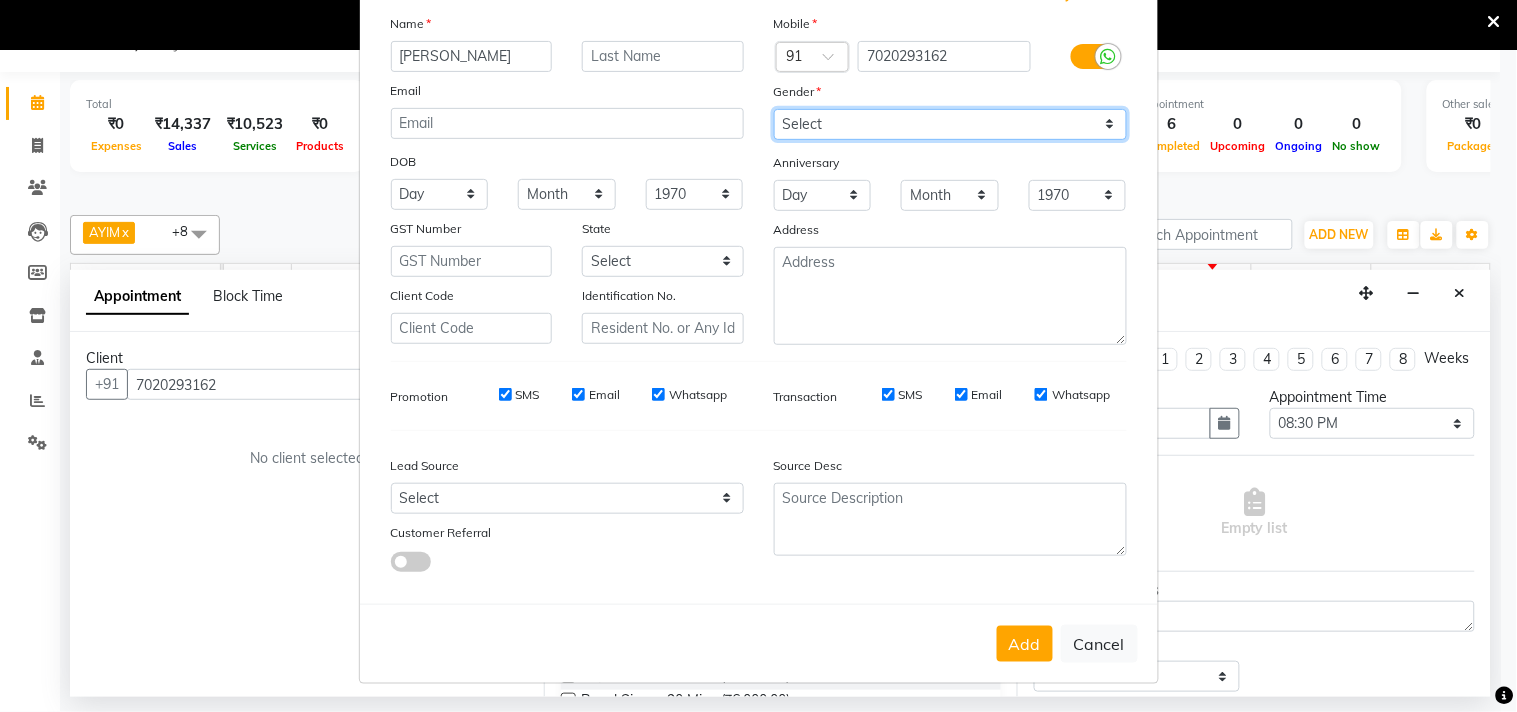click on "Select [DEMOGRAPHIC_DATA] [DEMOGRAPHIC_DATA] Other Prefer Not To Say" at bounding box center (950, 124) 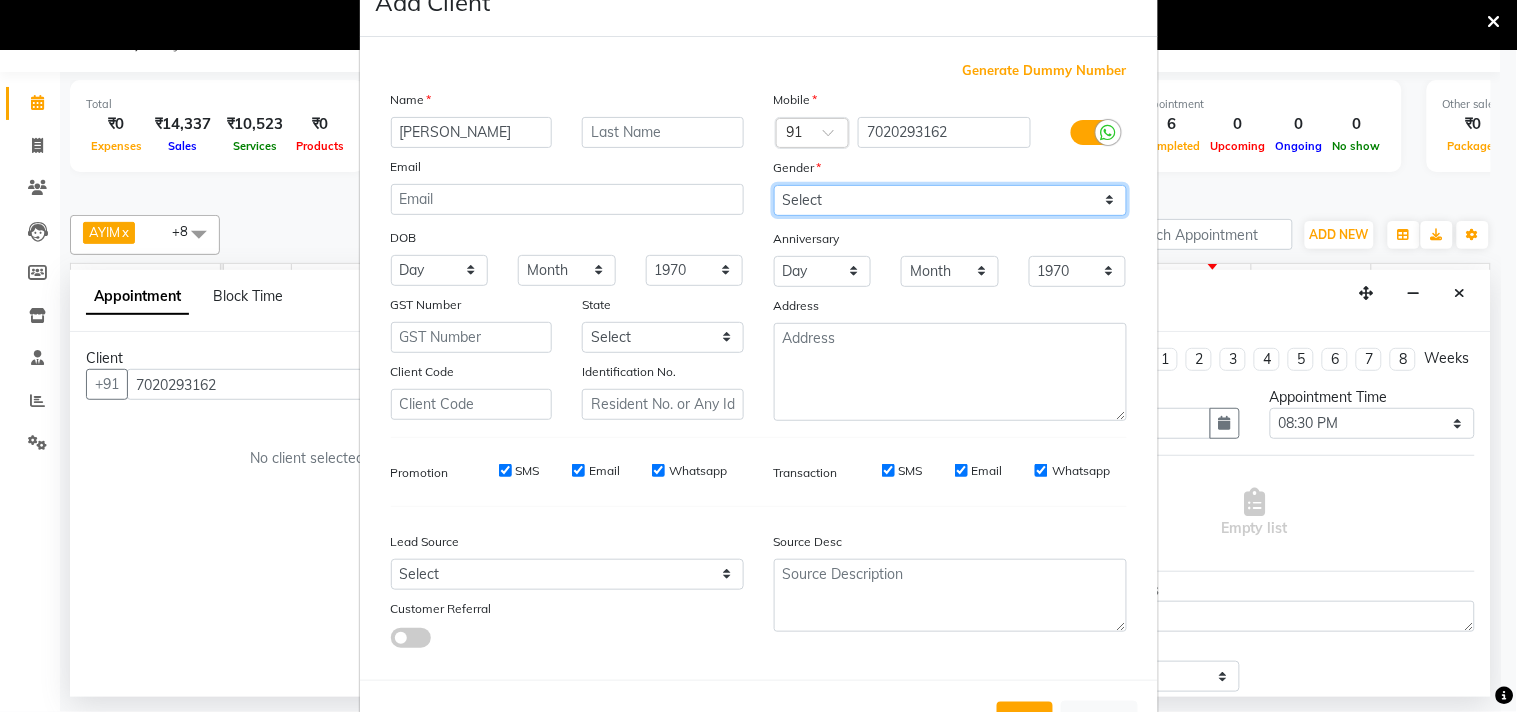 scroll, scrollTop: 0, scrollLeft: 0, axis: both 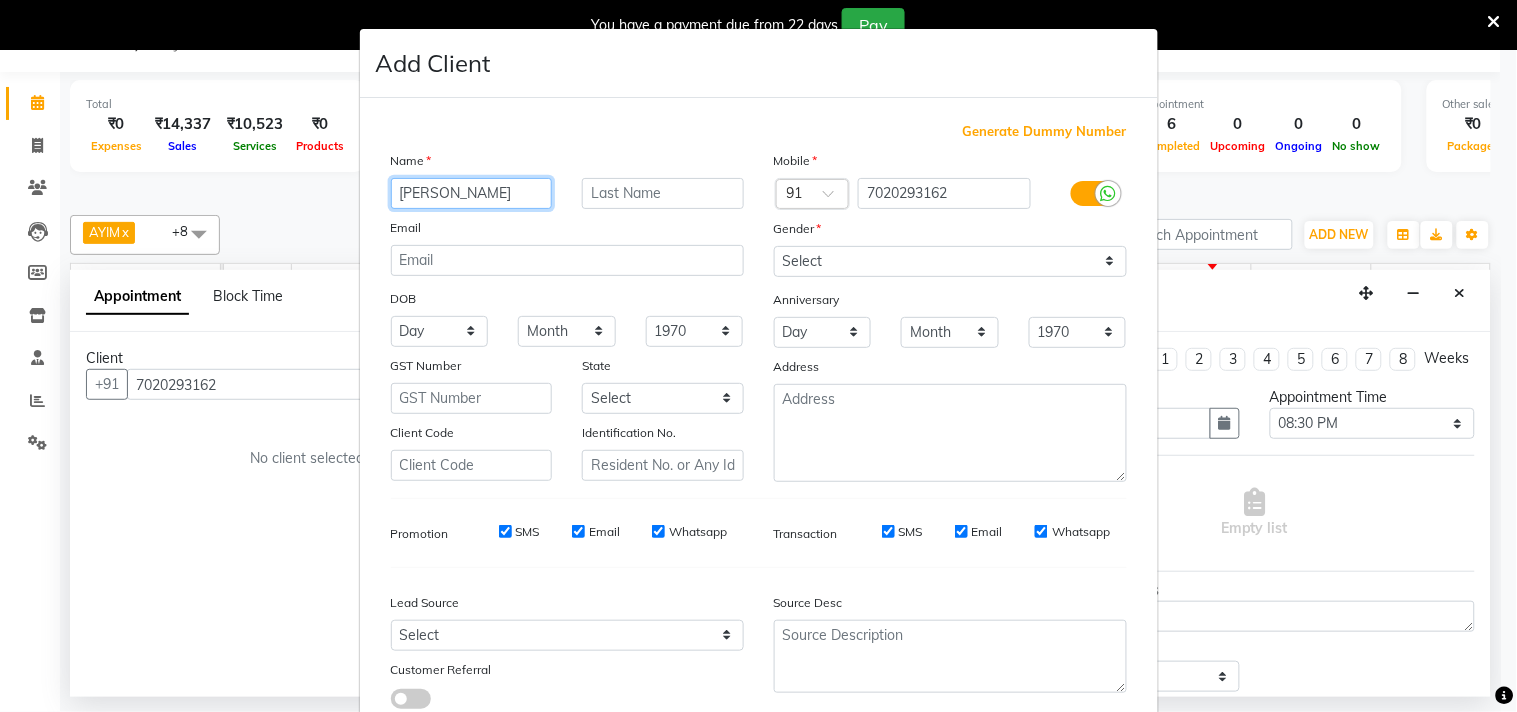 click on "[PERSON_NAME]" at bounding box center [472, 193] 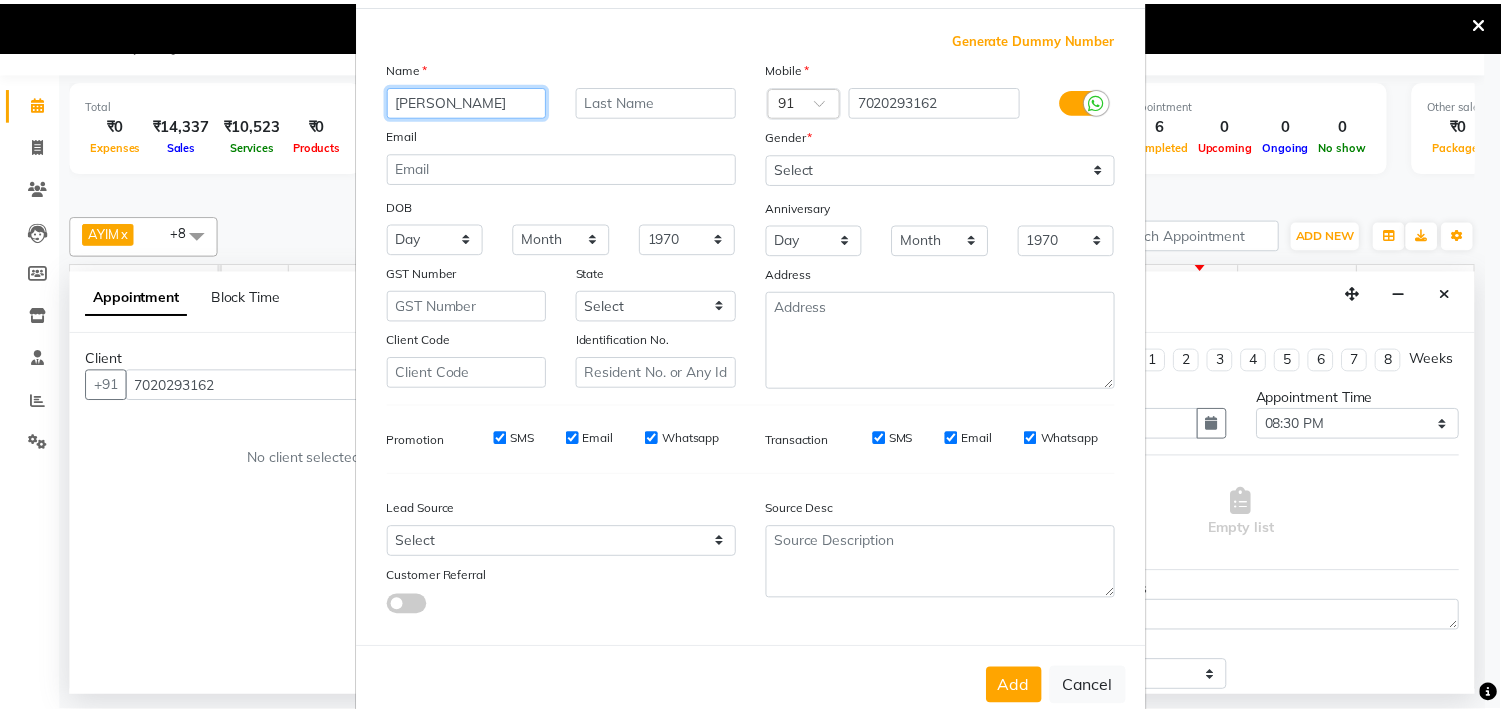scroll, scrollTop: 138, scrollLeft: 0, axis: vertical 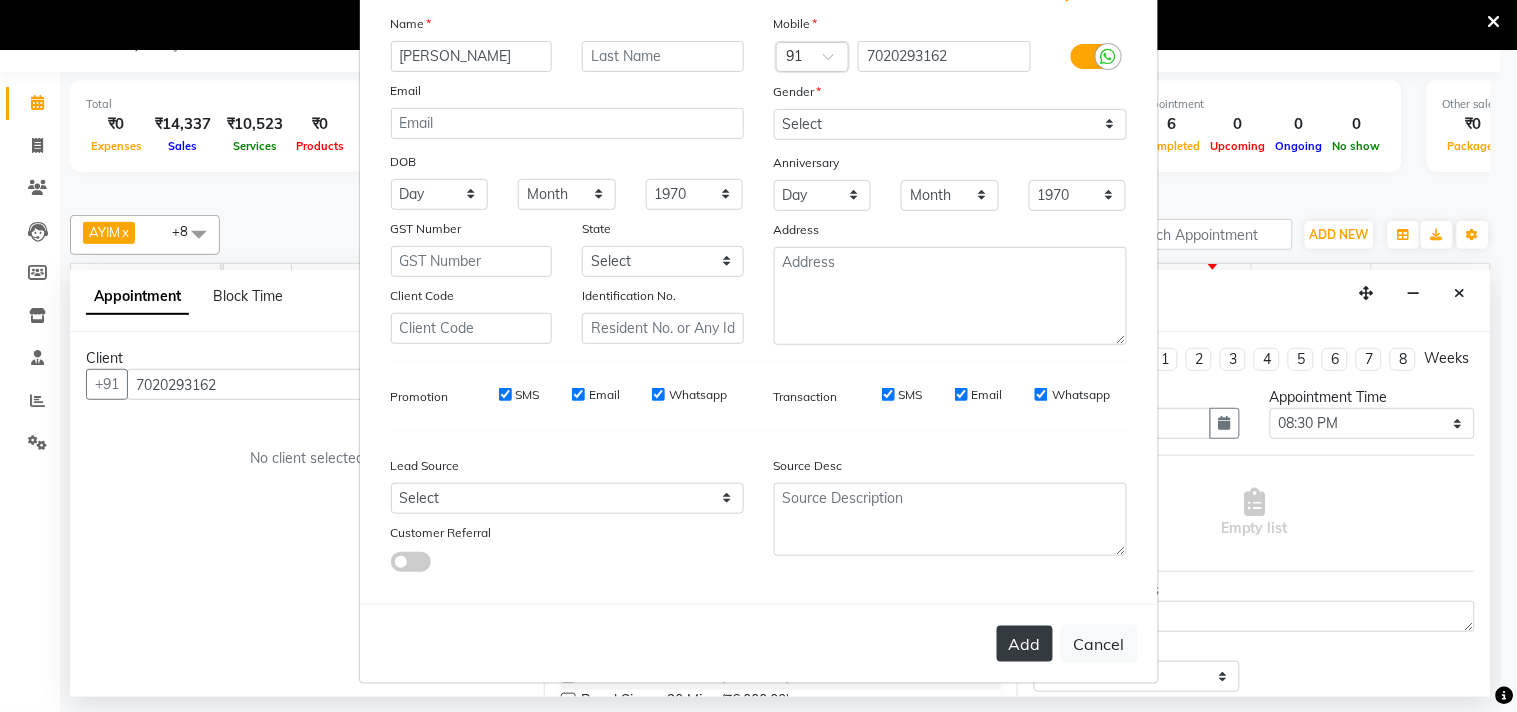 click on "Add" at bounding box center (1025, 644) 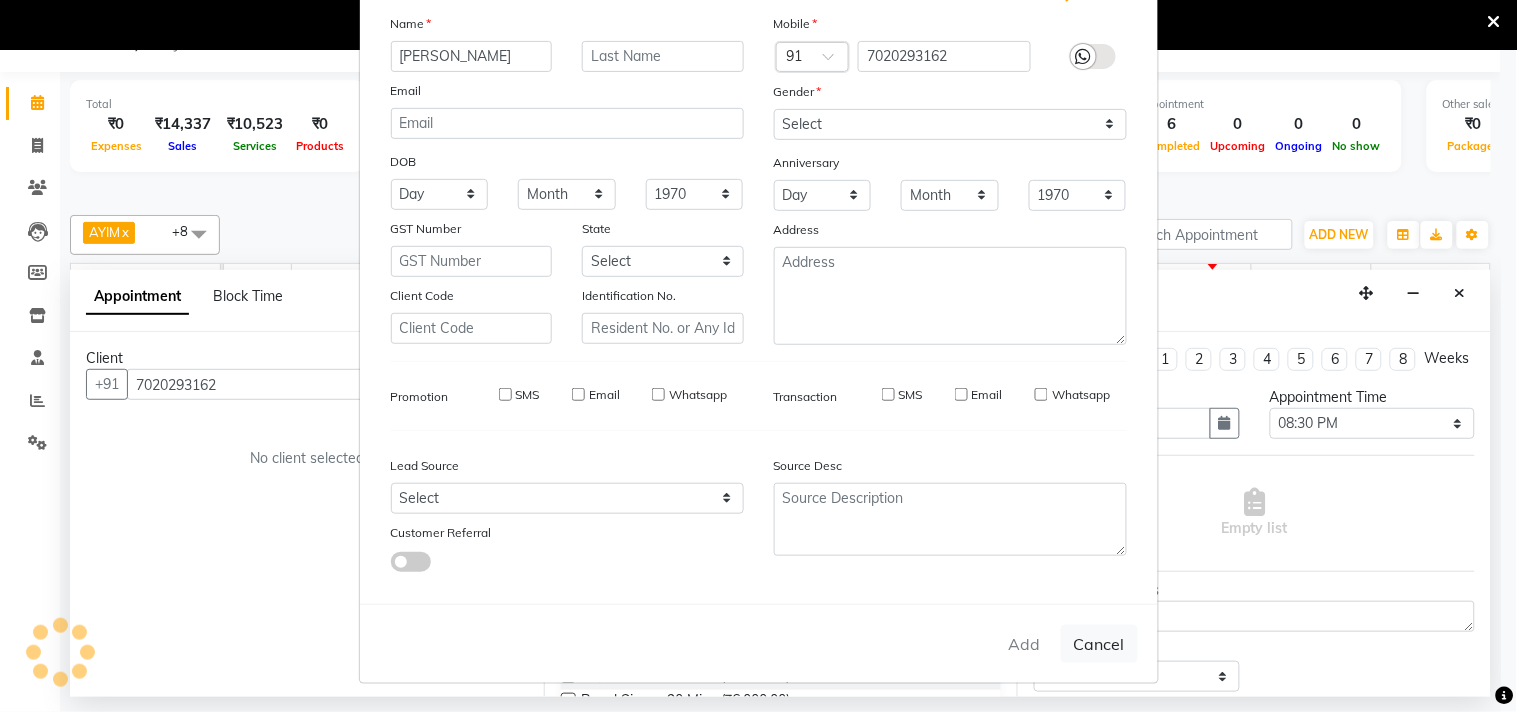 type 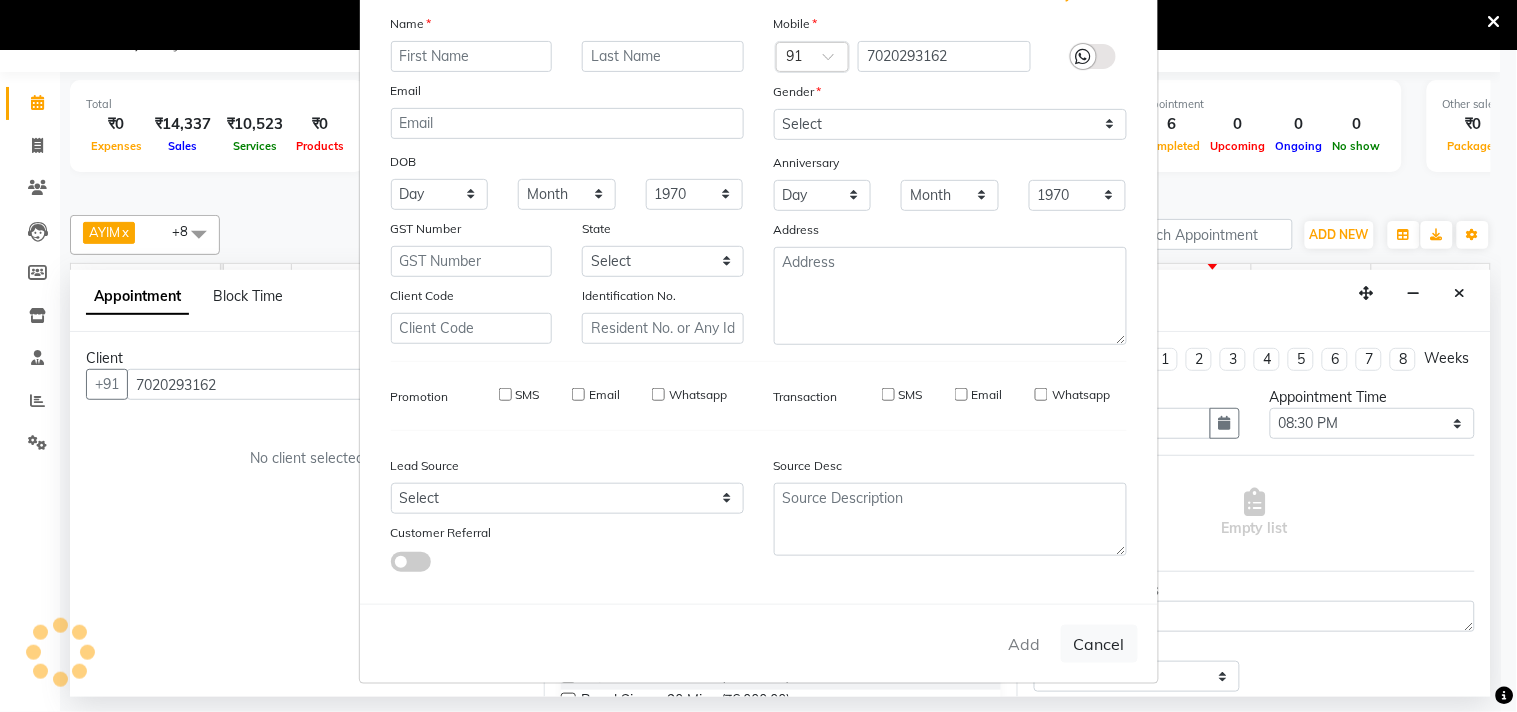 select 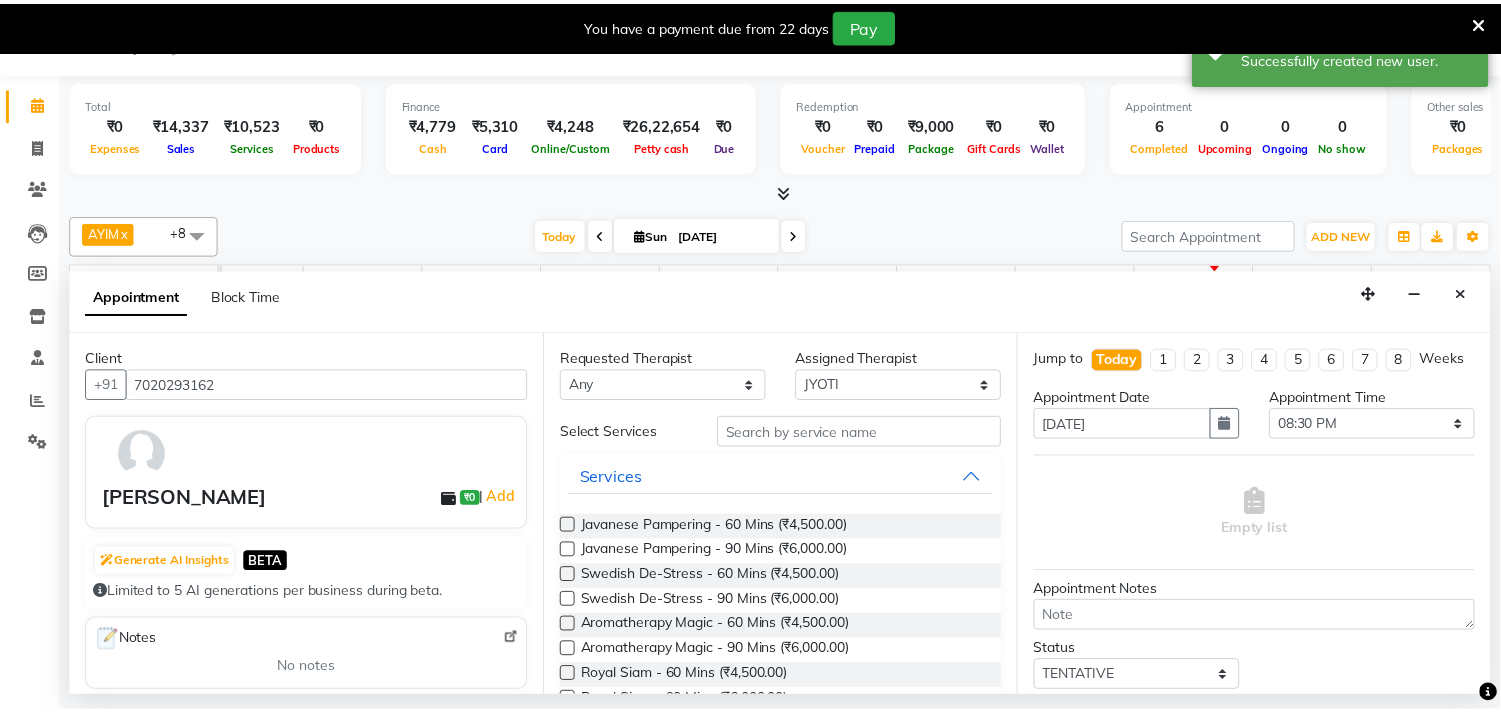 scroll, scrollTop: 0, scrollLeft: 637, axis: horizontal 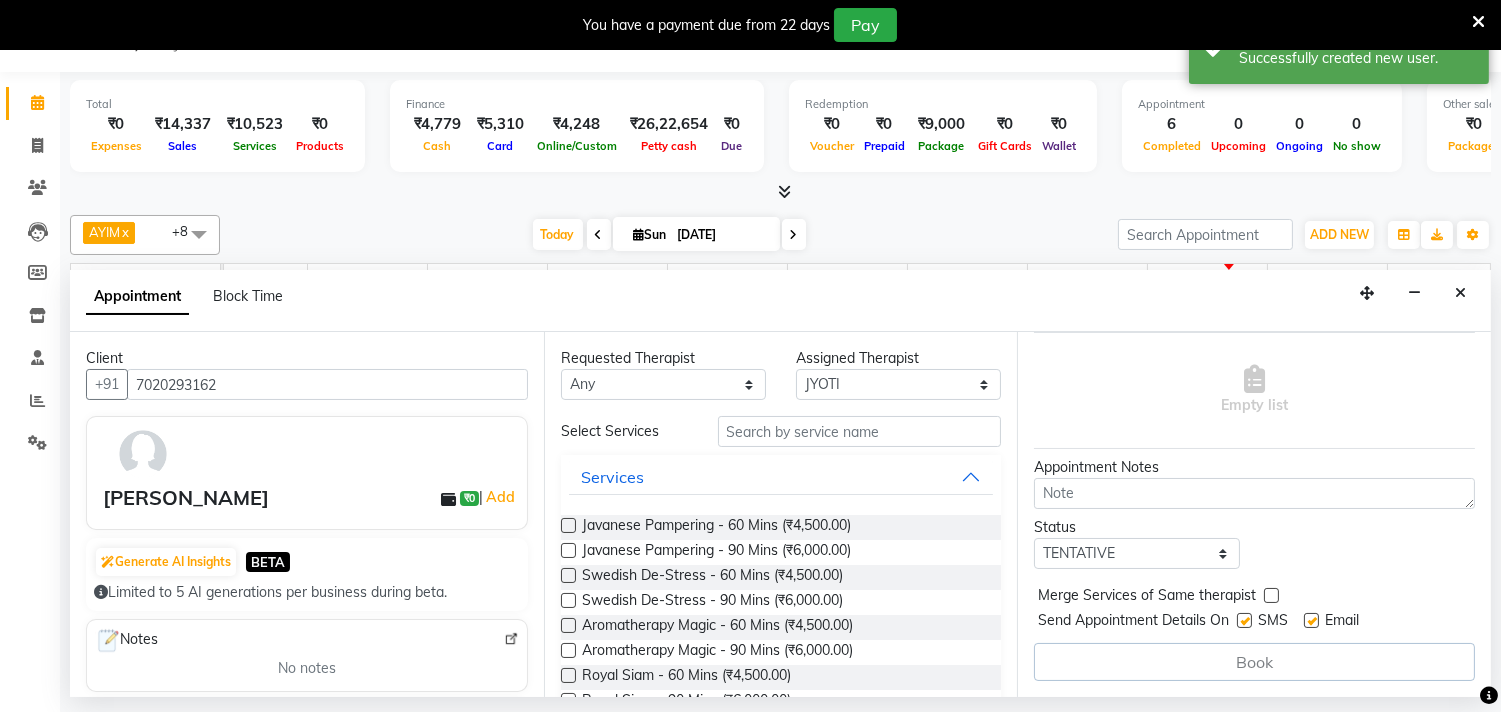 click at bounding box center (568, 550) 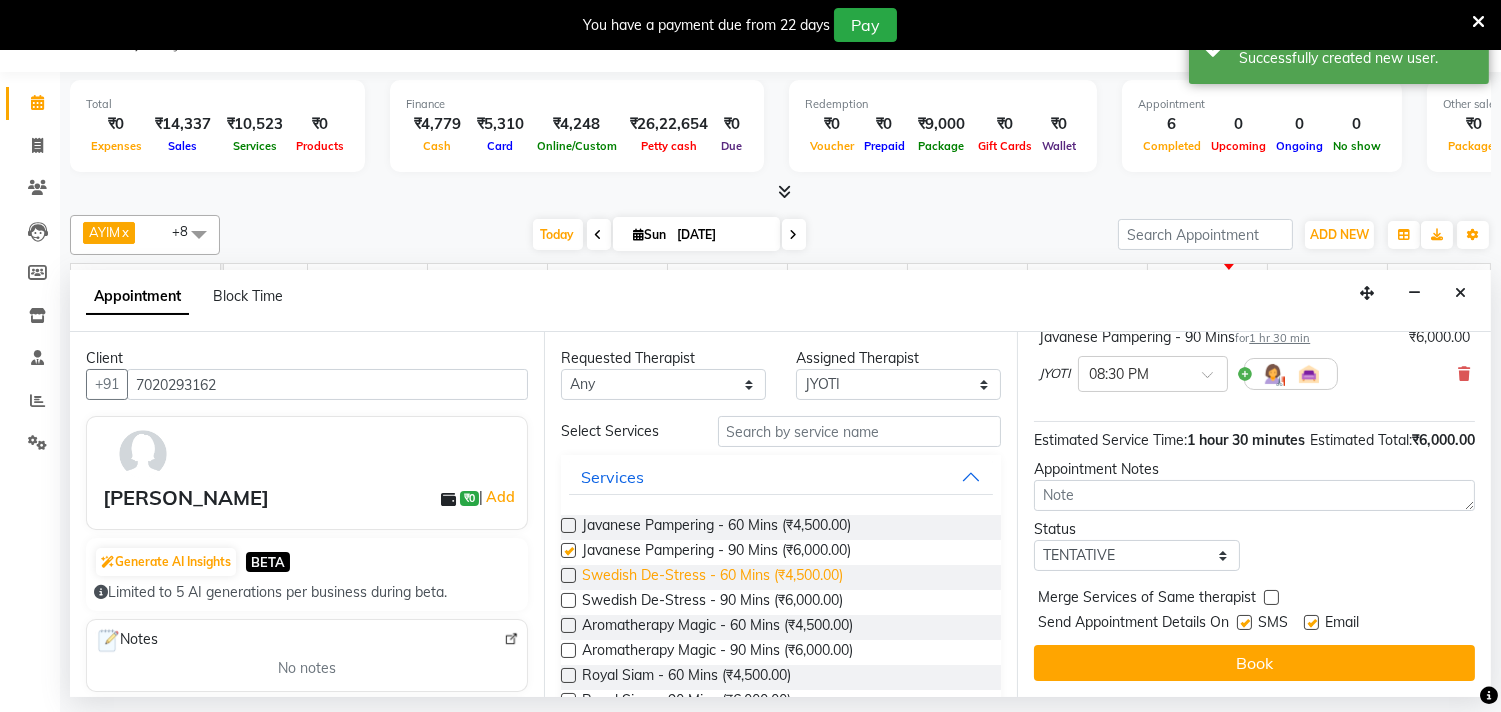 checkbox on "false" 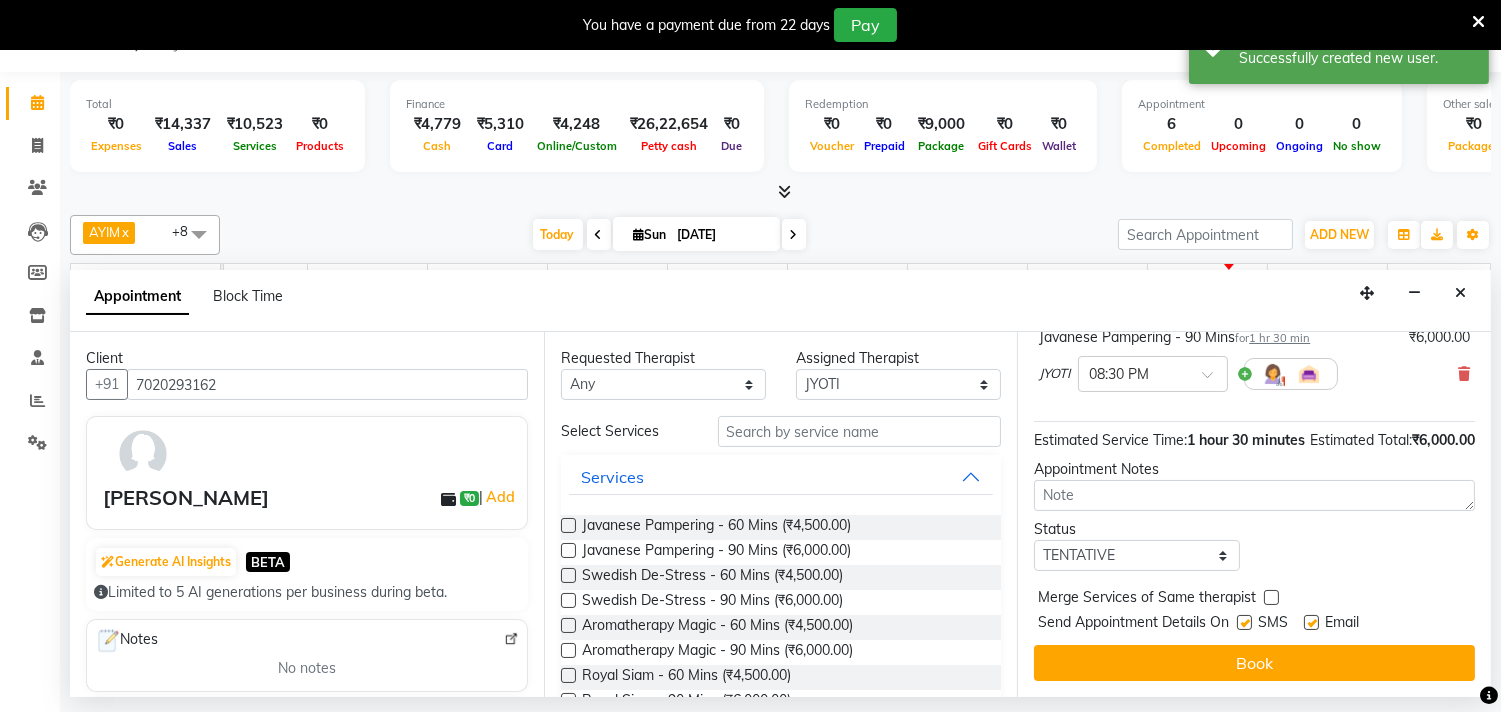 click on "JYOTI × 08:30 PM" at bounding box center (1254, 374) 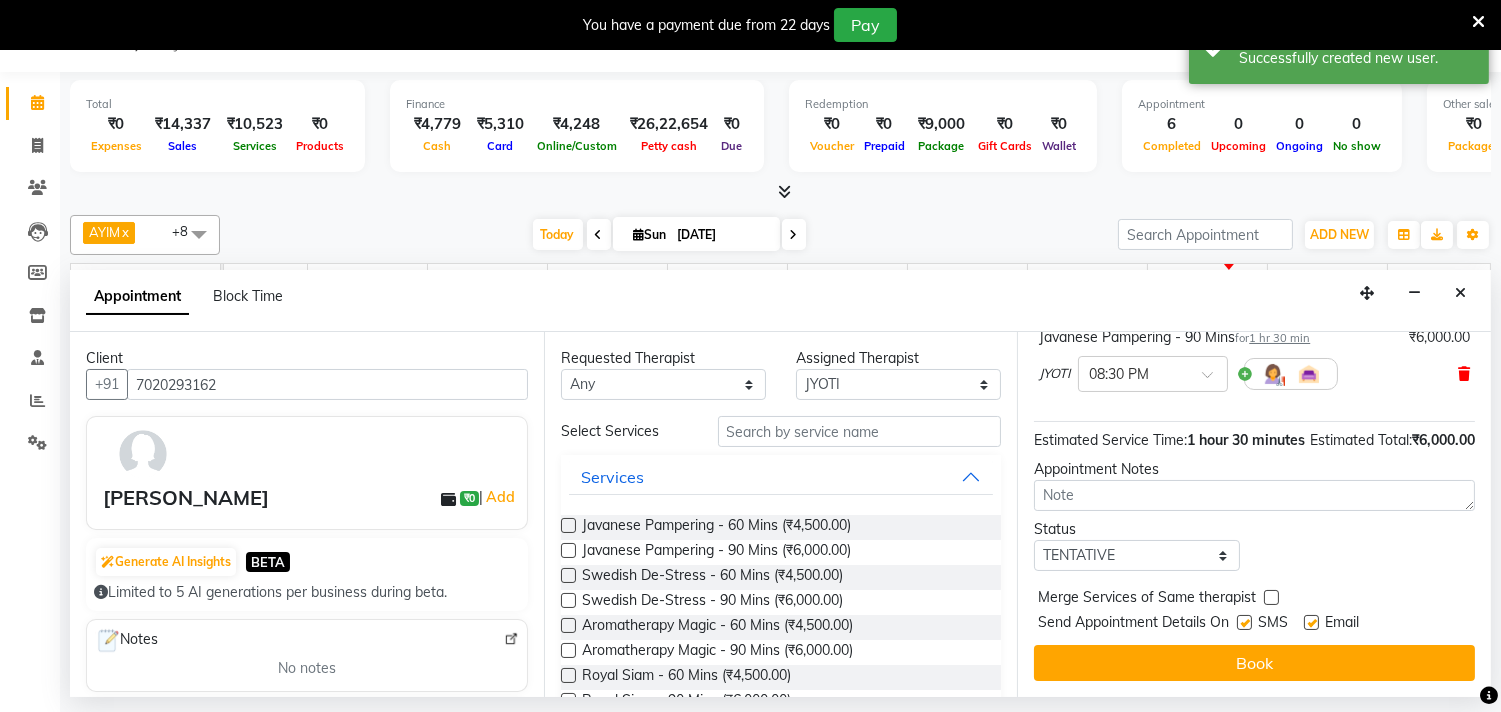 click at bounding box center (1464, 374) 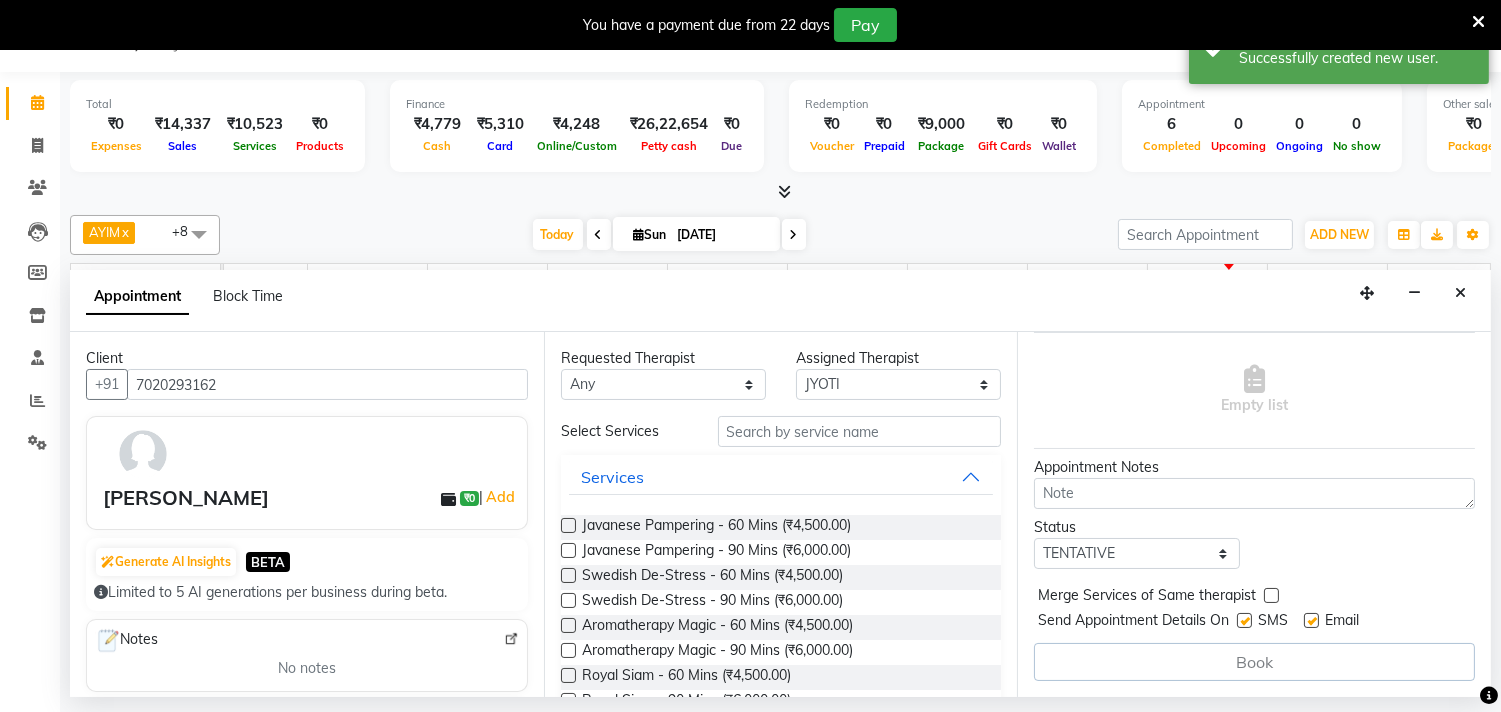 click at bounding box center (568, 525) 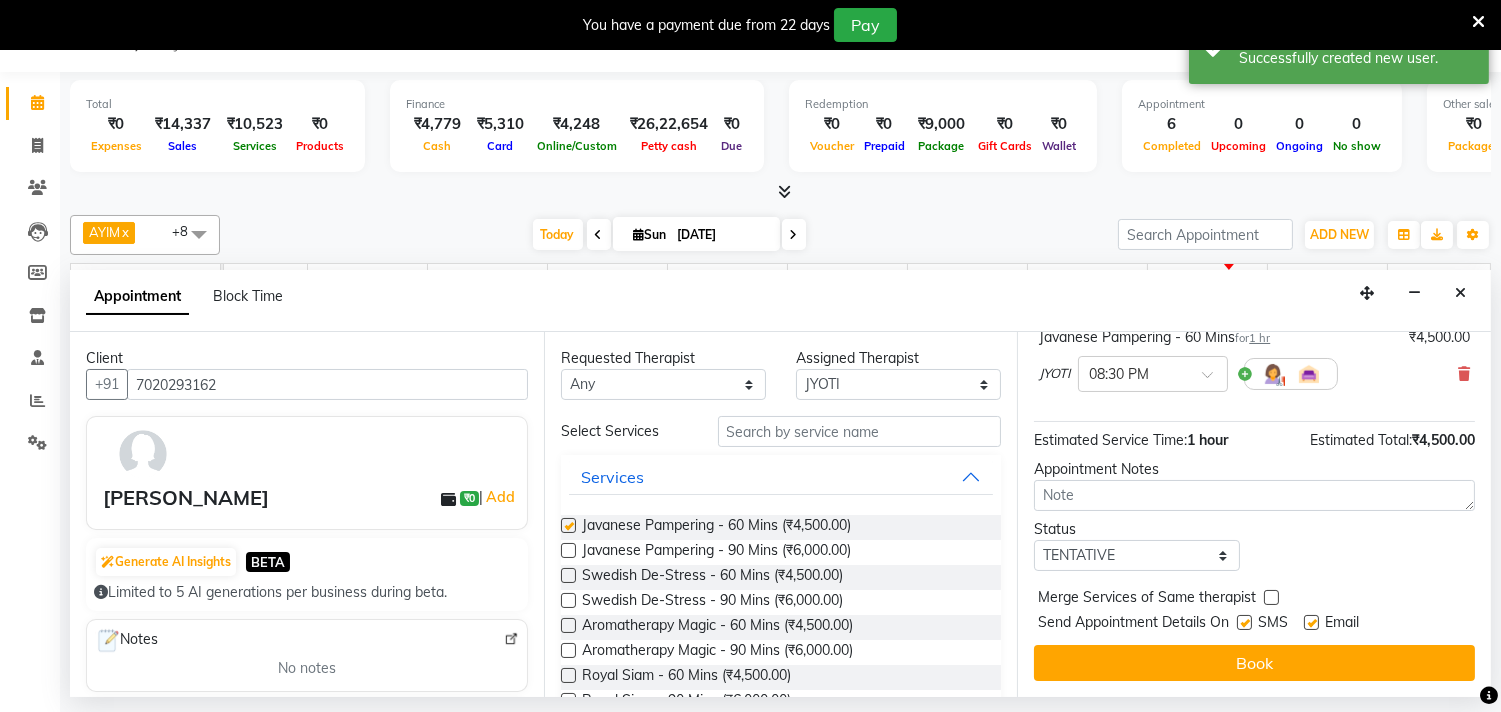 checkbox on "false" 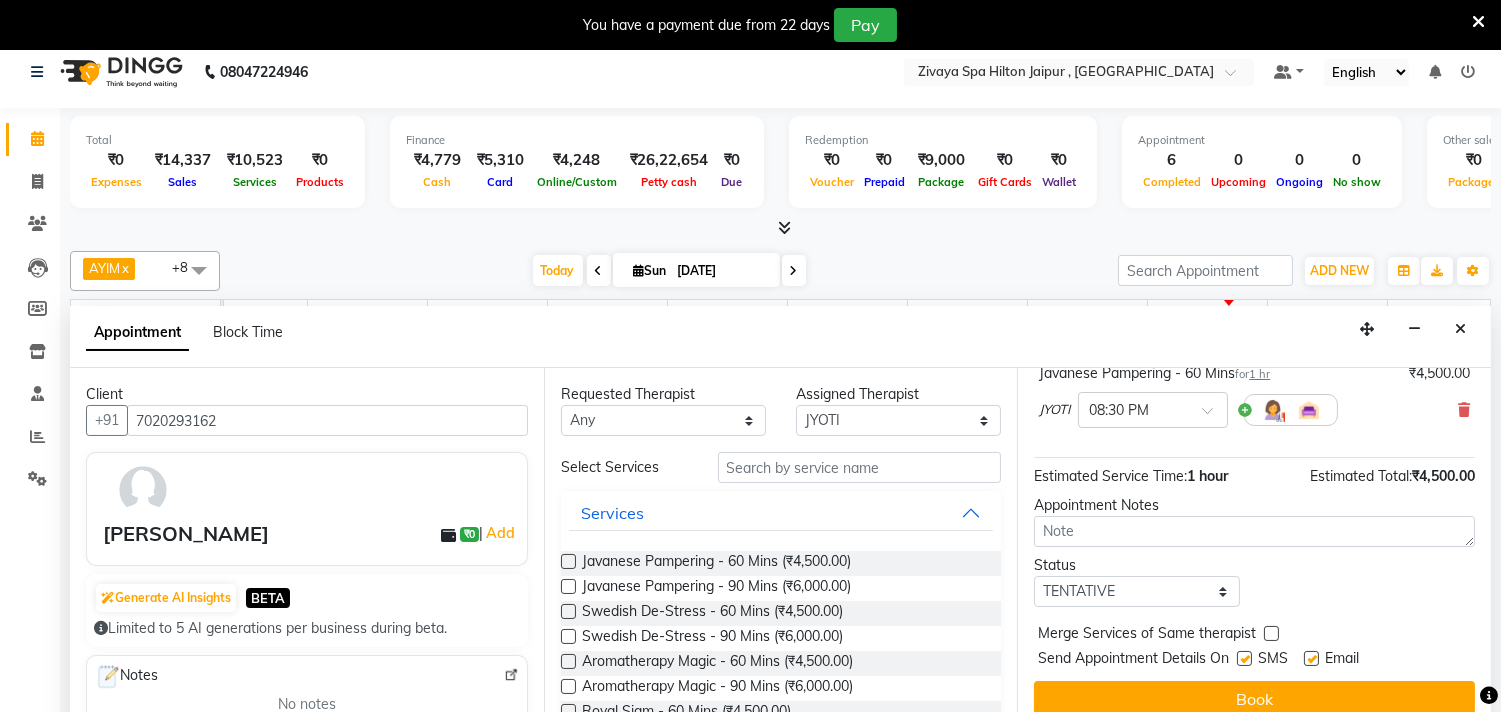 scroll, scrollTop: 0, scrollLeft: 0, axis: both 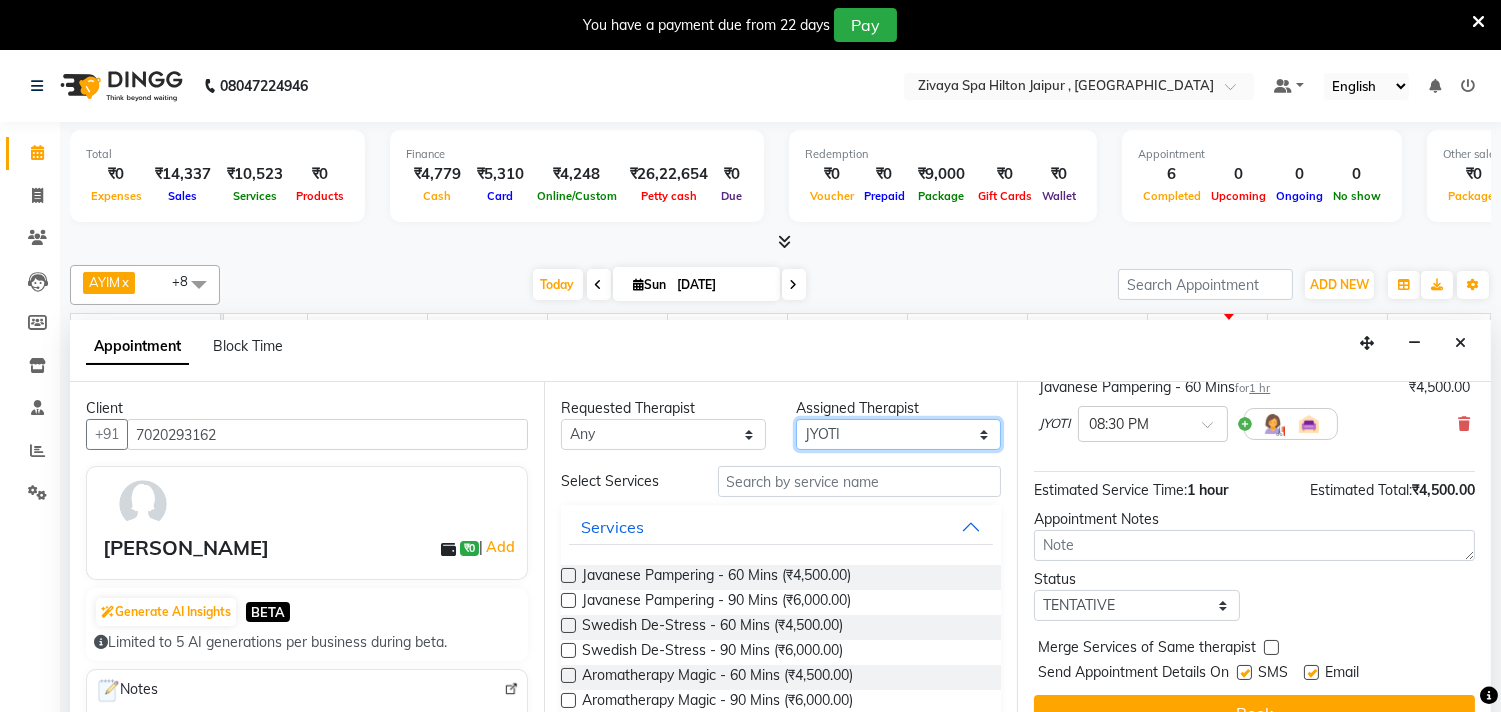 click on "Select [PERSON_NAME] JYOTI LIKWI [PERSON_NAME]  [PERSON_NAME]  [PERSON_NAME] [PERSON_NAME]" at bounding box center (898, 434) 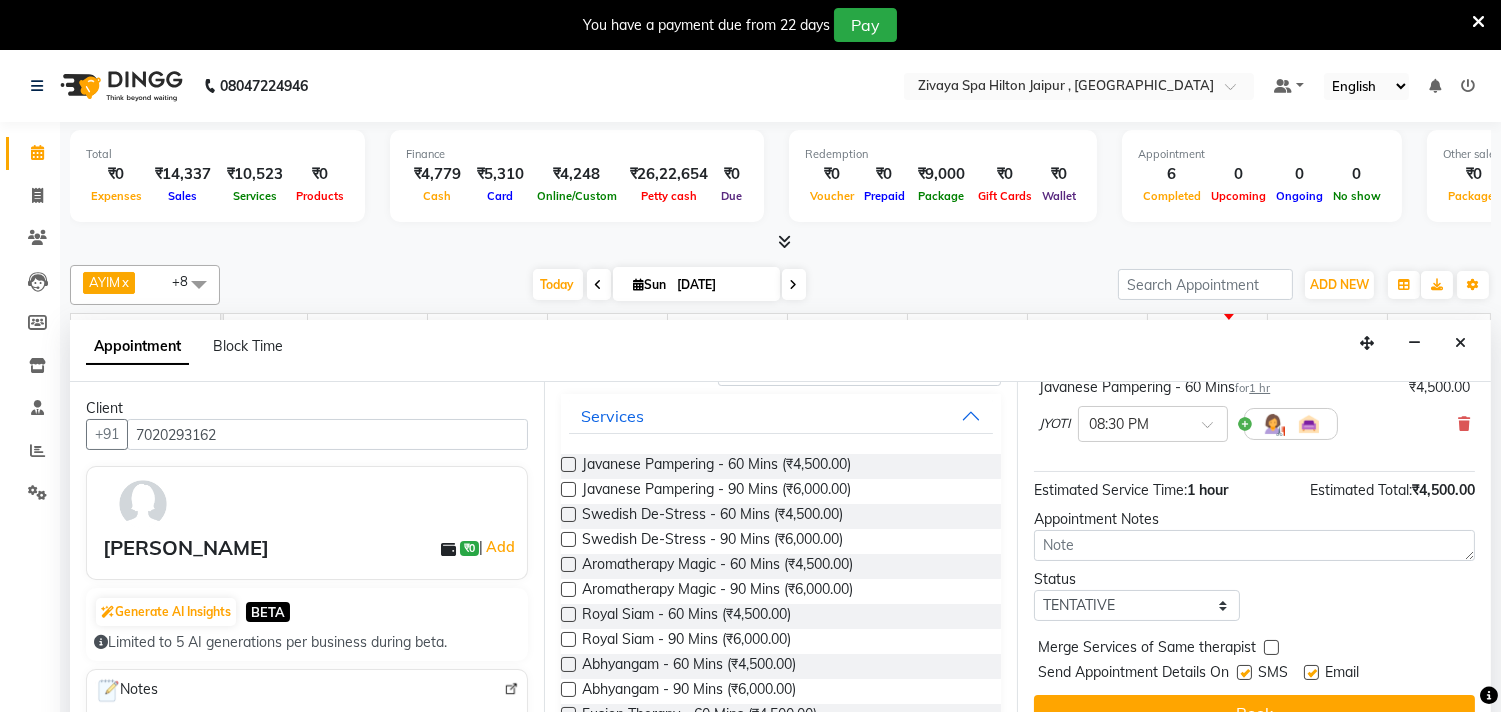 scroll, scrollTop: 0, scrollLeft: 0, axis: both 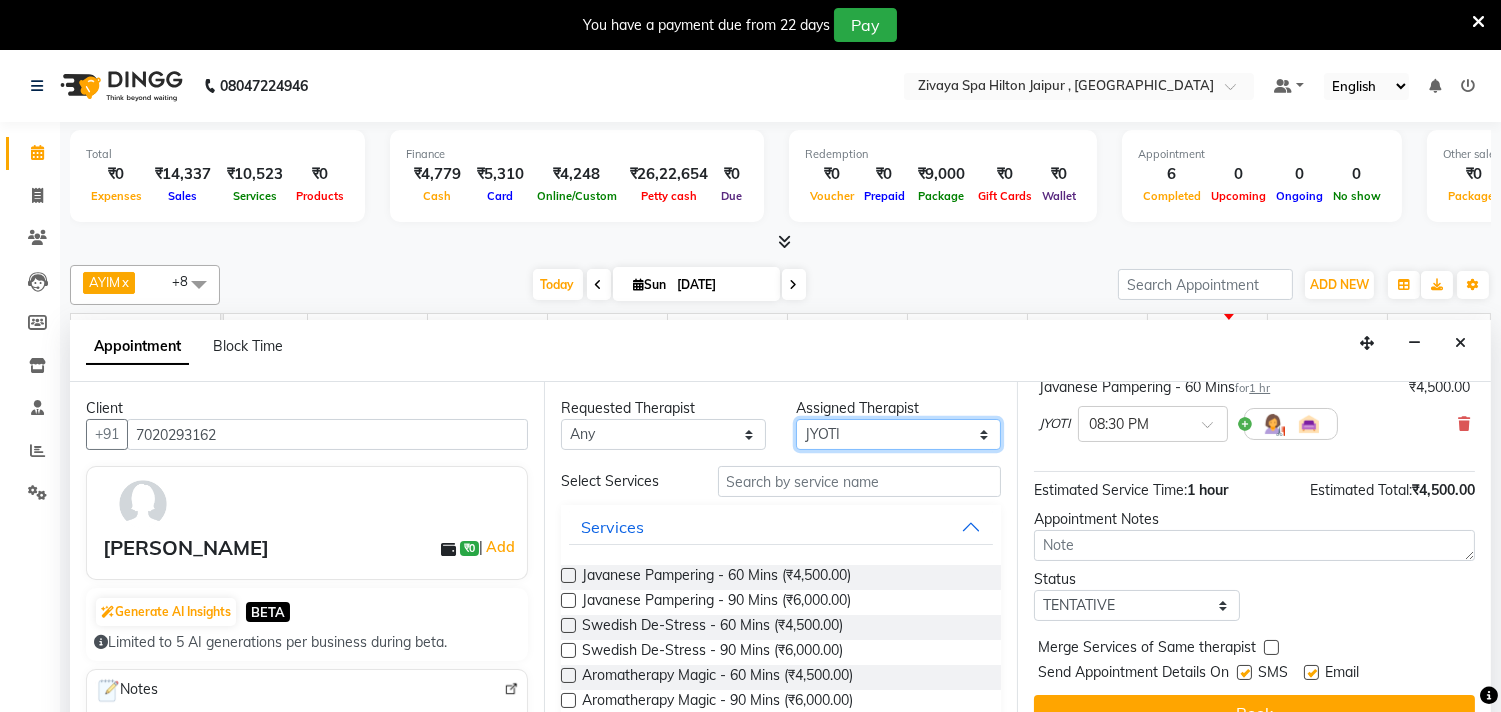 click on "Select [PERSON_NAME] JYOTI LIKWI [PERSON_NAME]  [PERSON_NAME]  [PERSON_NAME] [PERSON_NAME]" at bounding box center (898, 434) 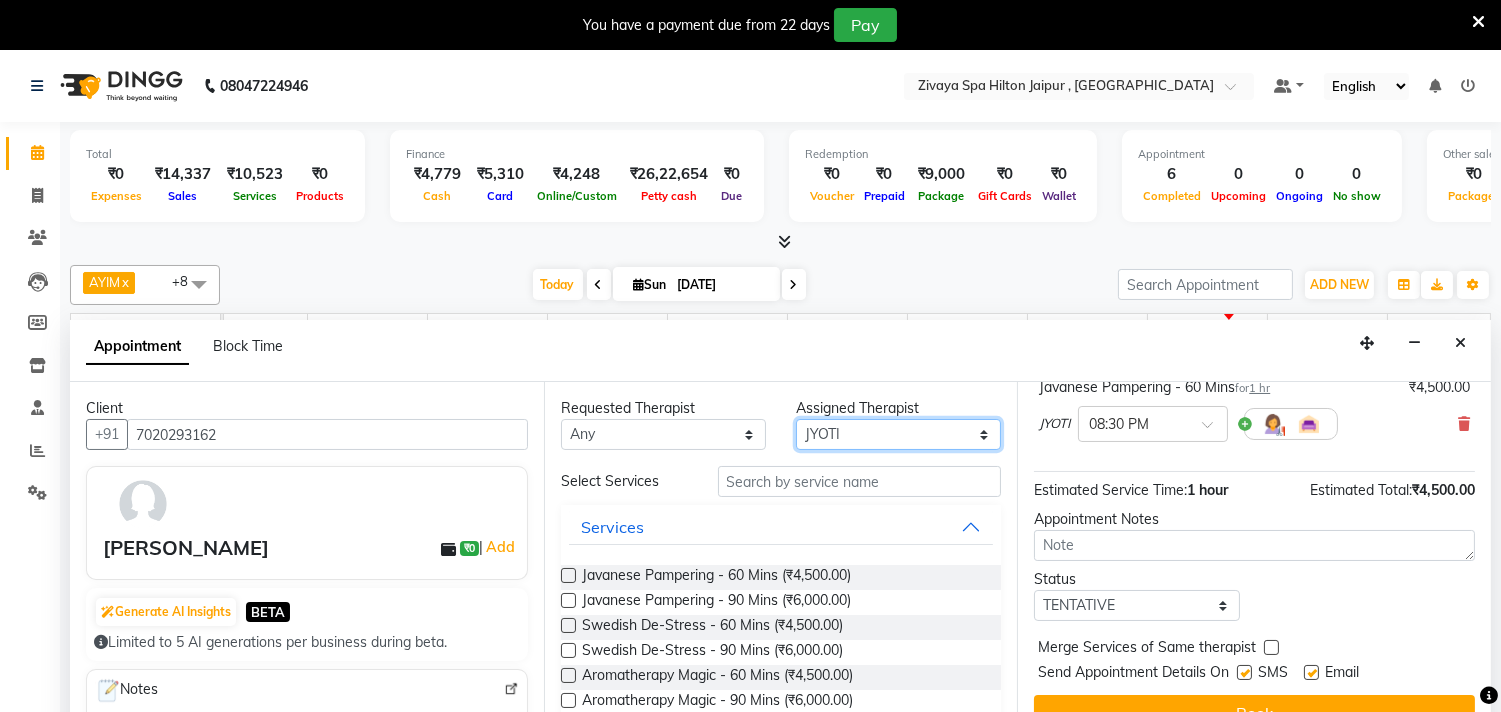 select on "48603" 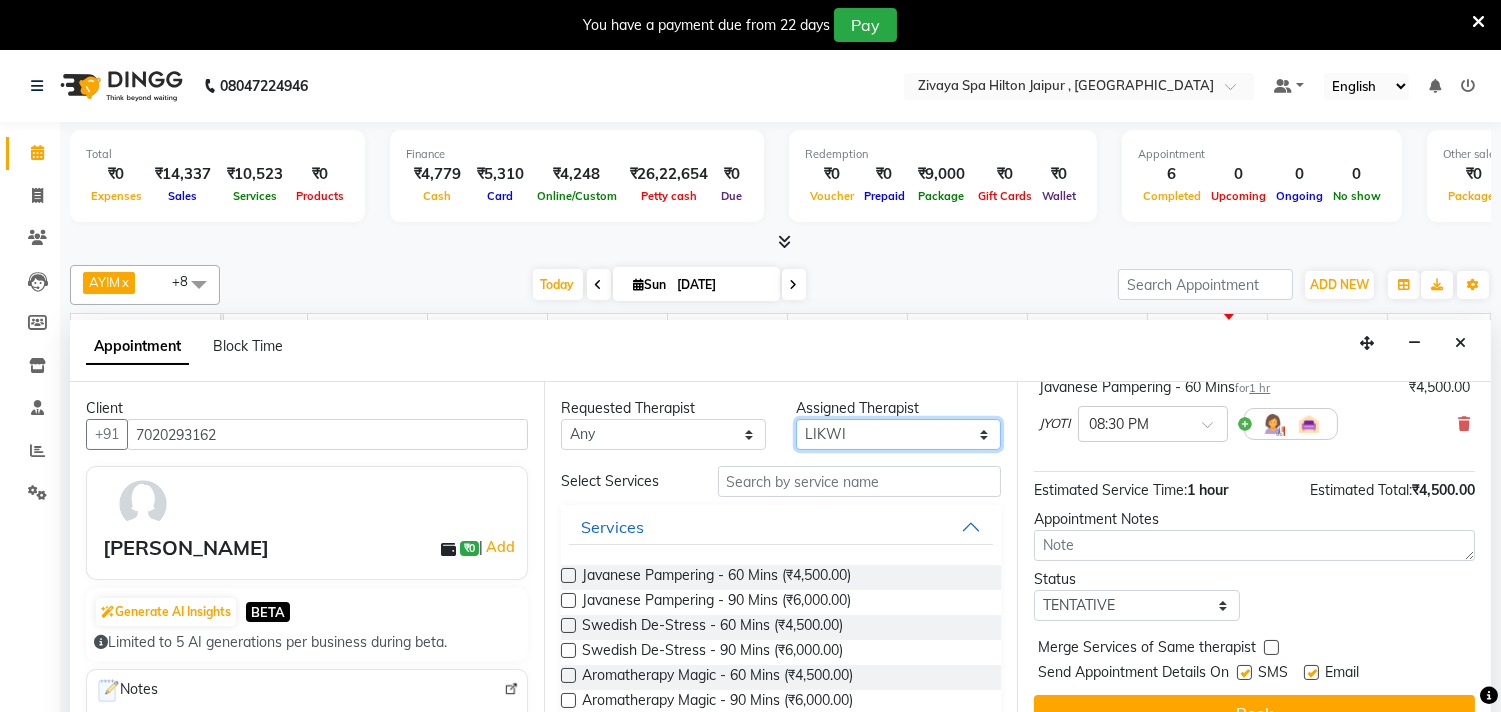 click on "Select [PERSON_NAME] JYOTI LIKWI [PERSON_NAME]  [PERSON_NAME]  [PERSON_NAME] [PERSON_NAME]" at bounding box center (898, 434) 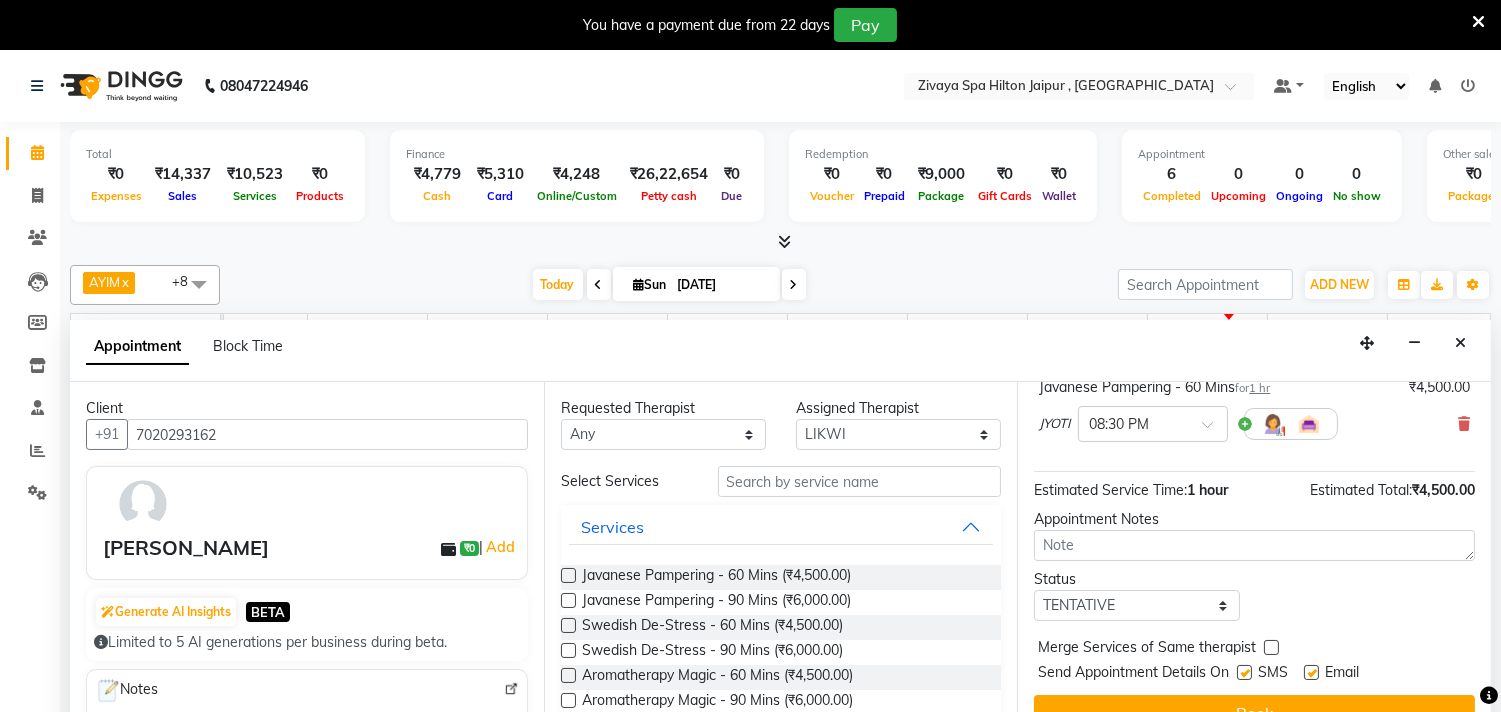 click at bounding box center (568, 575) 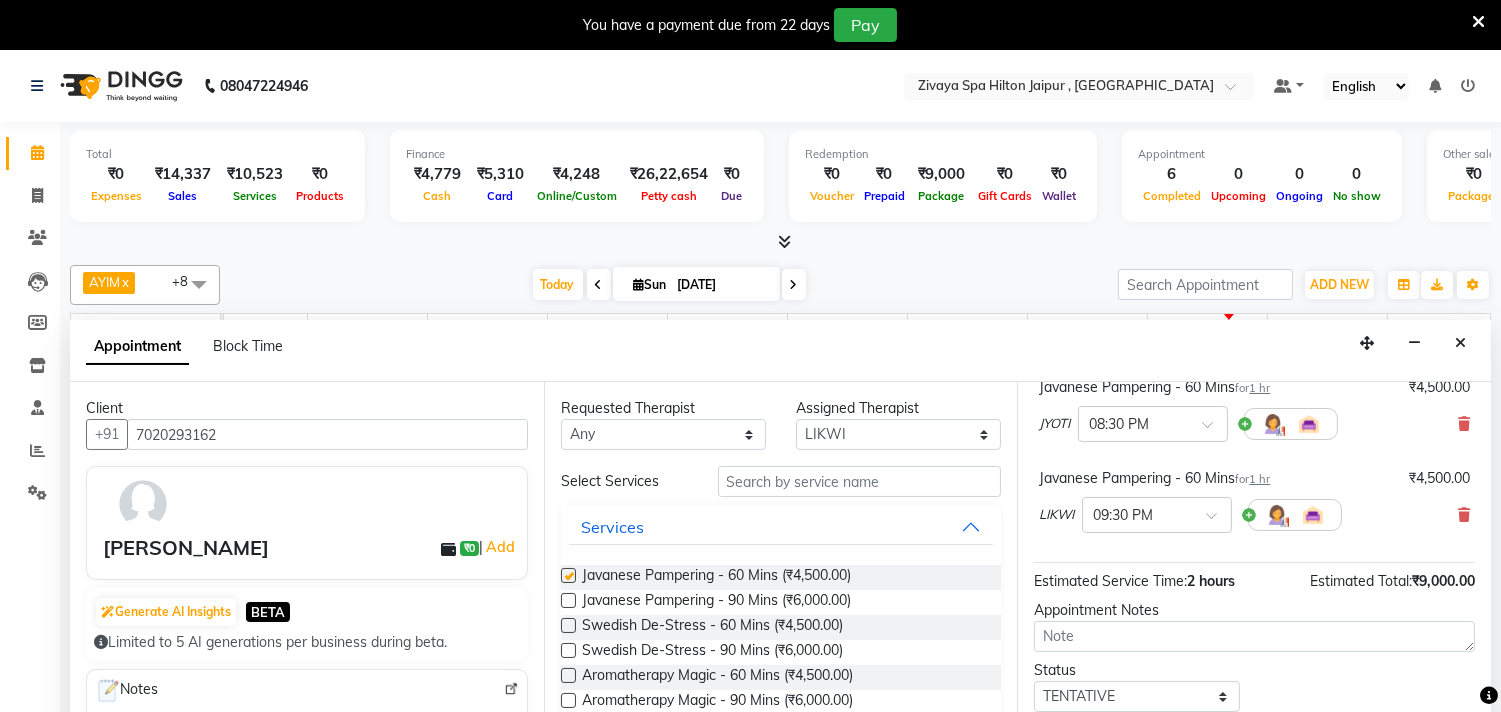 checkbox on "false" 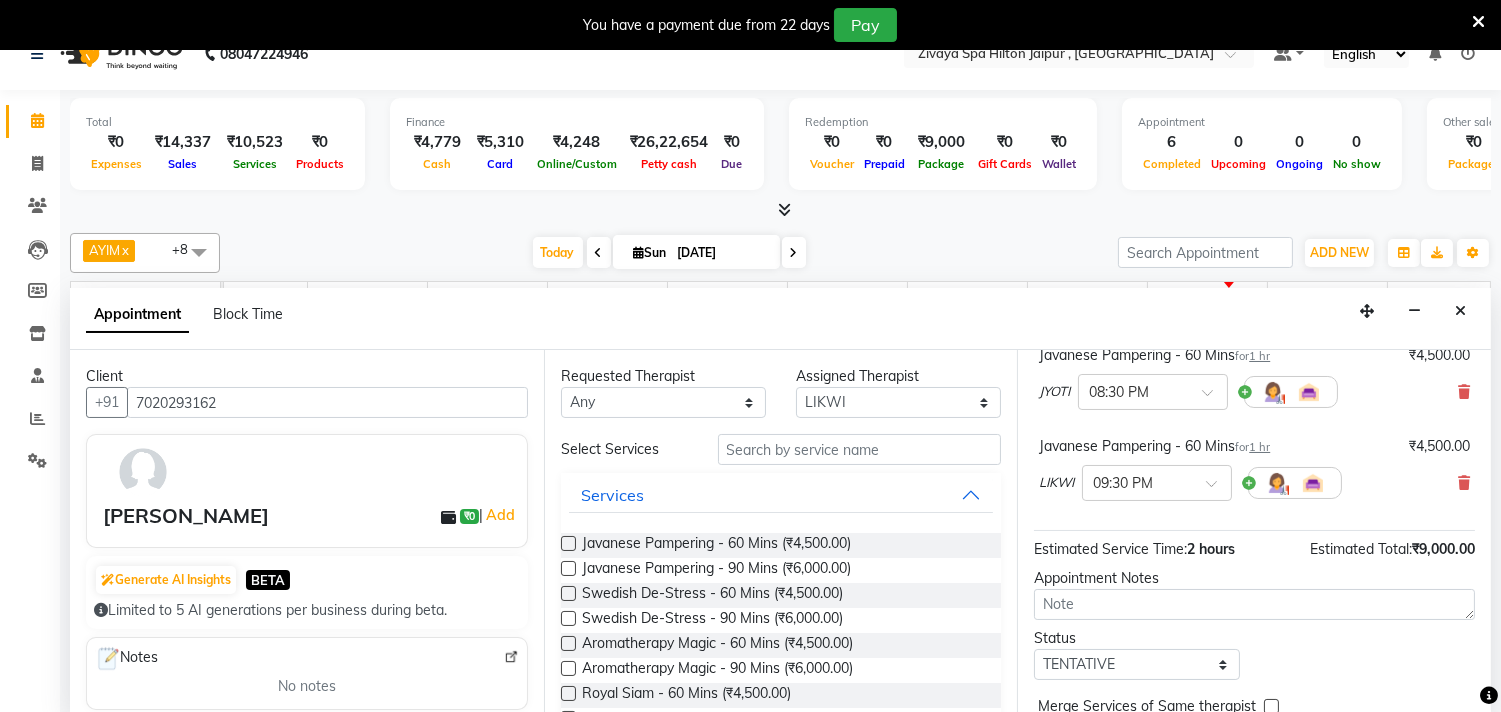 scroll, scrollTop: 50, scrollLeft: 0, axis: vertical 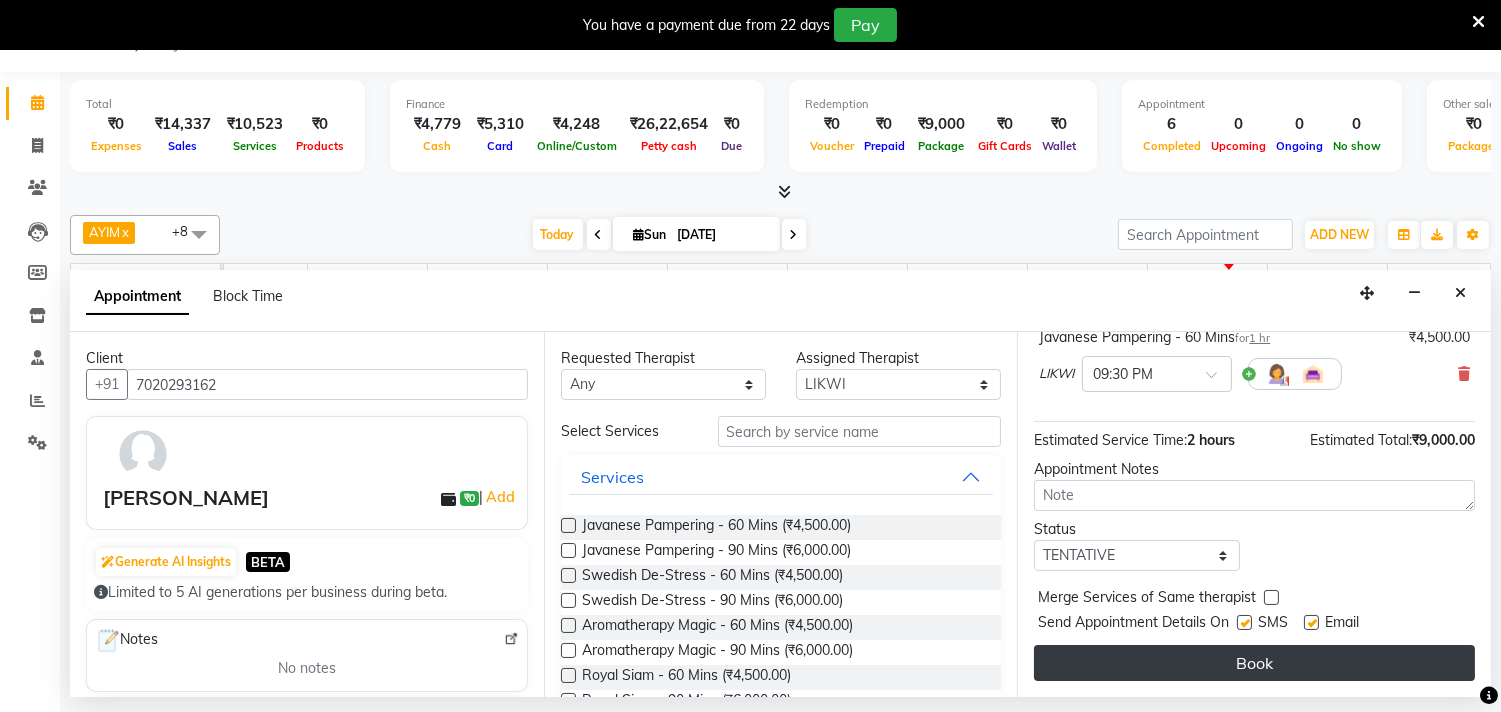 click on "Book" at bounding box center [1254, 663] 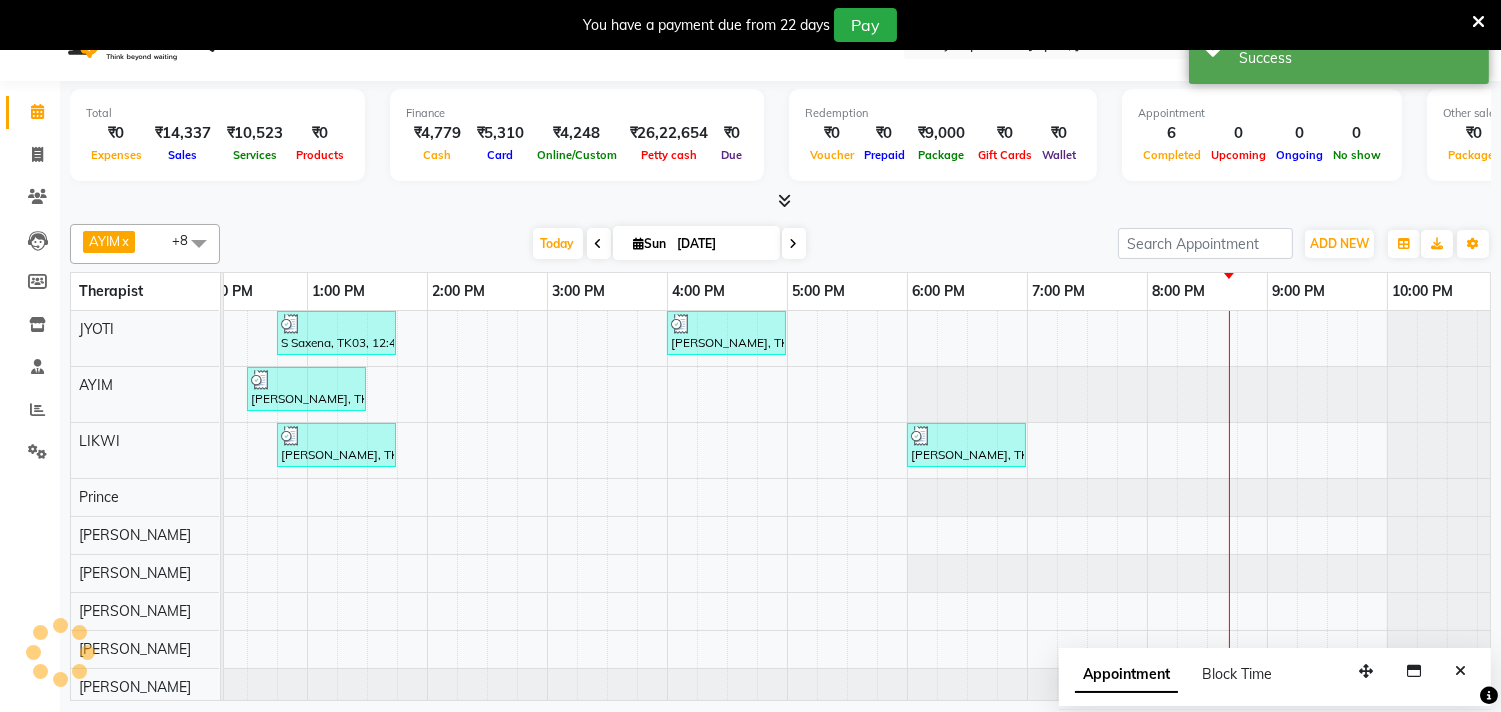scroll, scrollTop: 0, scrollLeft: 0, axis: both 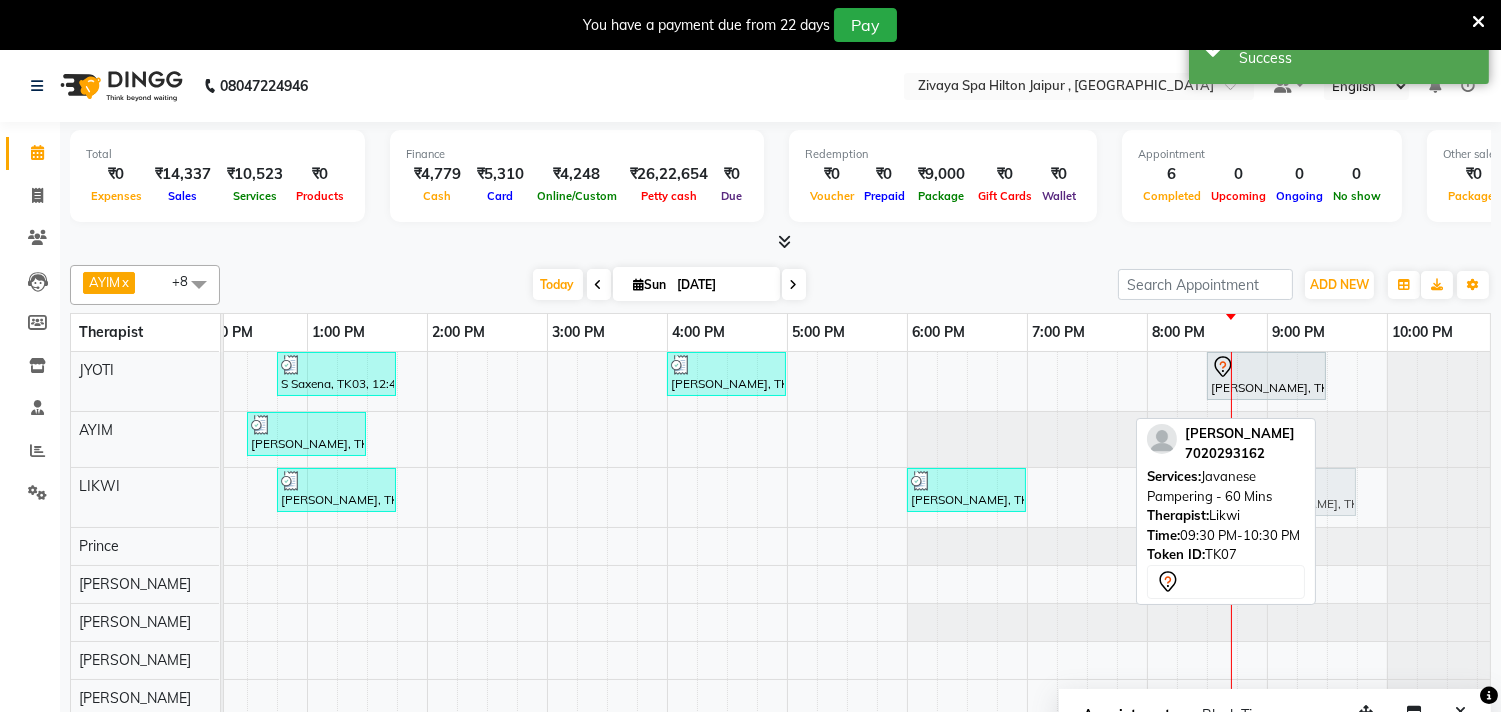 drag, startPoint x: 1347, startPoint y: 517, endPoint x: 1285, endPoint y: 537, distance: 65.14599 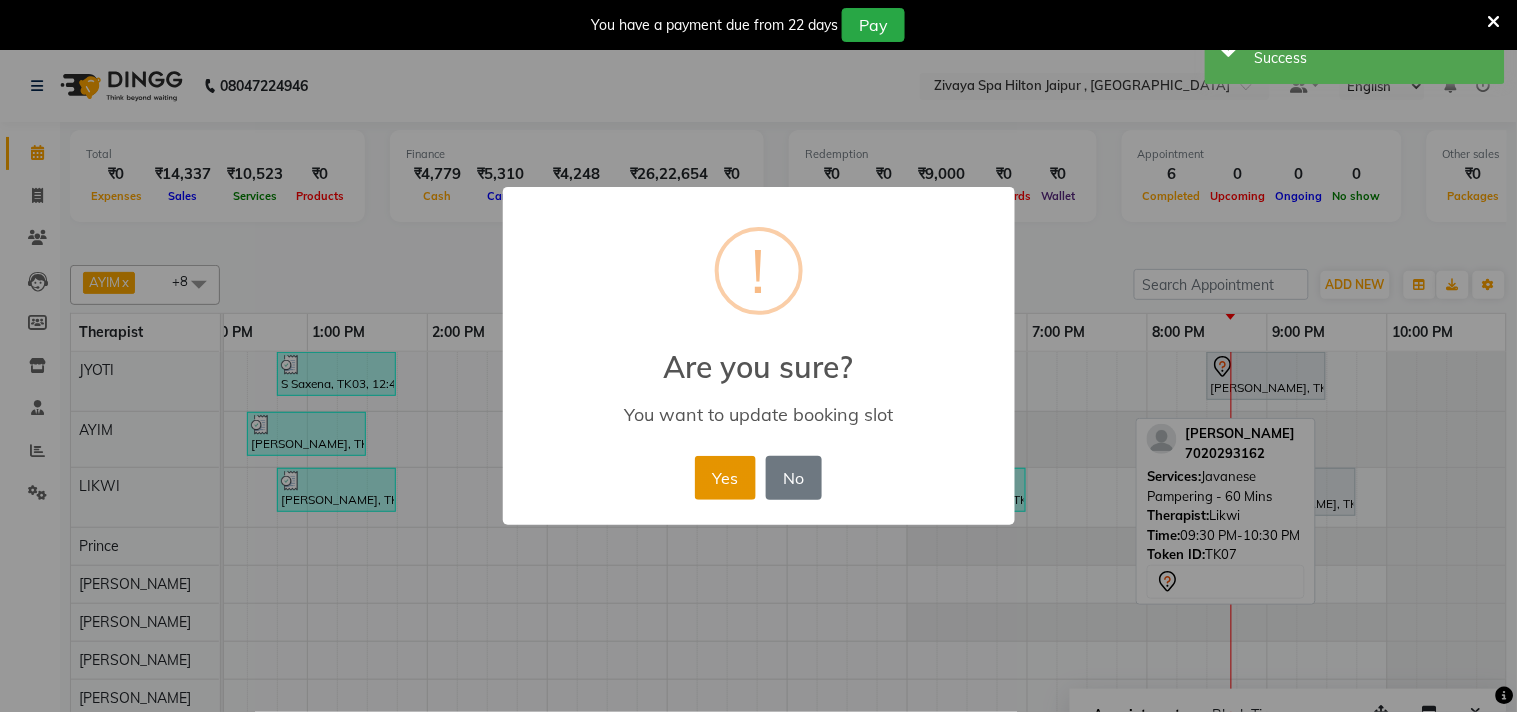 click on "Yes" at bounding box center [725, 478] 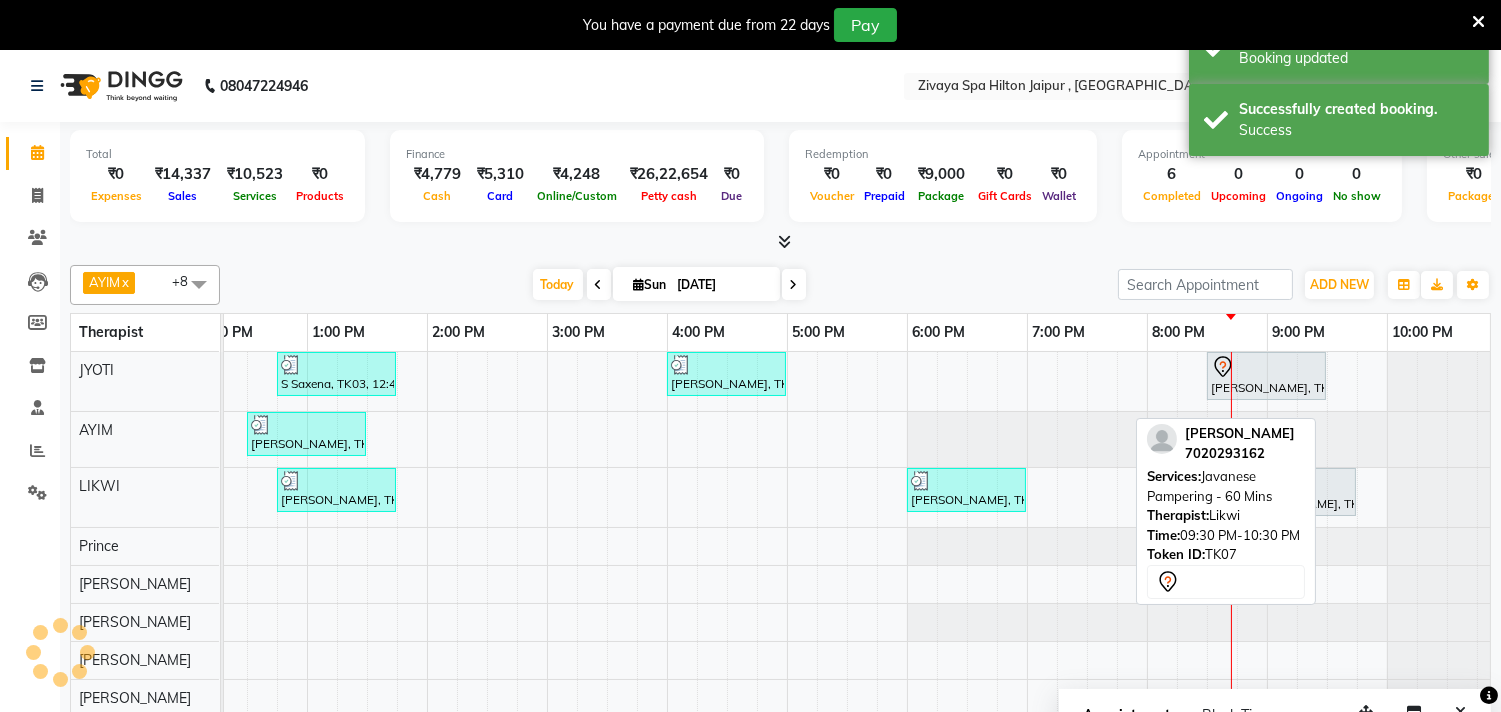 click at bounding box center (-413, 622) 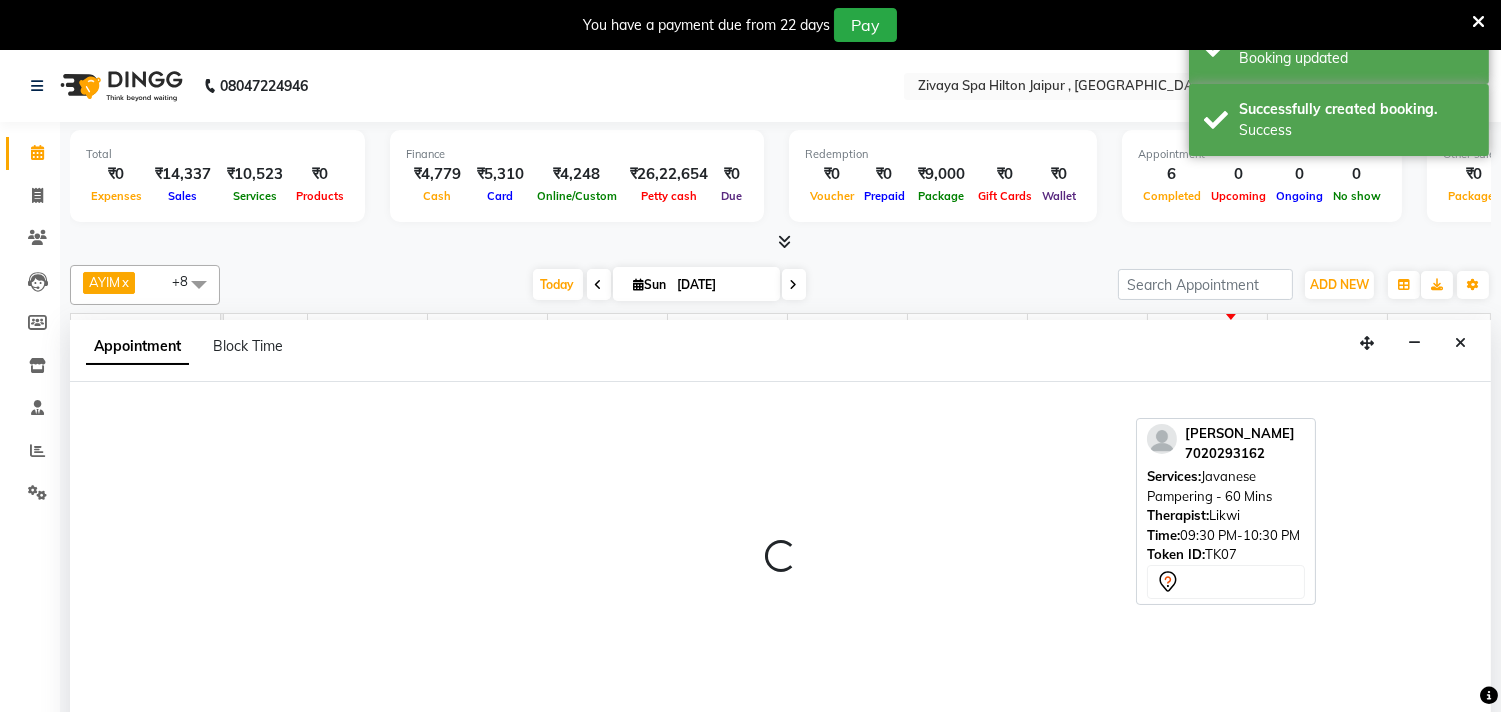 select on "68109" 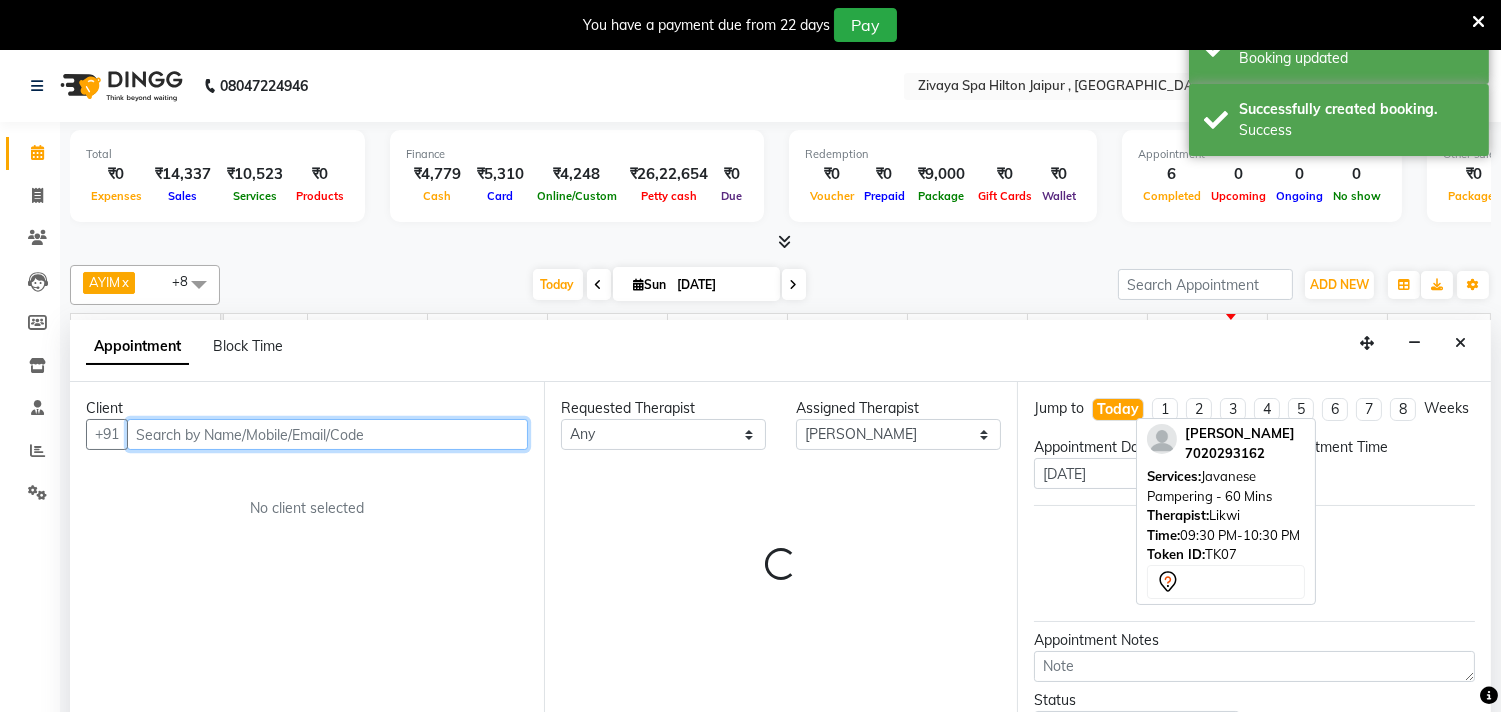 select on "1245" 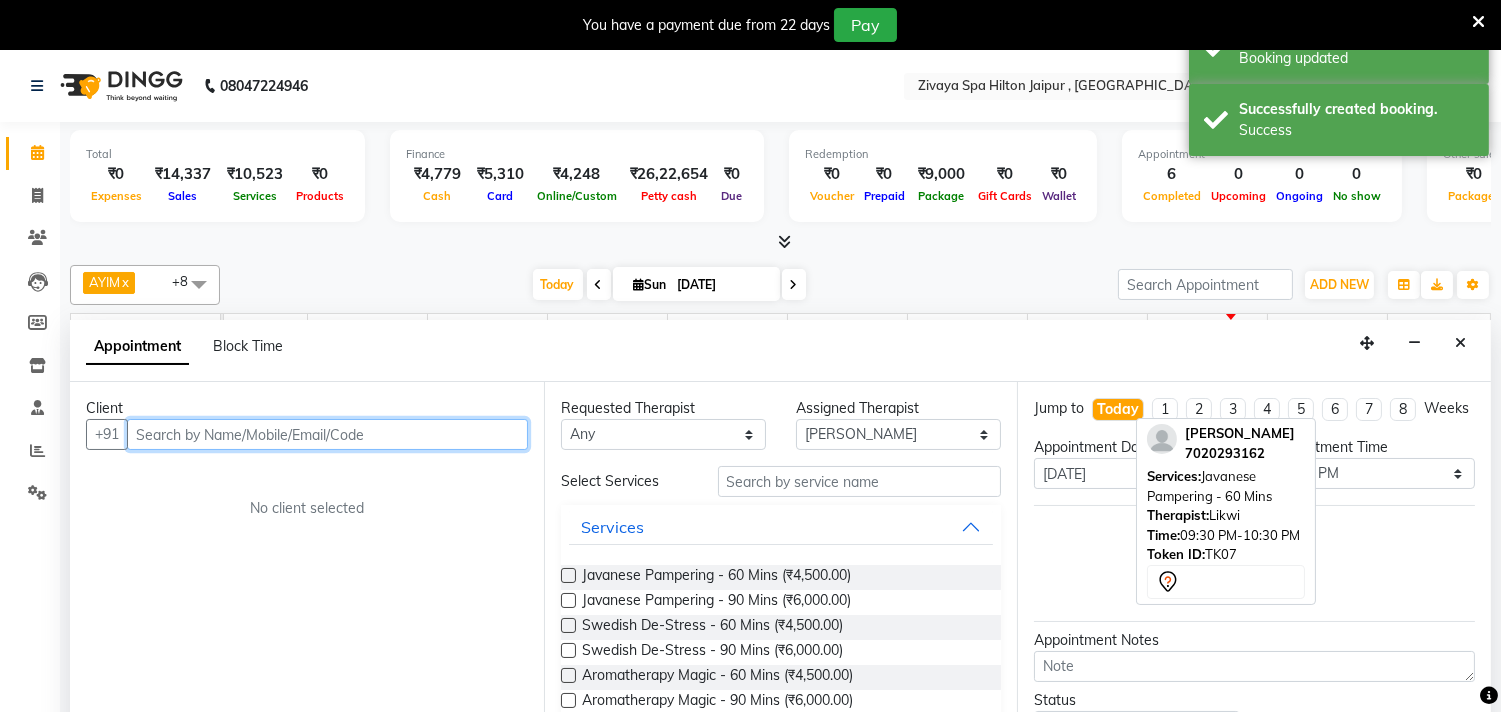 scroll, scrollTop: 50, scrollLeft: 0, axis: vertical 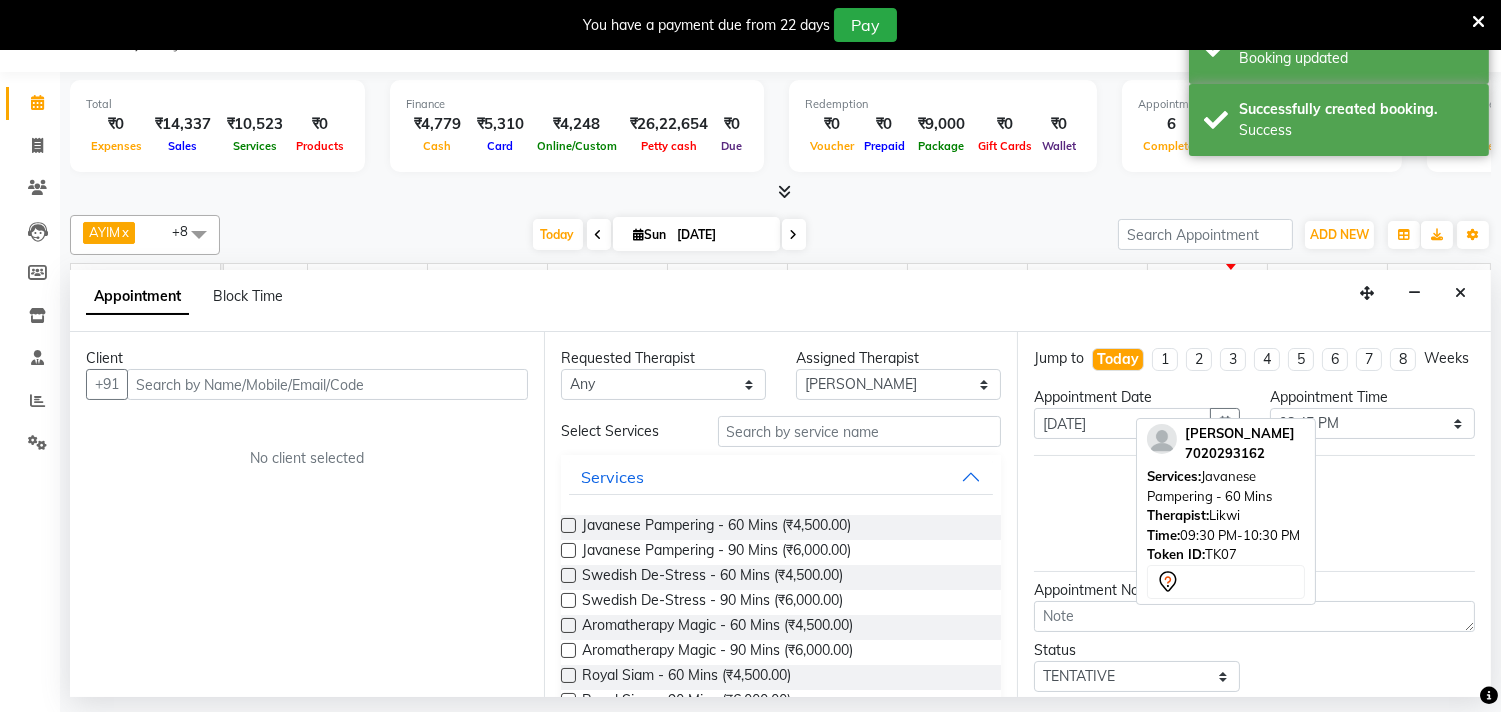 click on "Appointment Block Time" at bounding box center [780, 301] 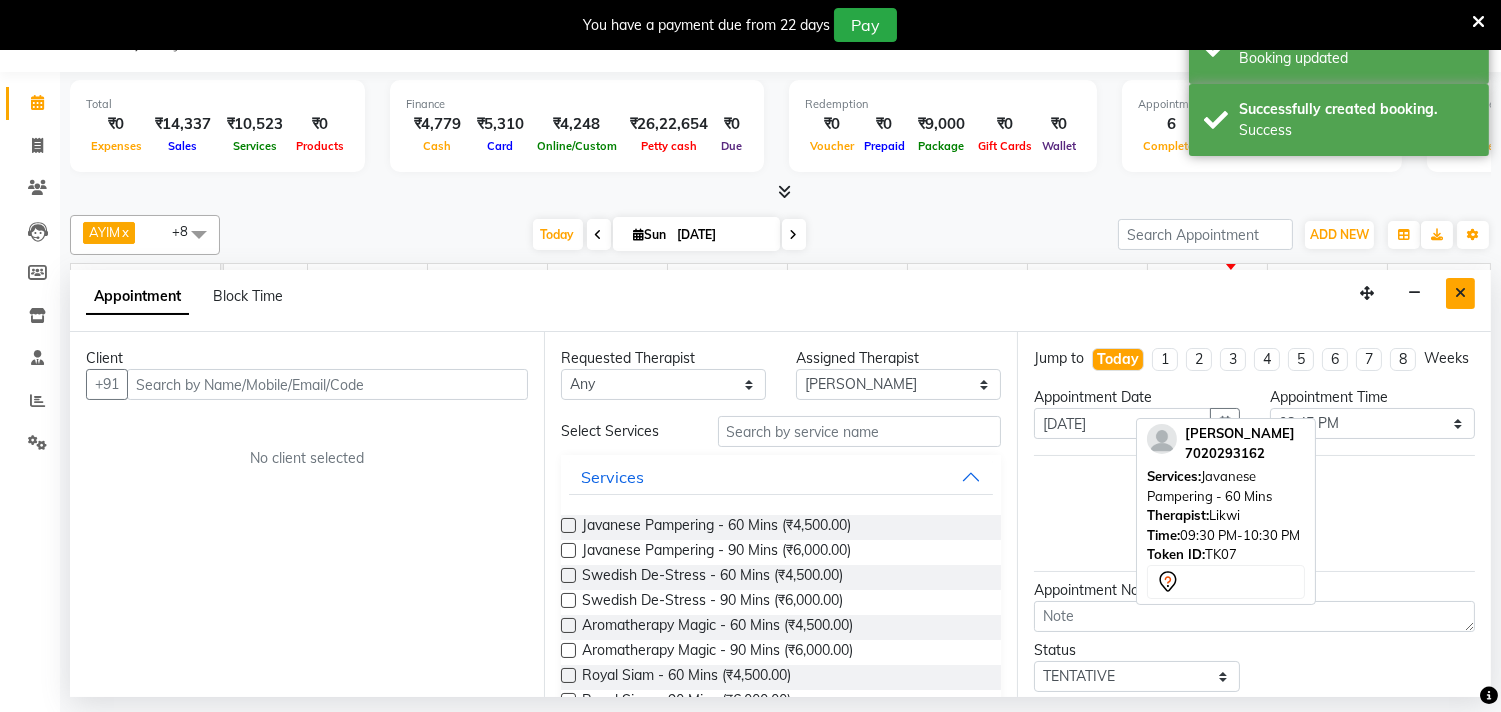 click at bounding box center [1460, 293] 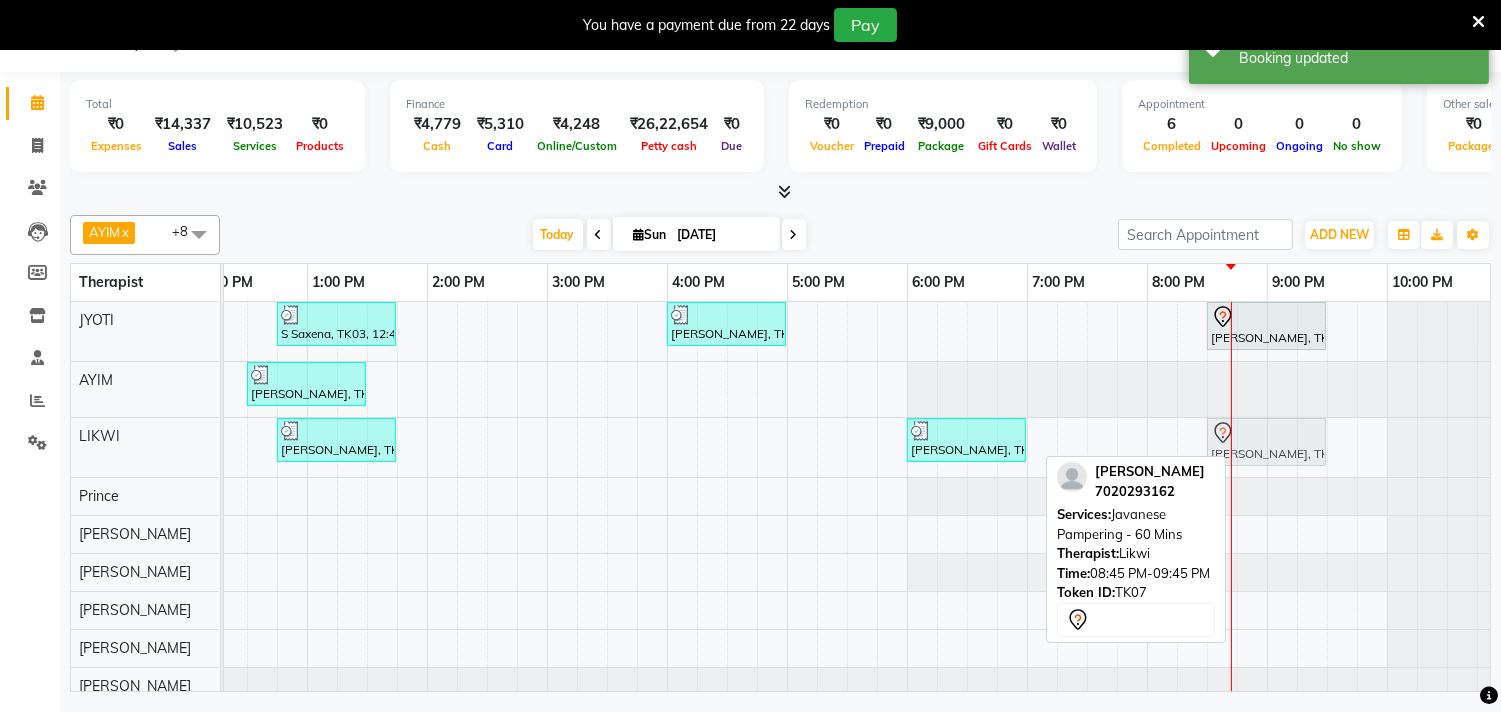 drag, startPoint x: 1297, startPoint y: 451, endPoint x: 1268, endPoint y: 436, distance: 32.649654 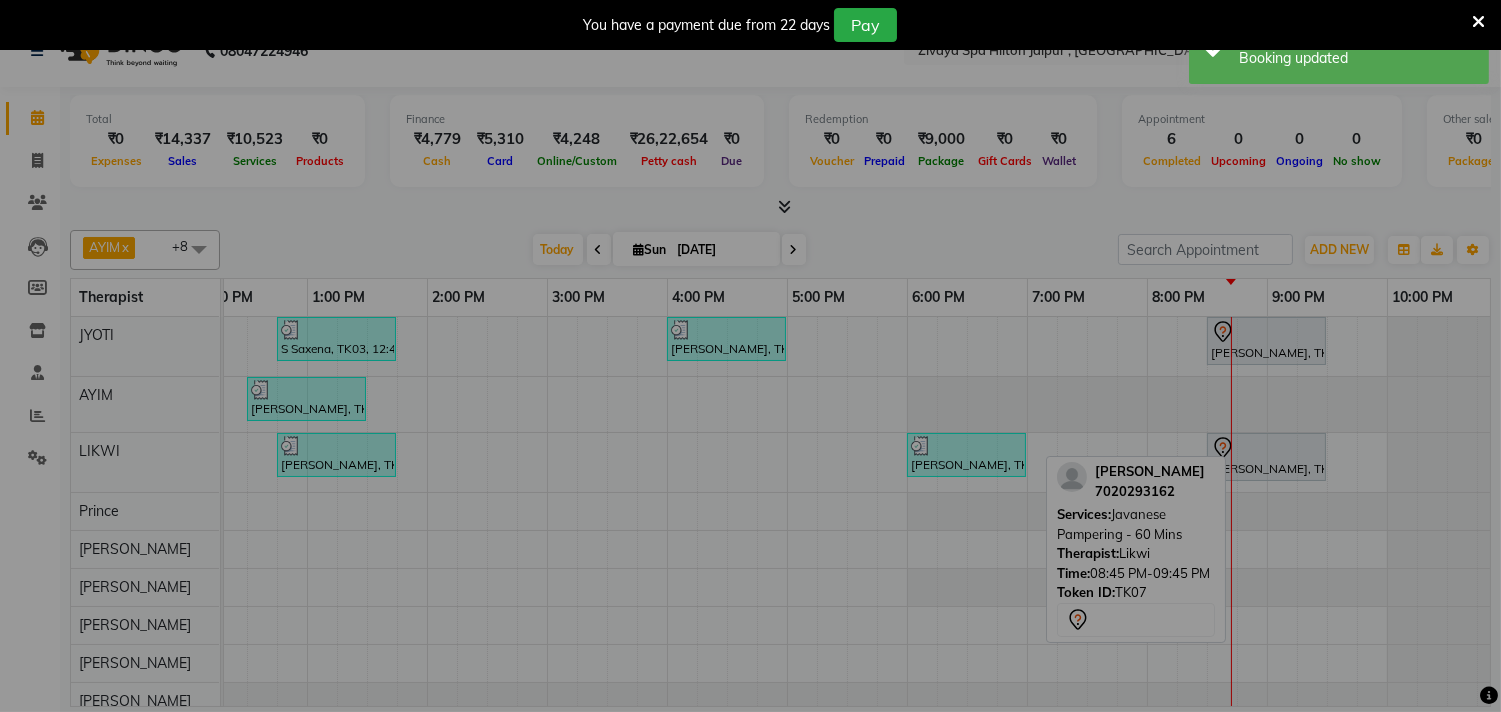 scroll, scrollTop: 34, scrollLeft: 0, axis: vertical 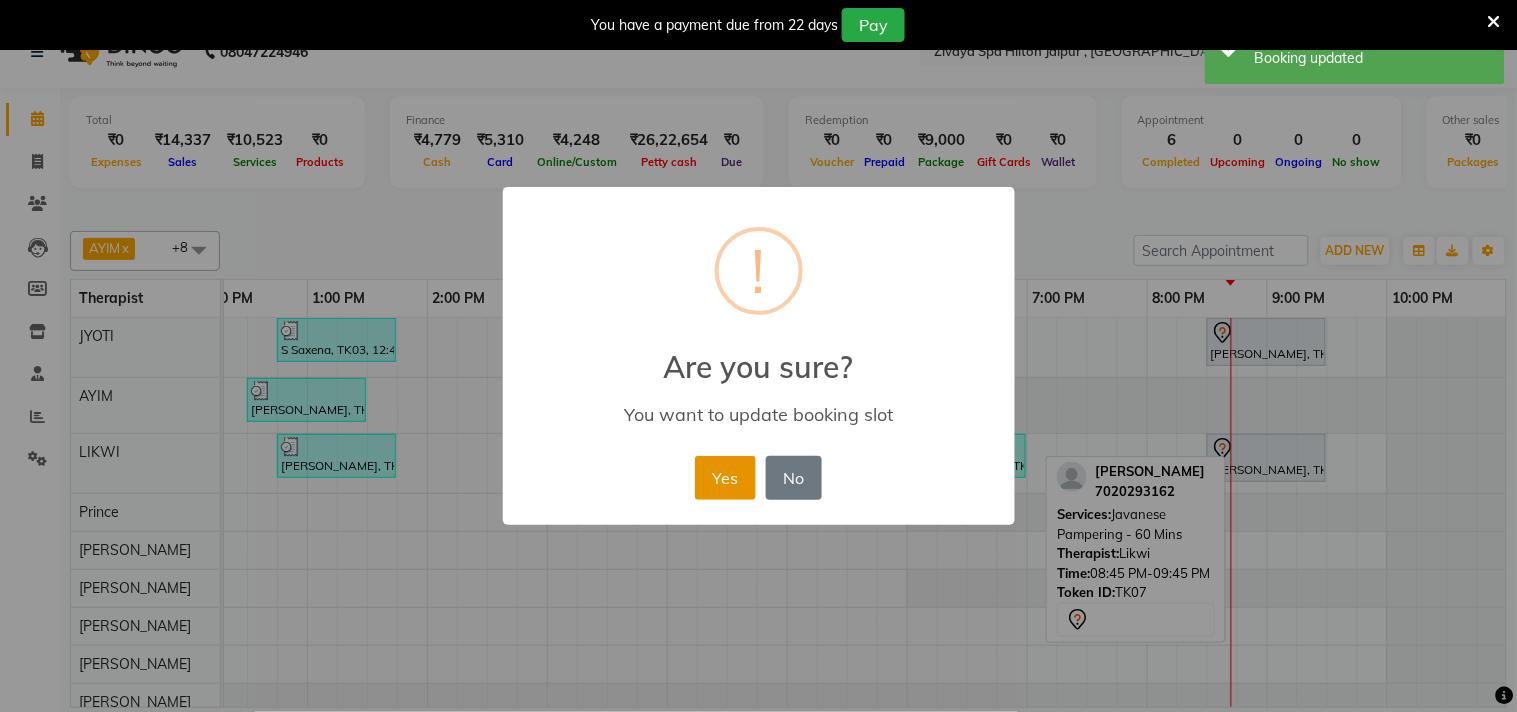 click on "Yes" at bounding box center [725, 478] 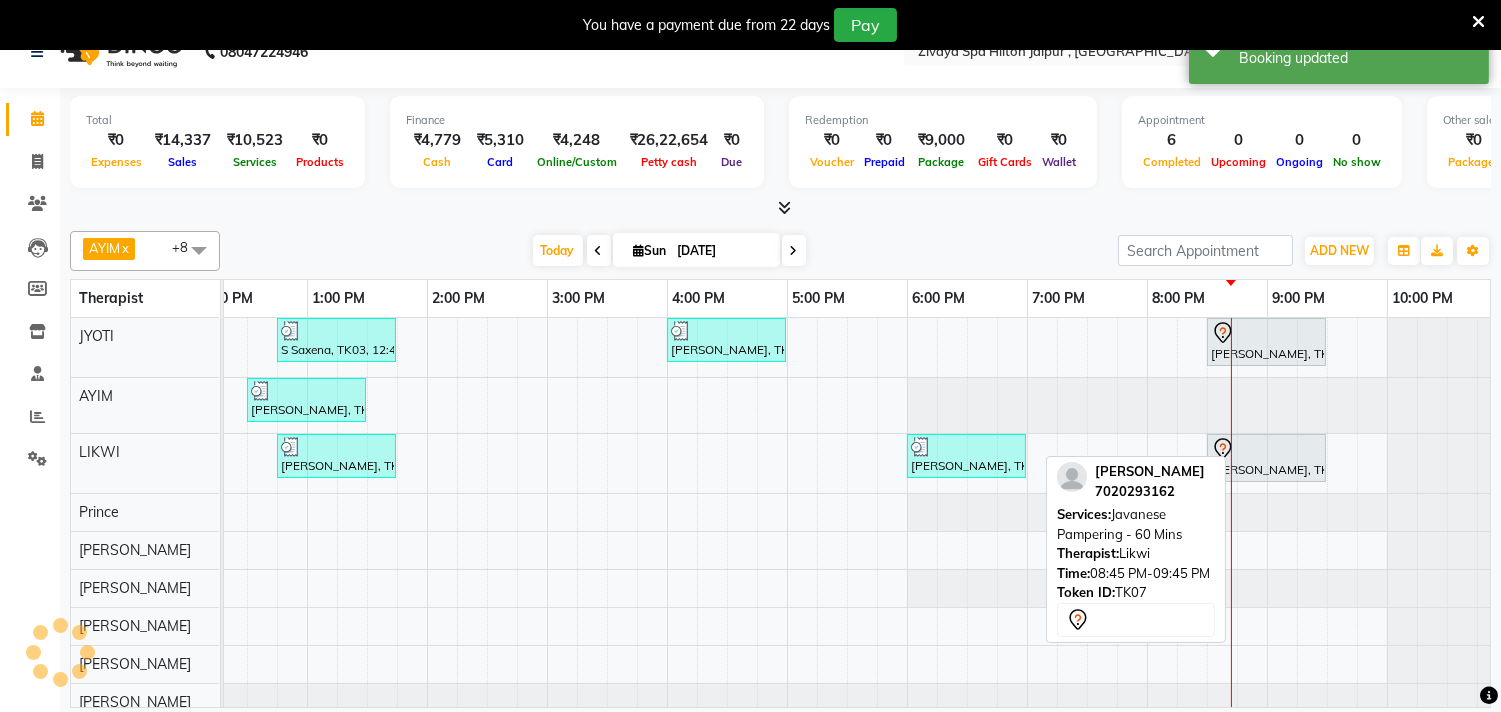 click on "S Saxena, TK03, 12:45 PM-01:45 PM, Javanese Pampering - 60 Mins     [PERSON_NAME], TK05, 04:00 PM-05:00 PM, Swedish De-Stress - 60 Mins             [PERSON_NAME], TK07, 08:30 PM-09:30 PM, Javanese Pampering - 60 Mins     [PERSON_NAME], TK01, 08:45 AM-09:45 AM, Javanese Pampering - 60 Mins     [PERSON_NAME], TK02, 12:30 PM-01:30 PM, Javanese Pampering - 60 Mins     [PERSON_NAME], TK04, 12:45 PM-01:45 PM, Swedish De-Stress - 60 [PERSON_NAME], TK06, 06:00 PM-07:00 PM, Royal Siam - 60 Mins             [PERSON_NAME], TK07, 08:30 PM-09:30 PM, Javanese Pampering - 60 Mins" at bounding box center (547, 519) 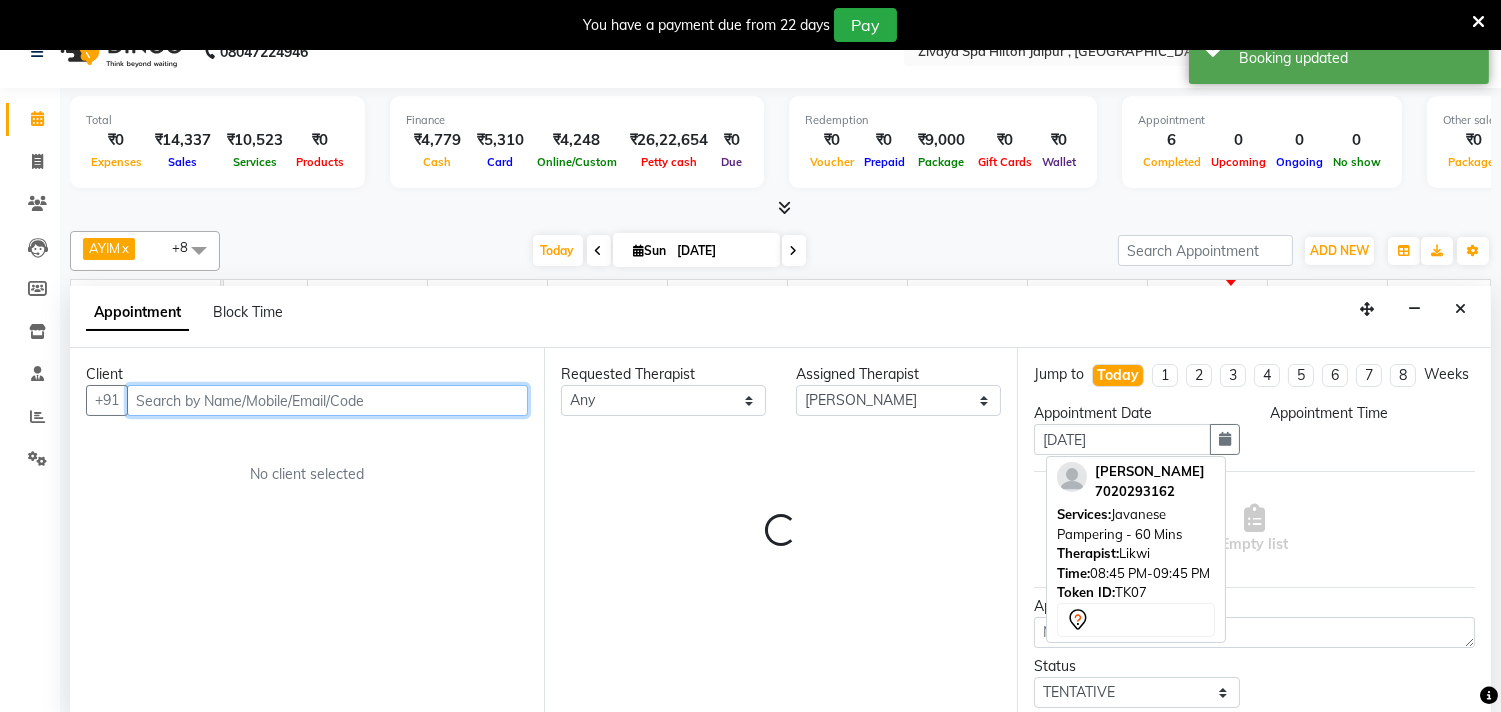 select on "1290" 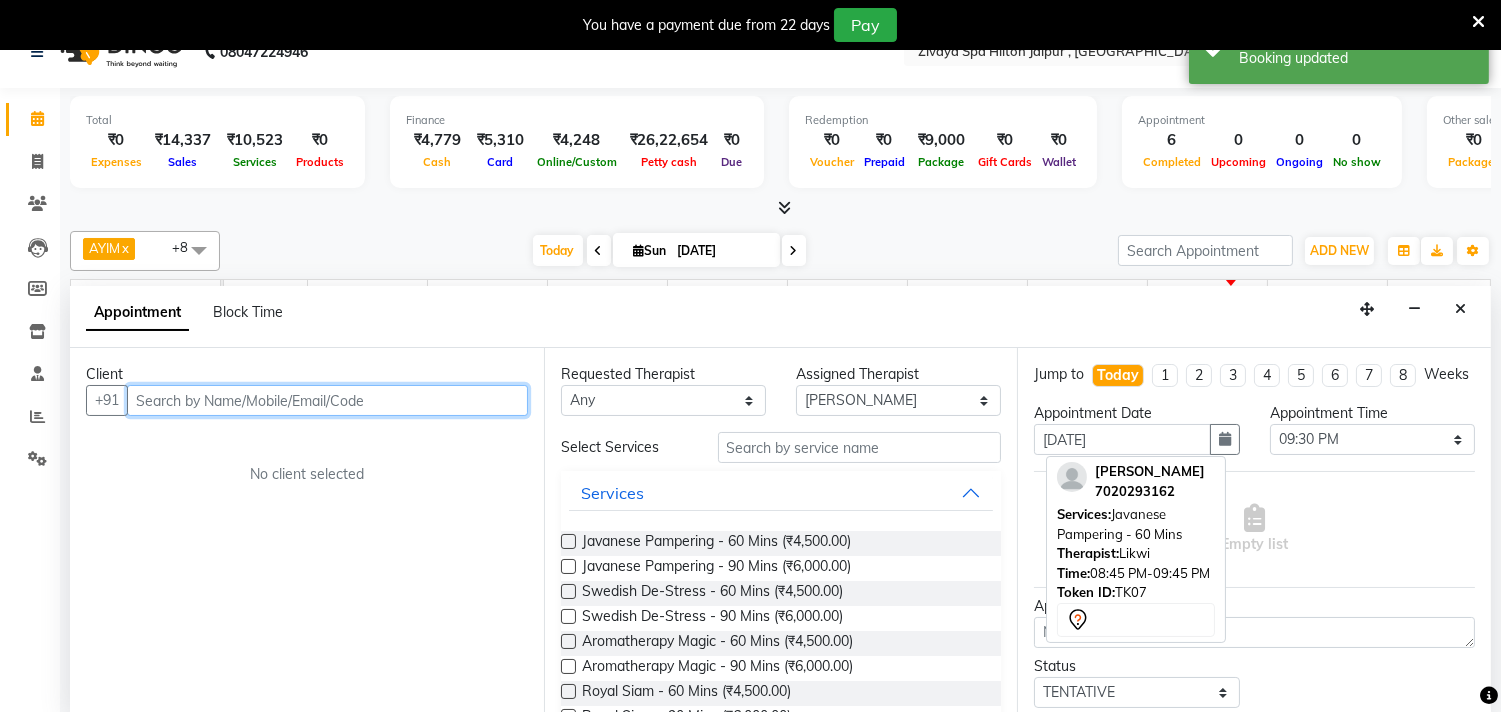 scroll, scrollTop: 50, scrollLeft: 0, axis: vertical 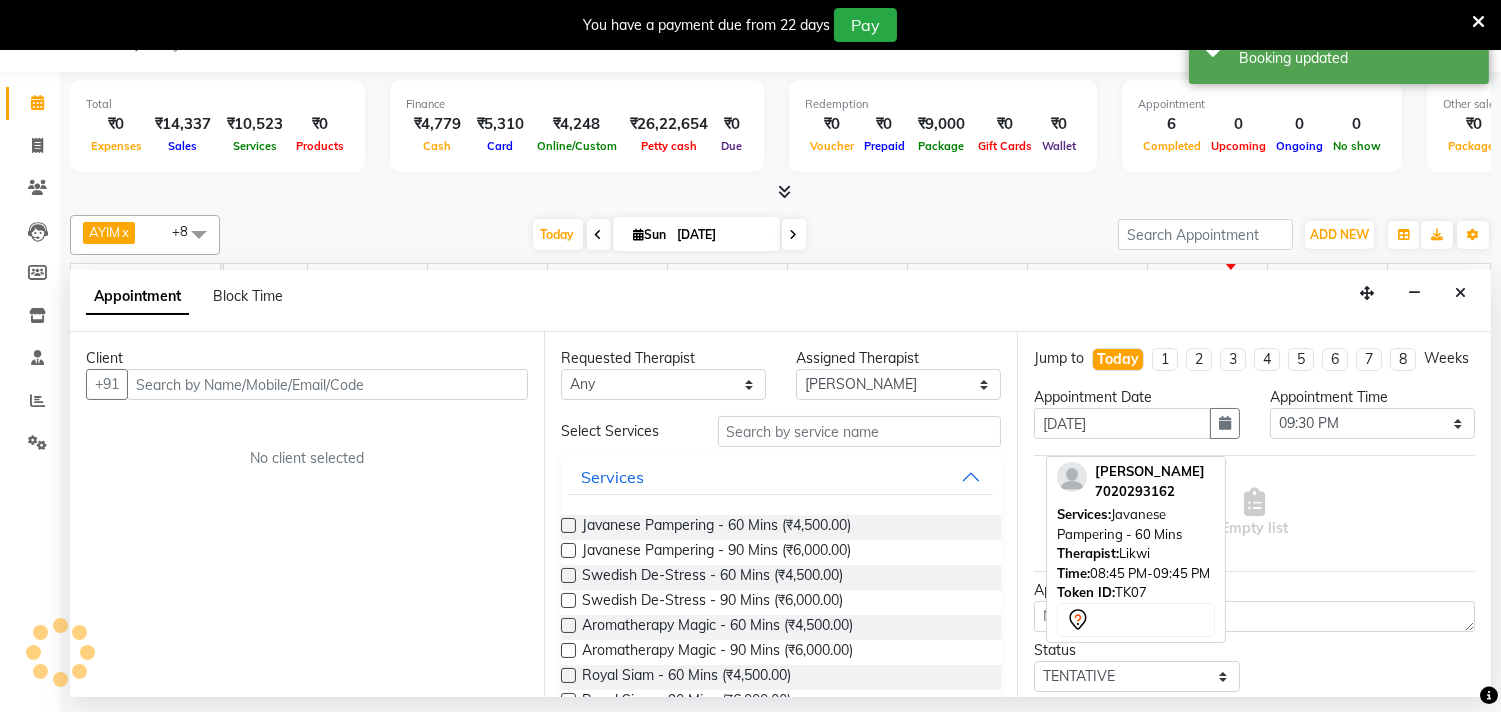 click at bounding box center (1460, 293) 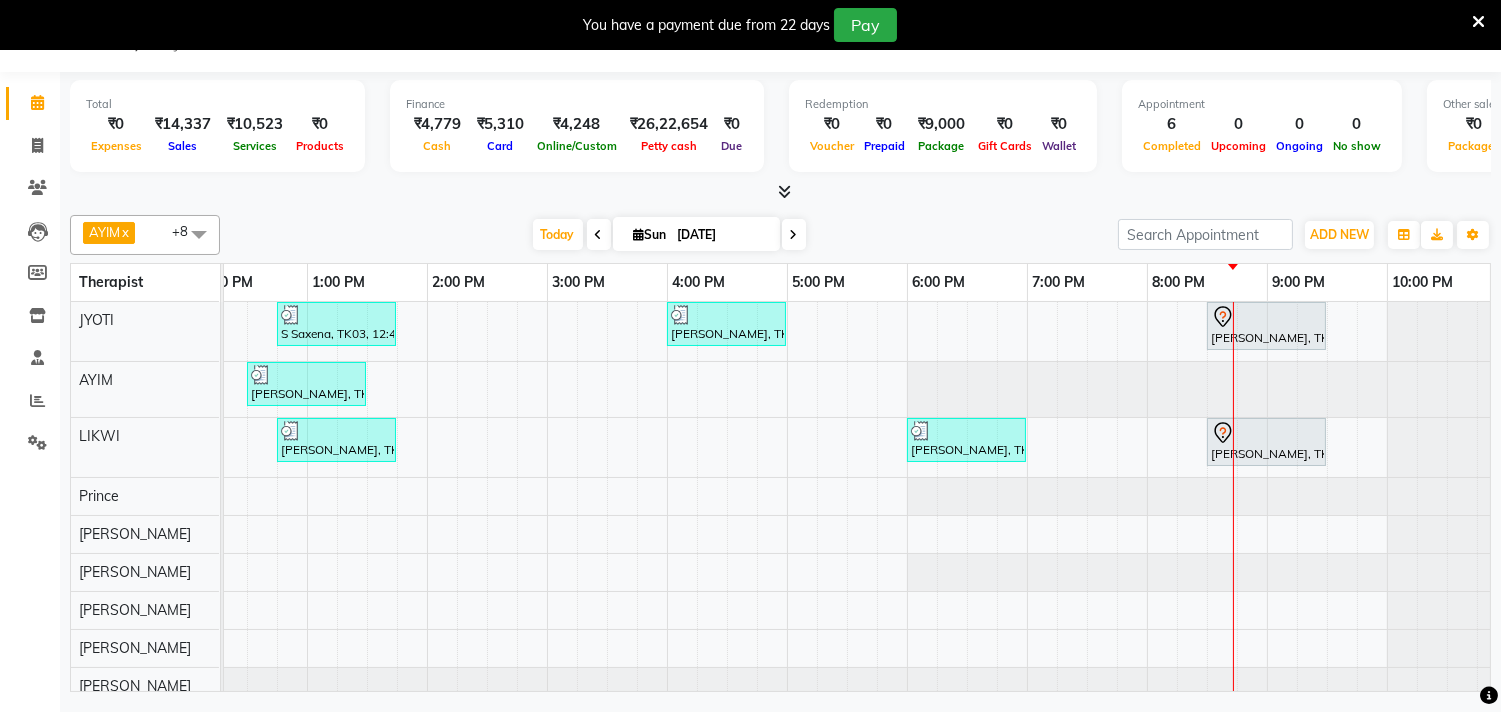 scroll, scrollTop: 0, scrollLeft: 291, axis: horizontal 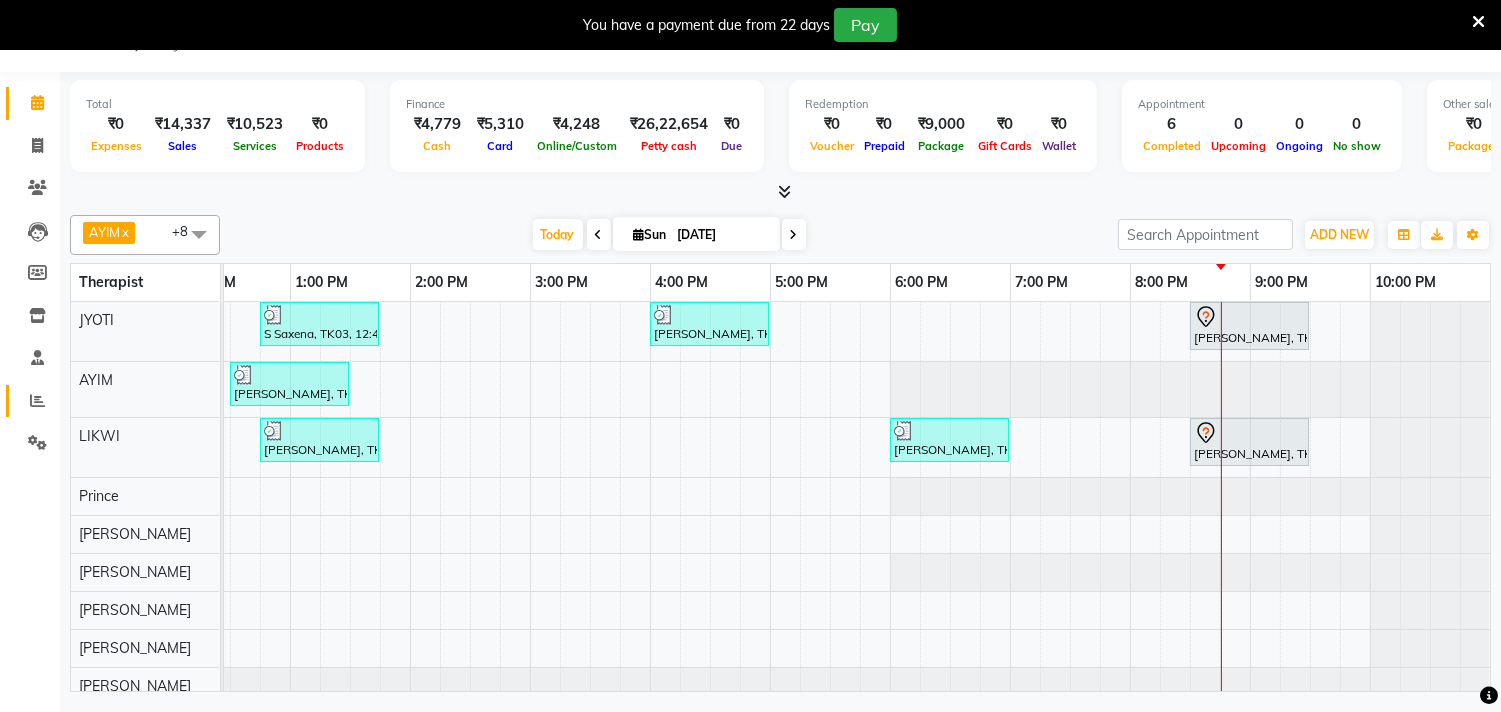 click on "Reports" 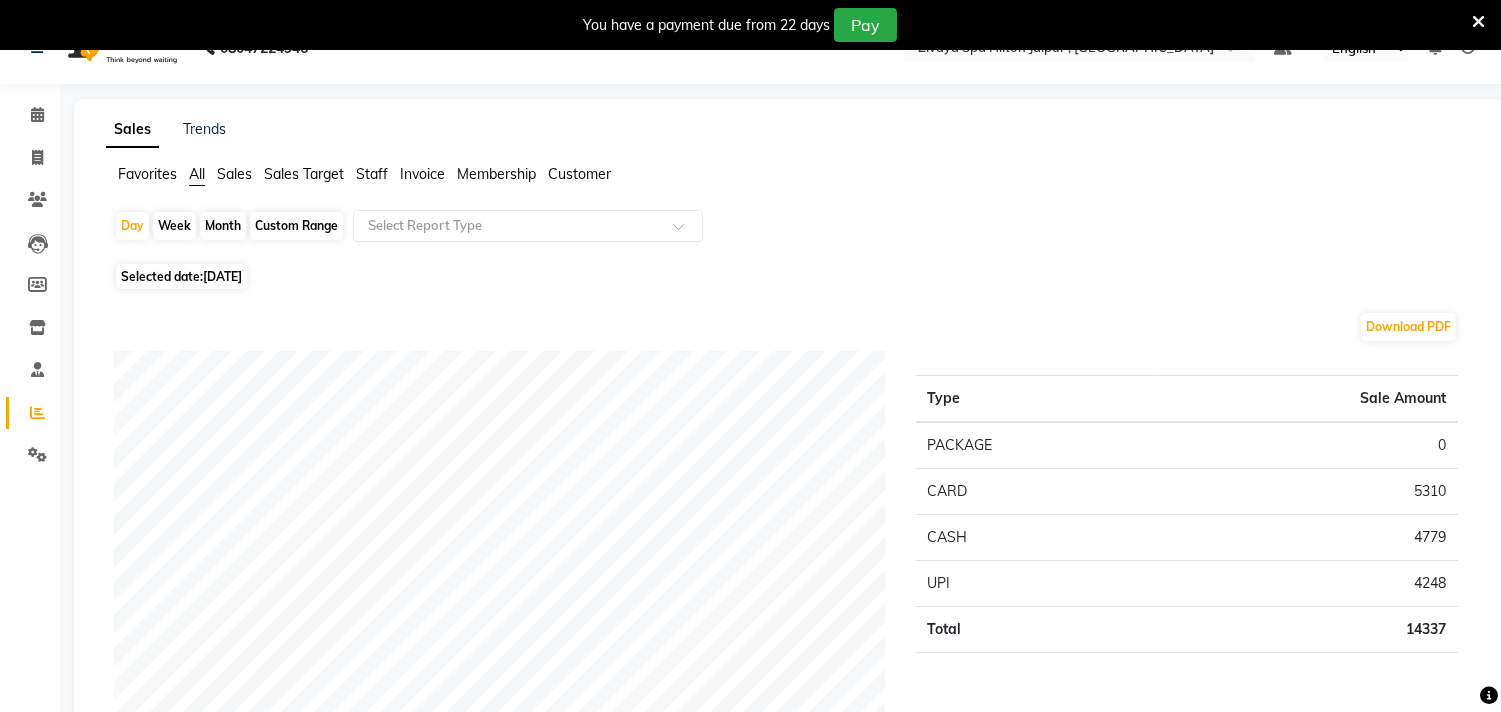 scroll, scrollTop: 0, scrollLeft: 0, axis: both 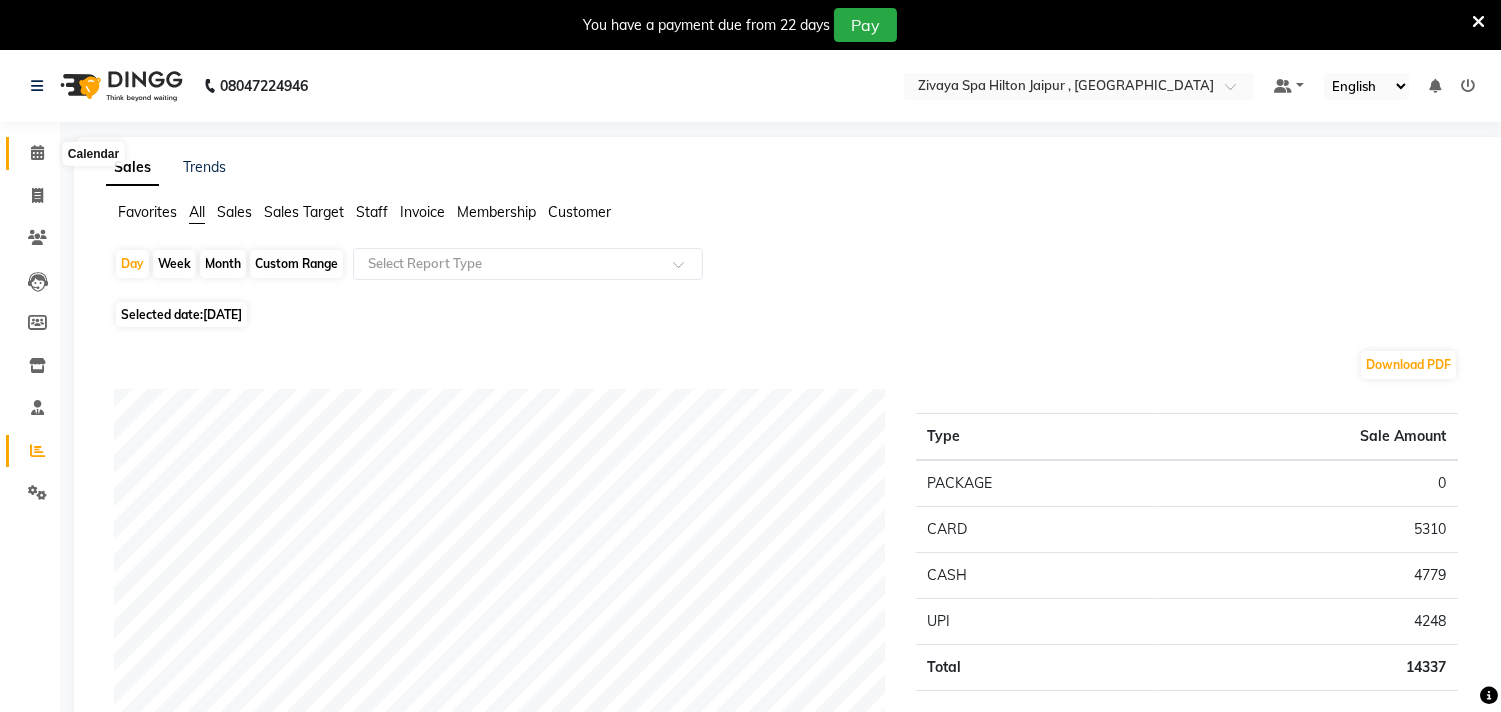 click 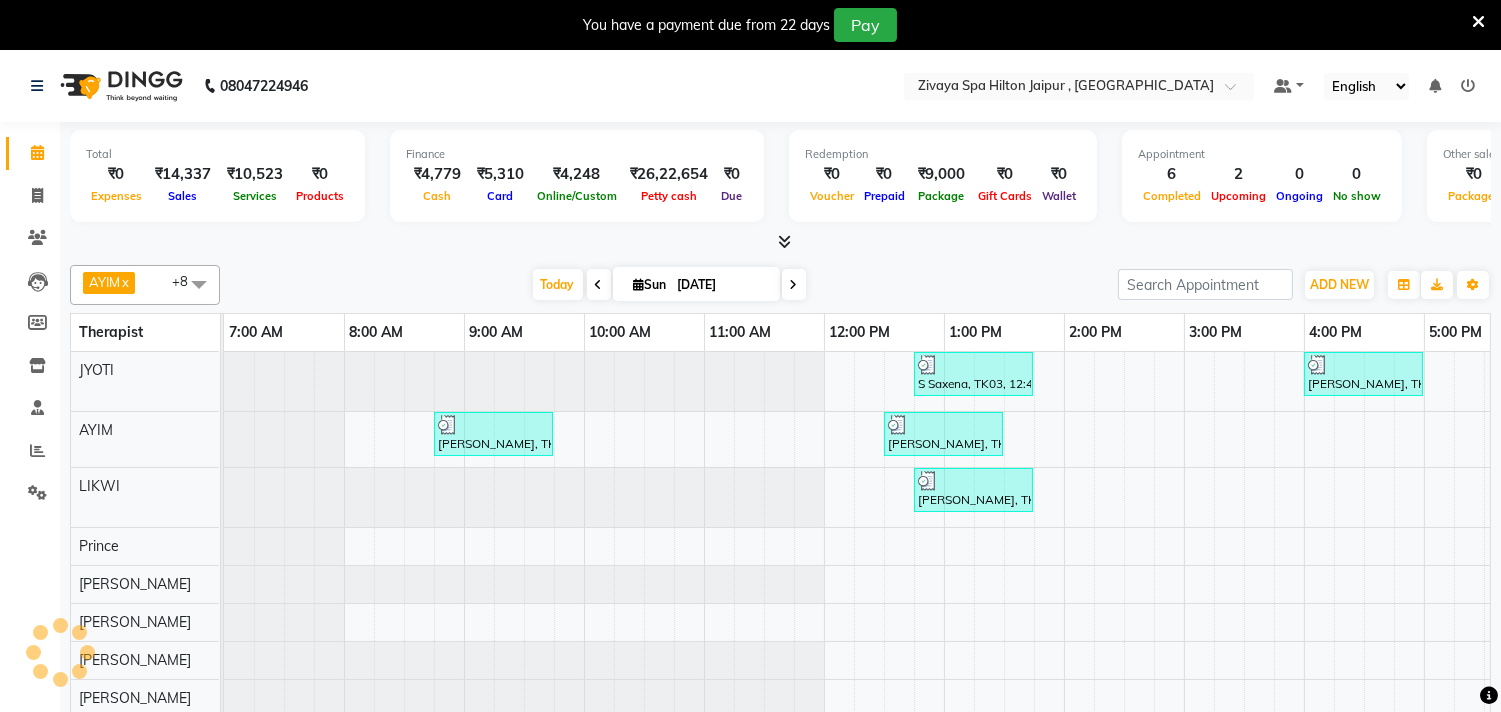 scroll, scrollTop: 0, scrollLeft: 654, axis: horizontal 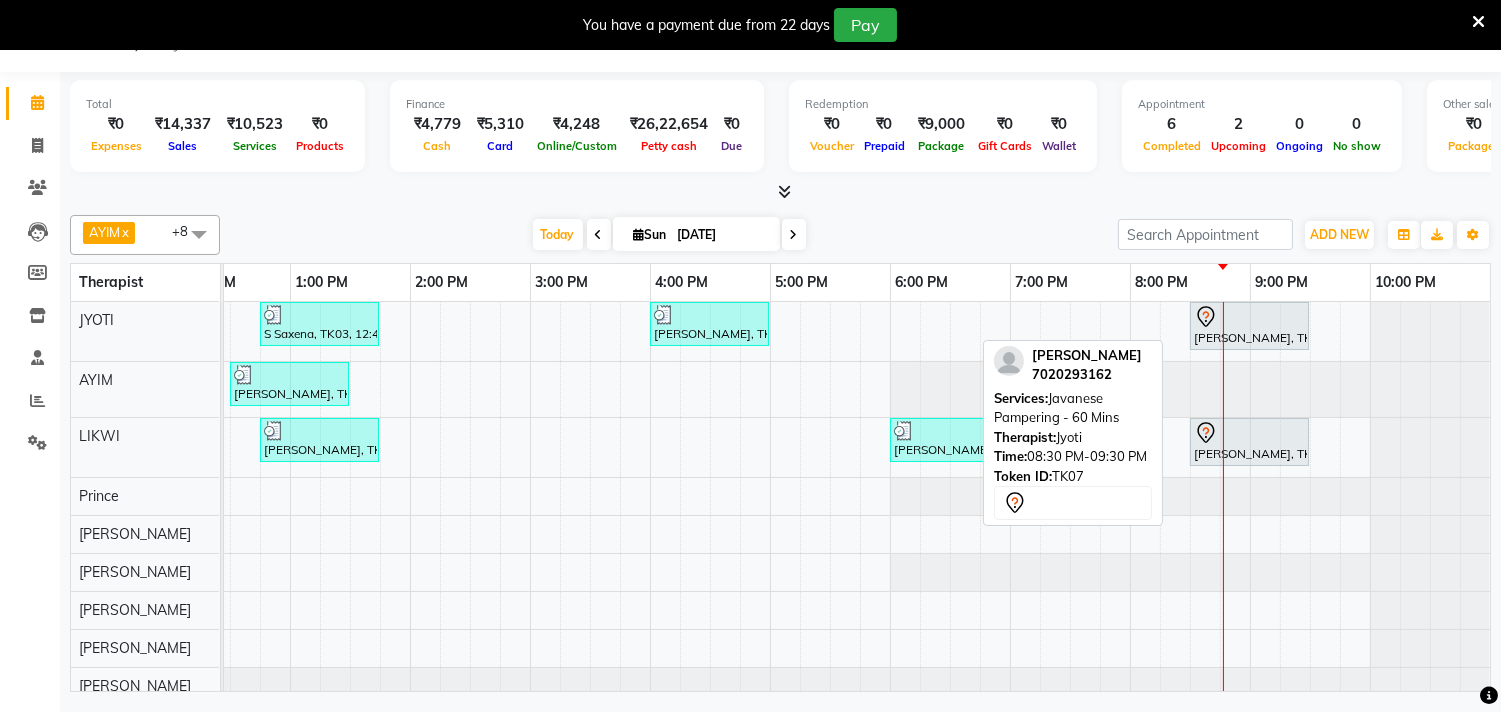click at bounding box center (1249, 317) 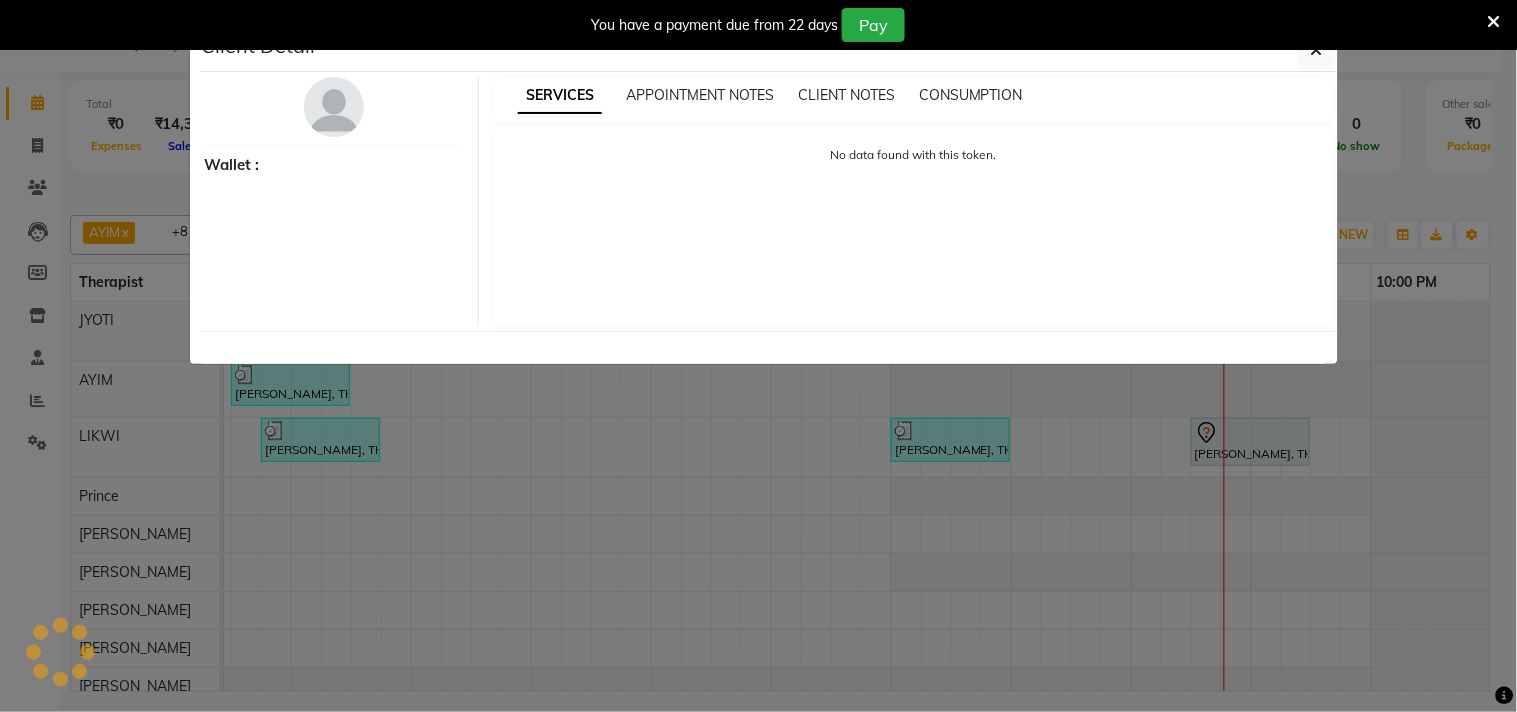 select on "7" 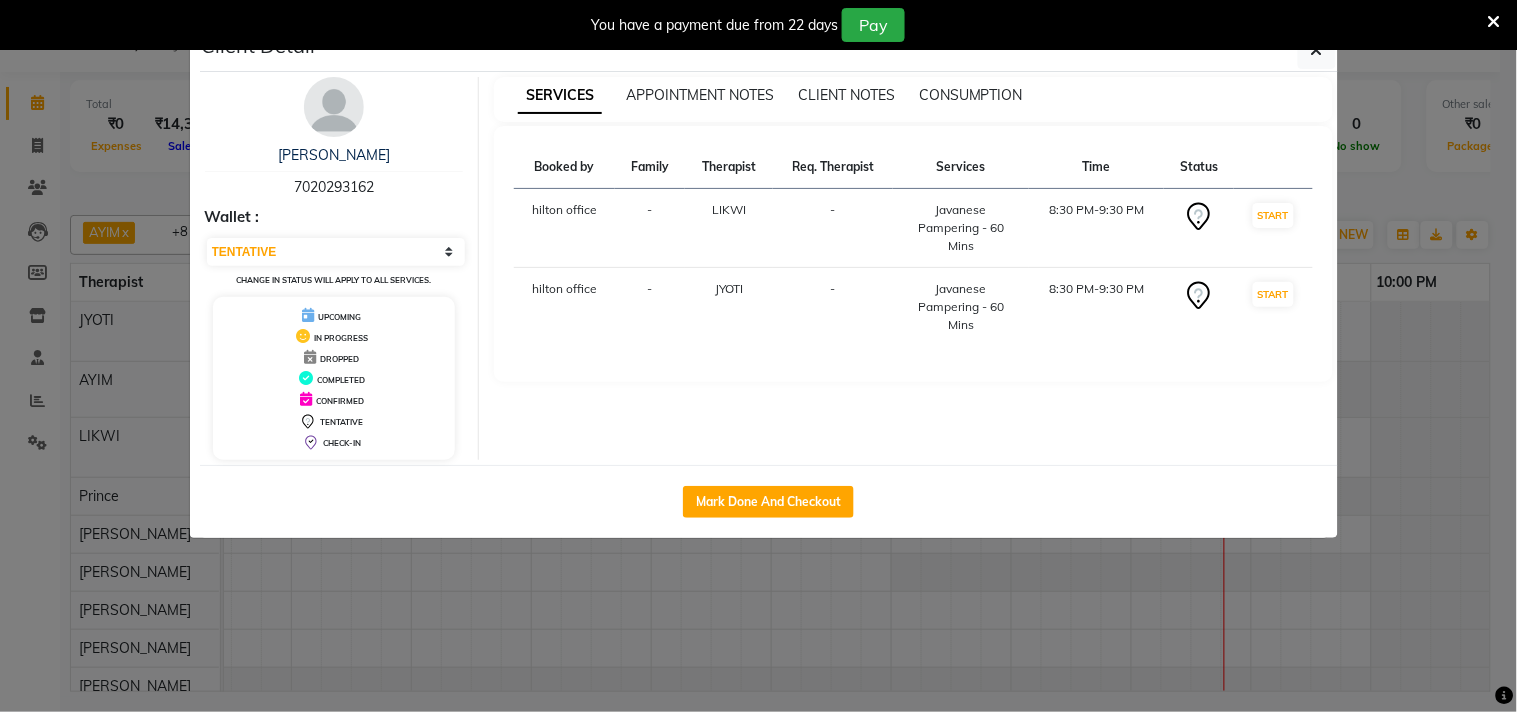 click on "Client Detail  [PERSON_NAME]    7020293162 Wallet : Select IN SERVICE CONFIRMED TENTATIVE CHECK IN MARK DONE UPCOMING Change in status will apply to all services. UPCOMING IN PROGRESS DROPPED COMPLETED CONFIRMED TENTATIVE CHECK-IN SERVICES APPOINTMENT NOTES CLIENT NOTES CONSUMPTION Booked by Family Therapist Req. Therapist Services Time Status  hilton office  - LIKWI -  Javanese Pampering - 60 Mins   8:30 PM-9:30 PM   START   hilton office  - [GEOGRAPHIC_DATA] -  Javanese Pampering - 60 Mins   8:30 PM-9:30 PM   START   Mark Done And Checkout" 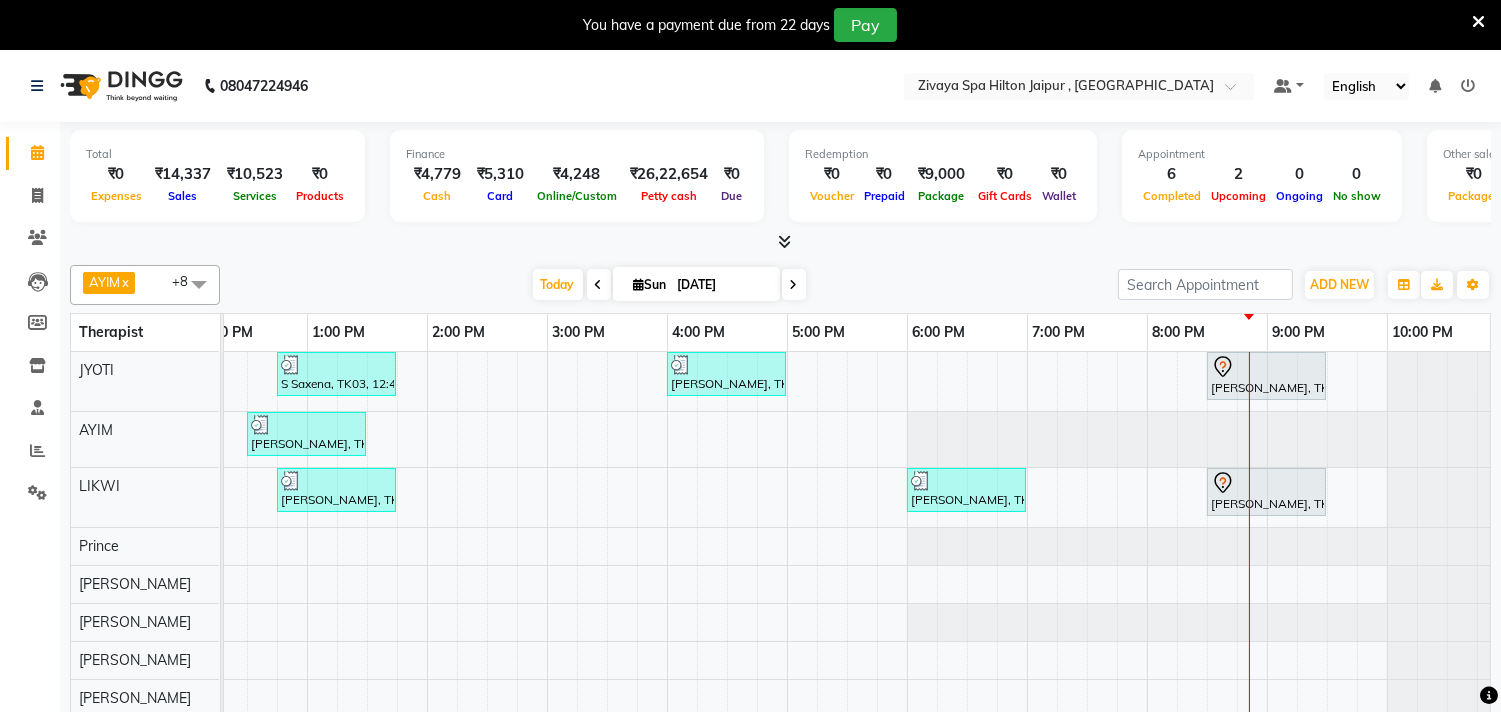 scroll, scrollTop: 31, scrollLeft: 637, axis: both 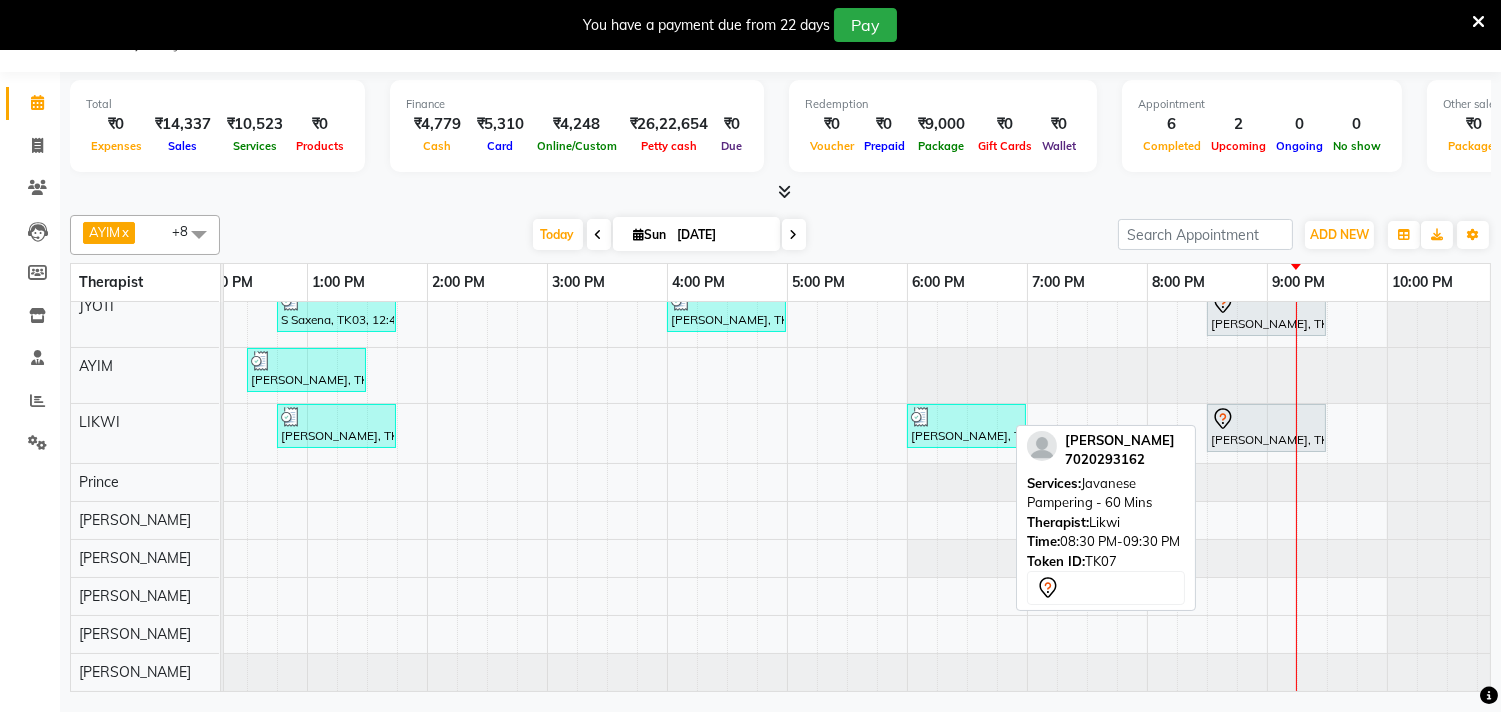 click on "[PERSON_NAME], TK07, 08:30 PM-09:30 PM, Javanese Pampering - 60 Mins" at bounding box center (1266, 428) 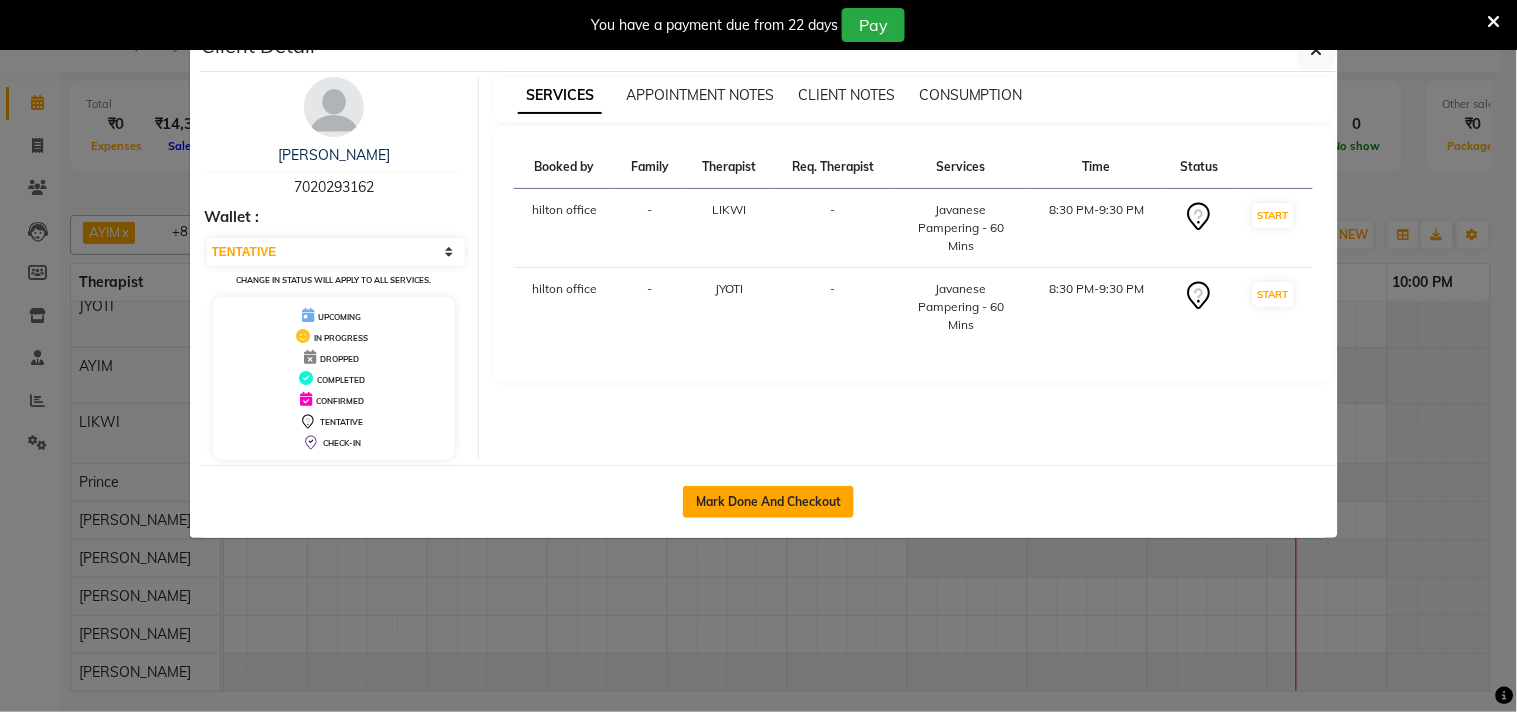 click on "Mark Done And Checkout" 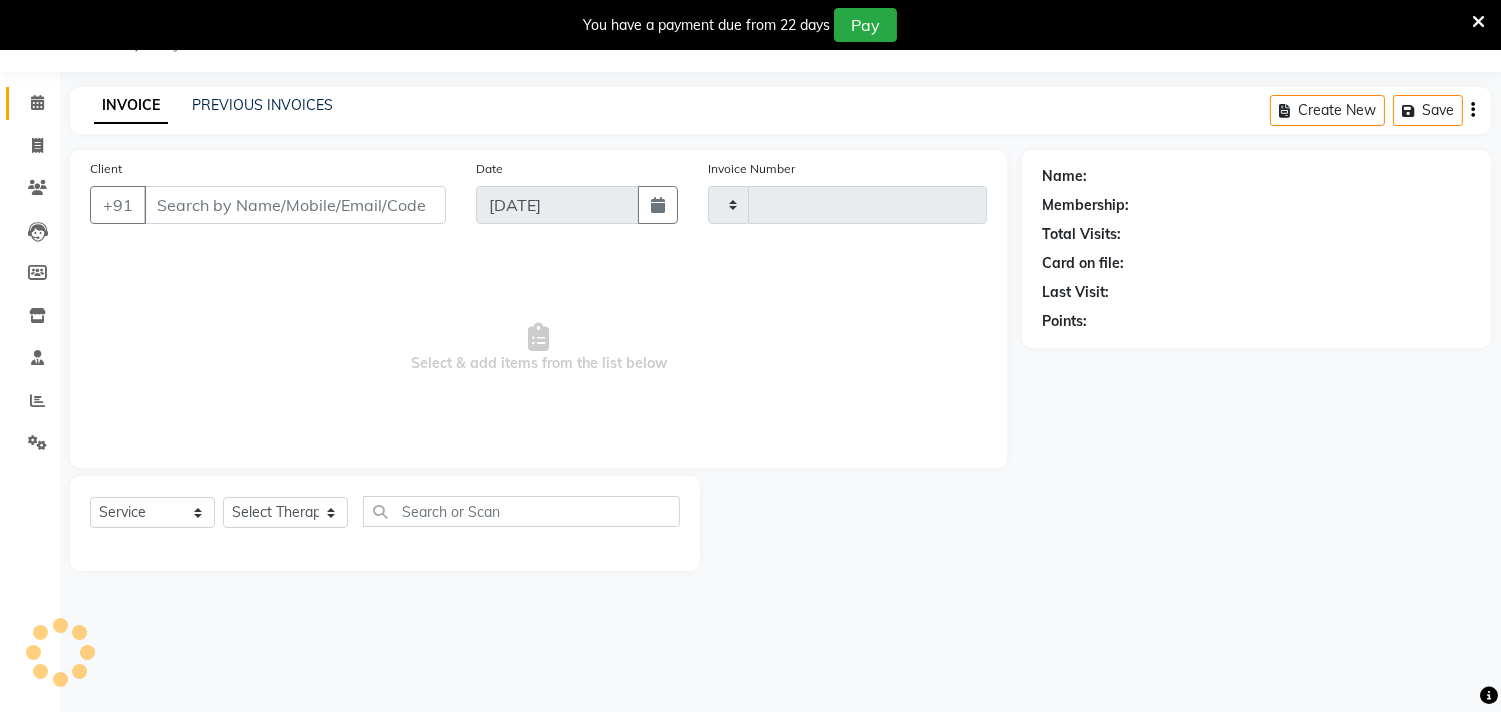 type on "0619" 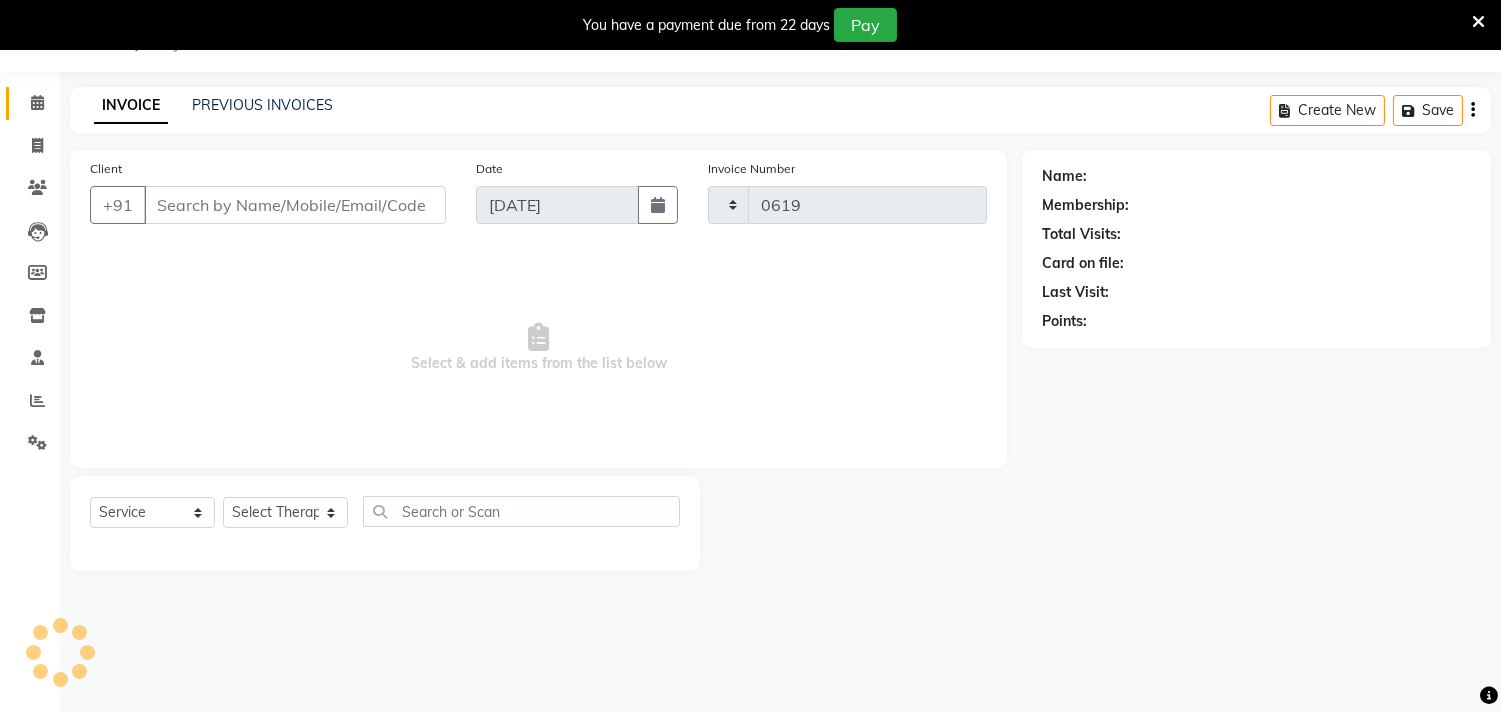 select on "6423" 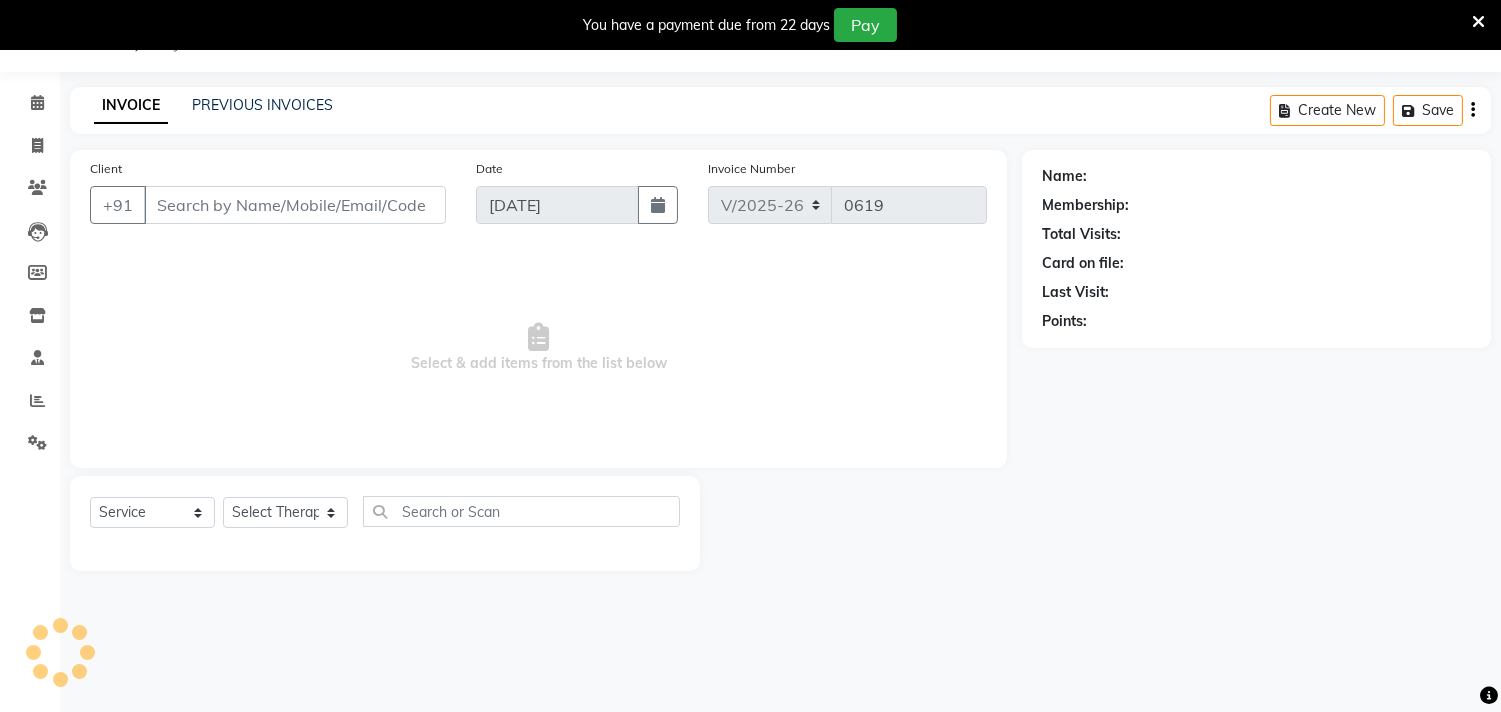 type on "7020293162" 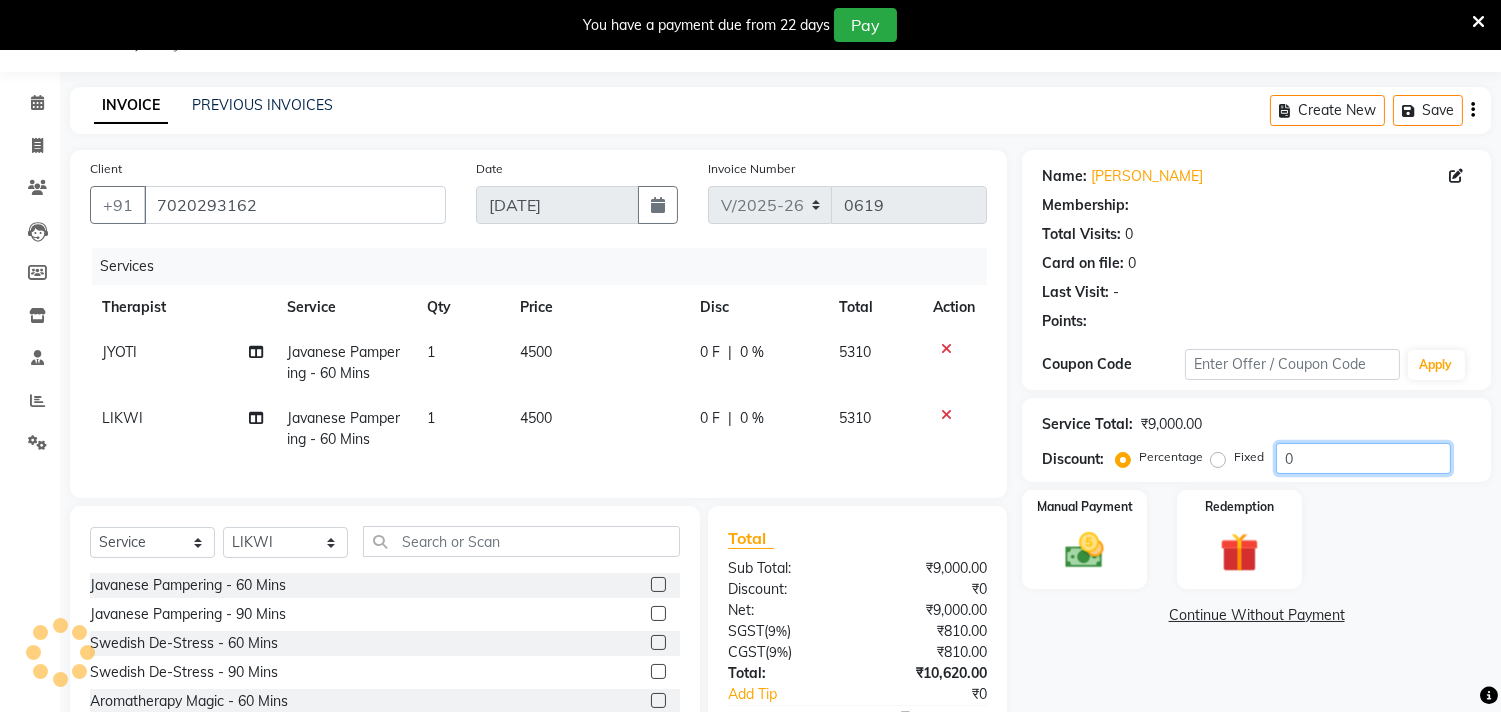 drag, startPoint x: 1217, startPoint y: 464, endPoint x: 1336, endPoint y: 468, distance: 119.06721 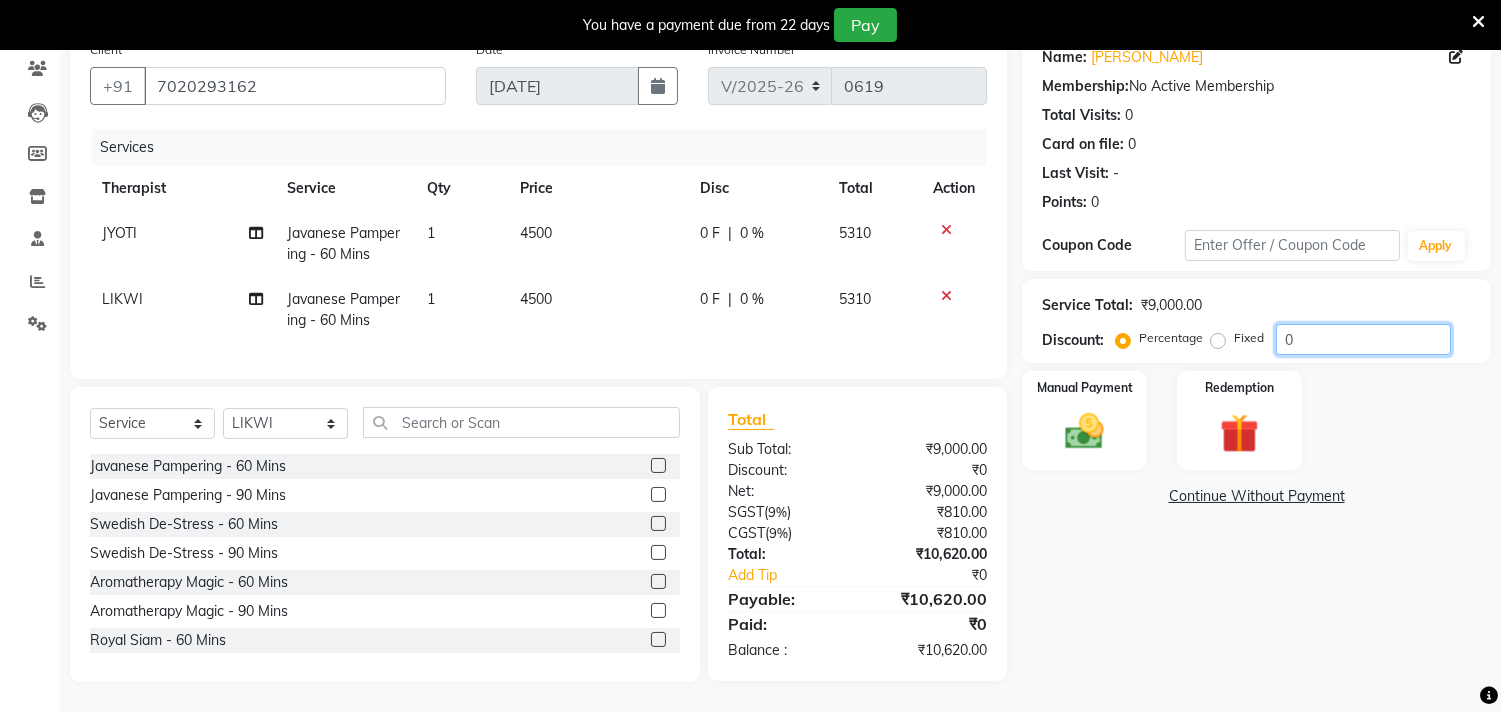 scroll, scrollTop: 185, scrollLeft: 0, axis: vertical 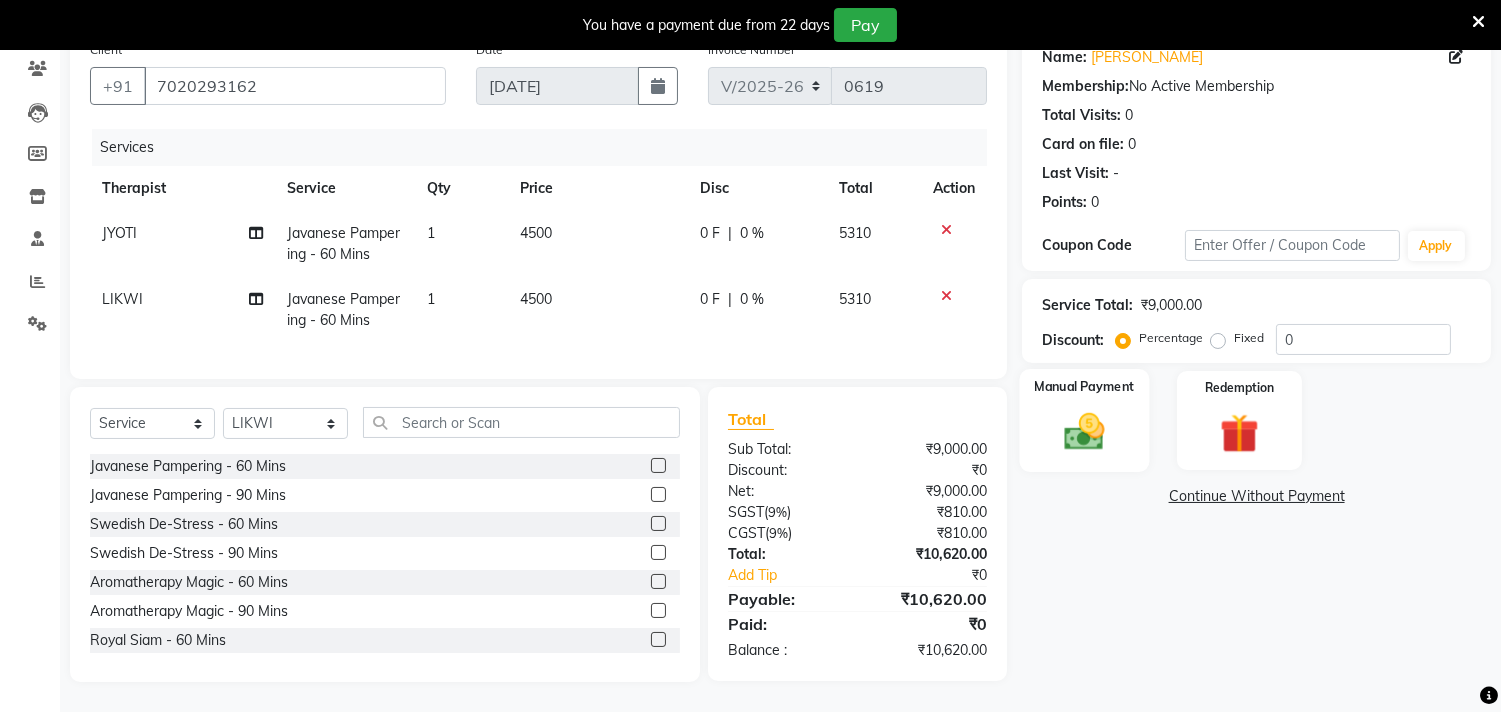 click 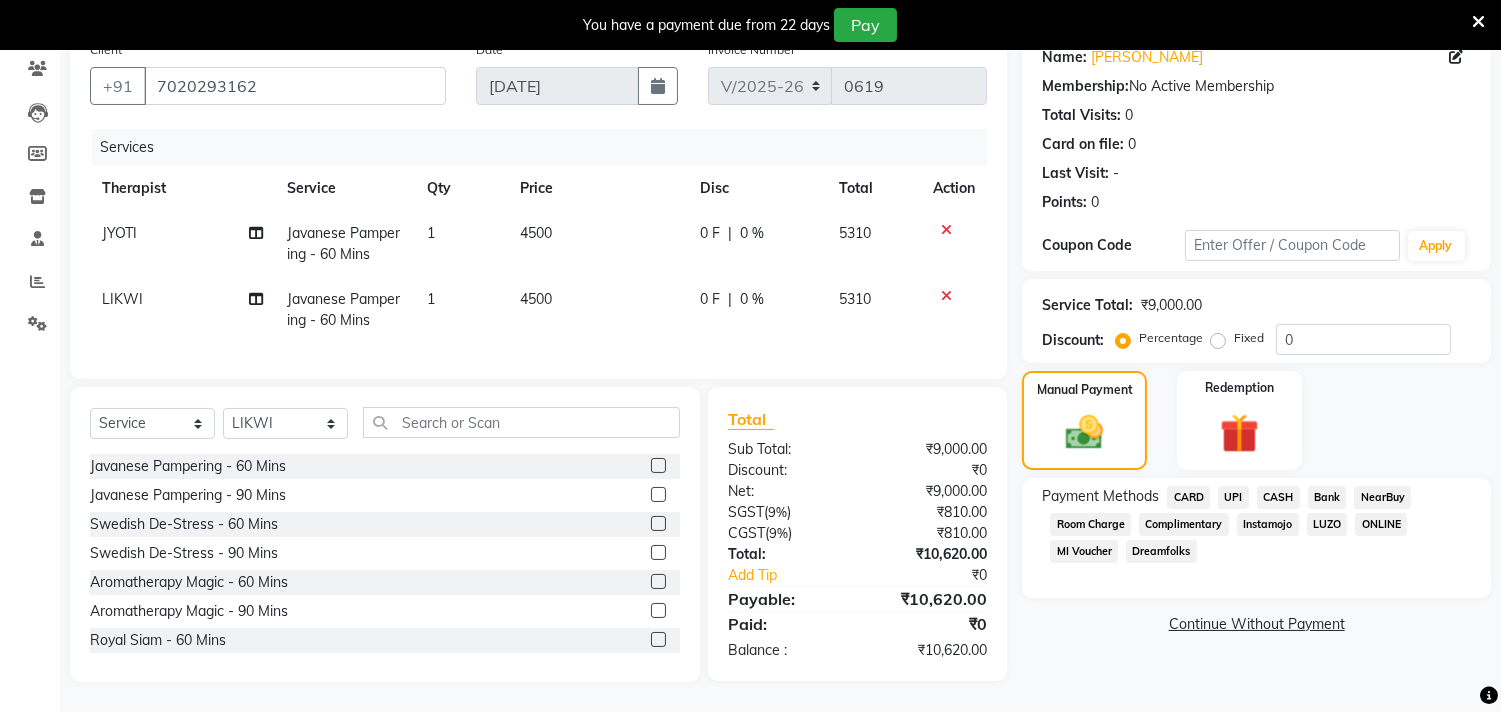 click on "Room Charge" 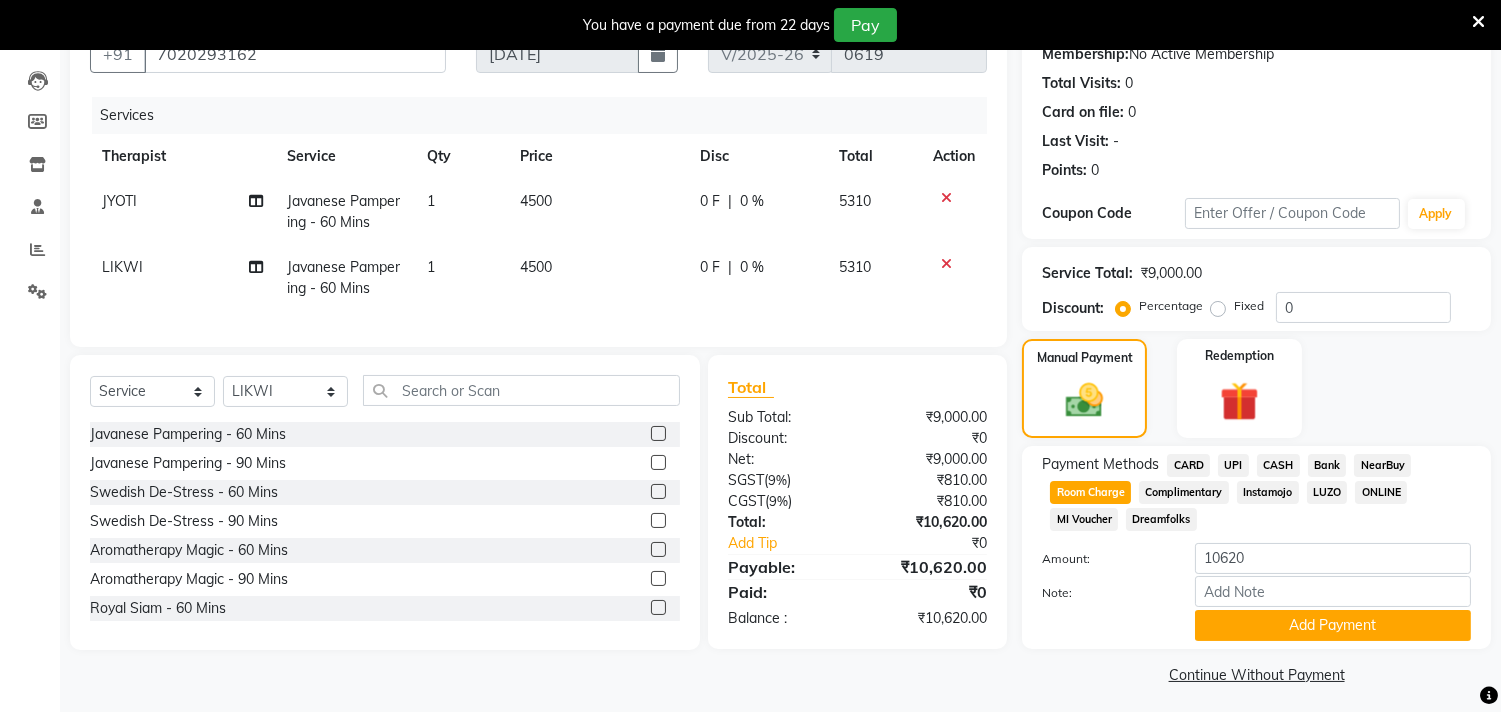 scroll, scrollTop: 208, scrollLeft: 0, axis: vertical 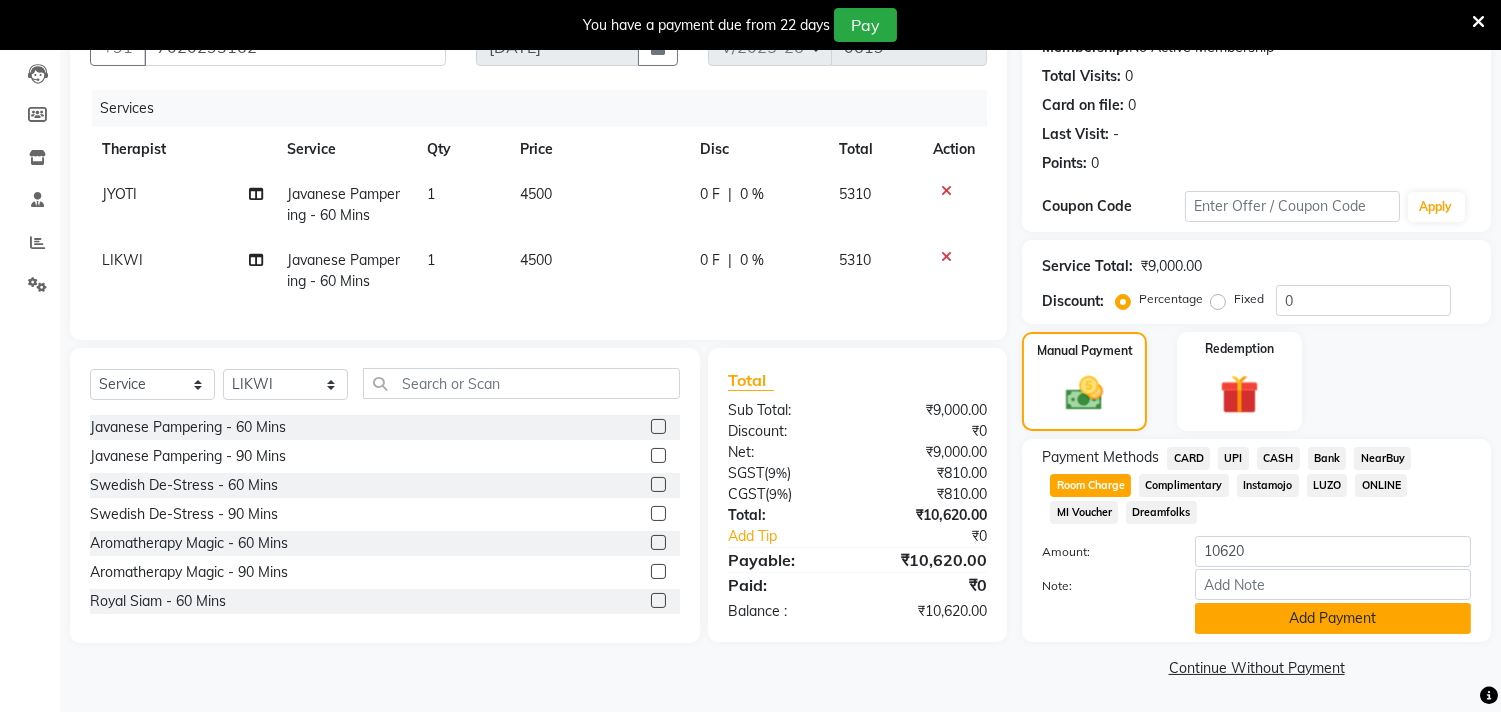 click on "Add Payment" 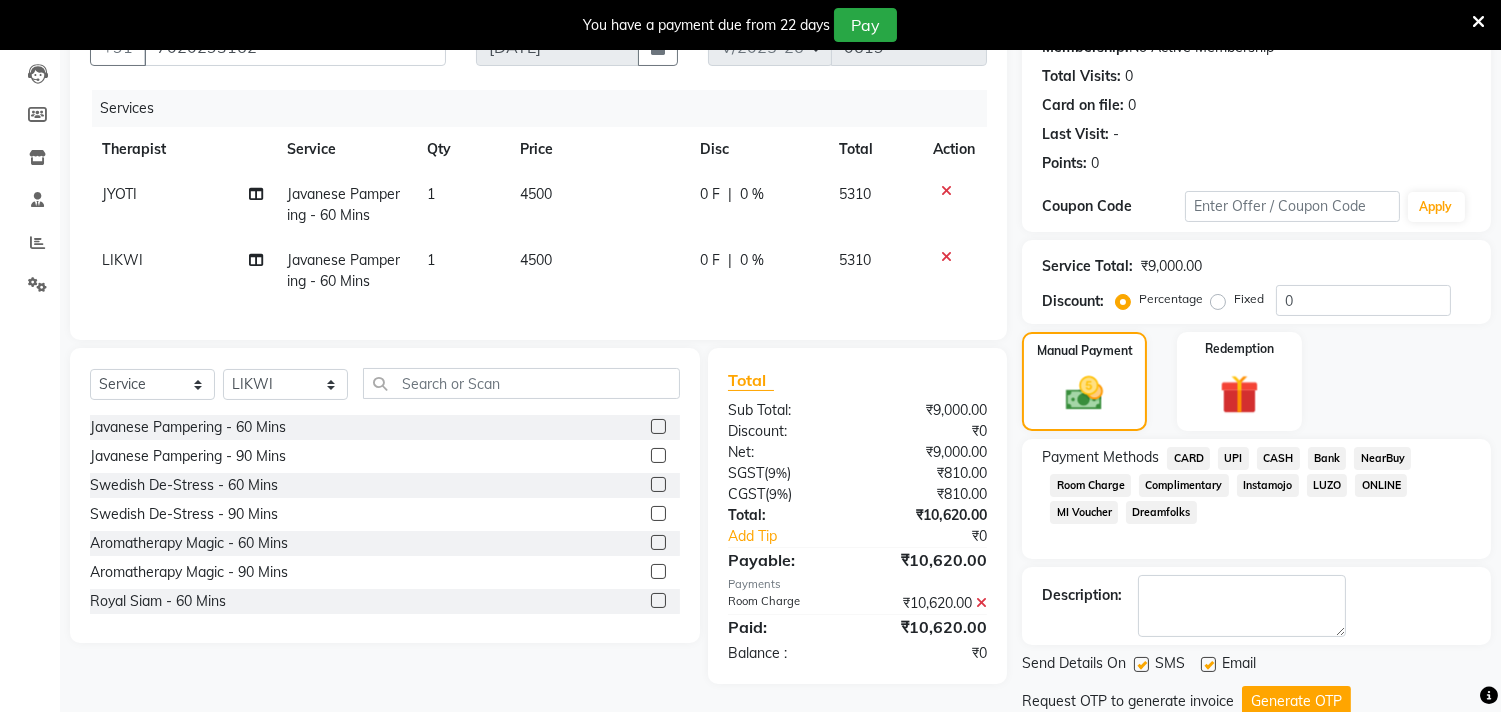 scroll, scrollTop: 277, scrollLeft: 0, axis: vertical 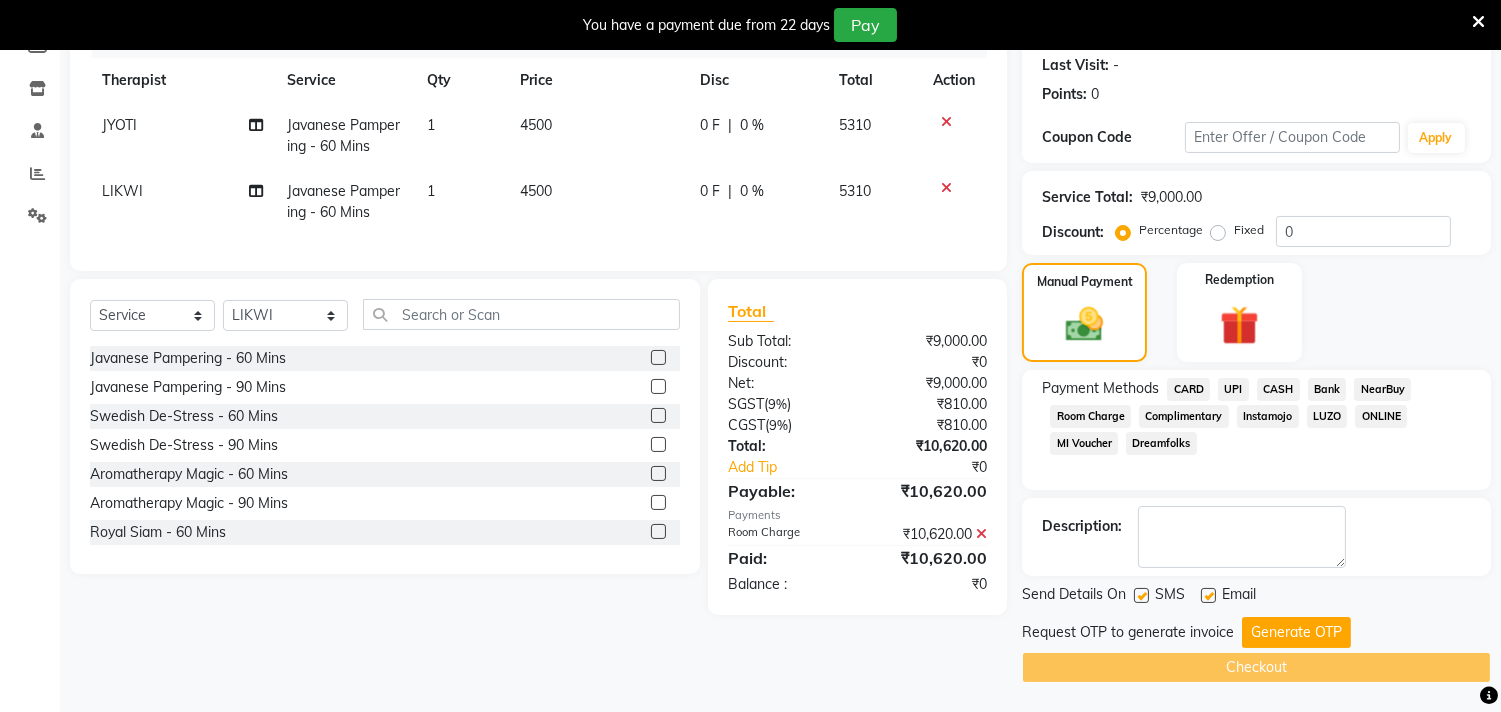 click on "Generate OTP" 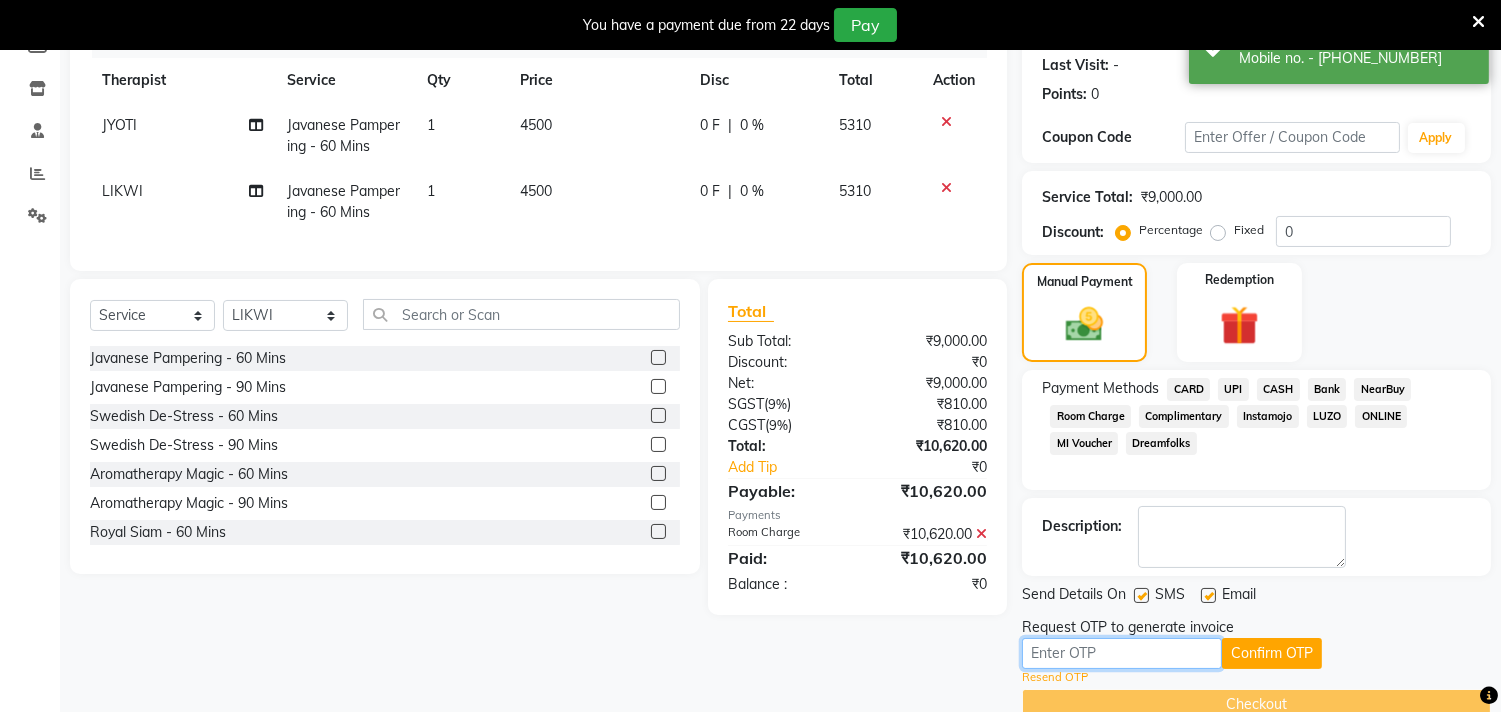 drag, startPoint x: 1255, startPoint y: 634, endPoint x: 1158, endPoint y: 648, distance: 98.005104 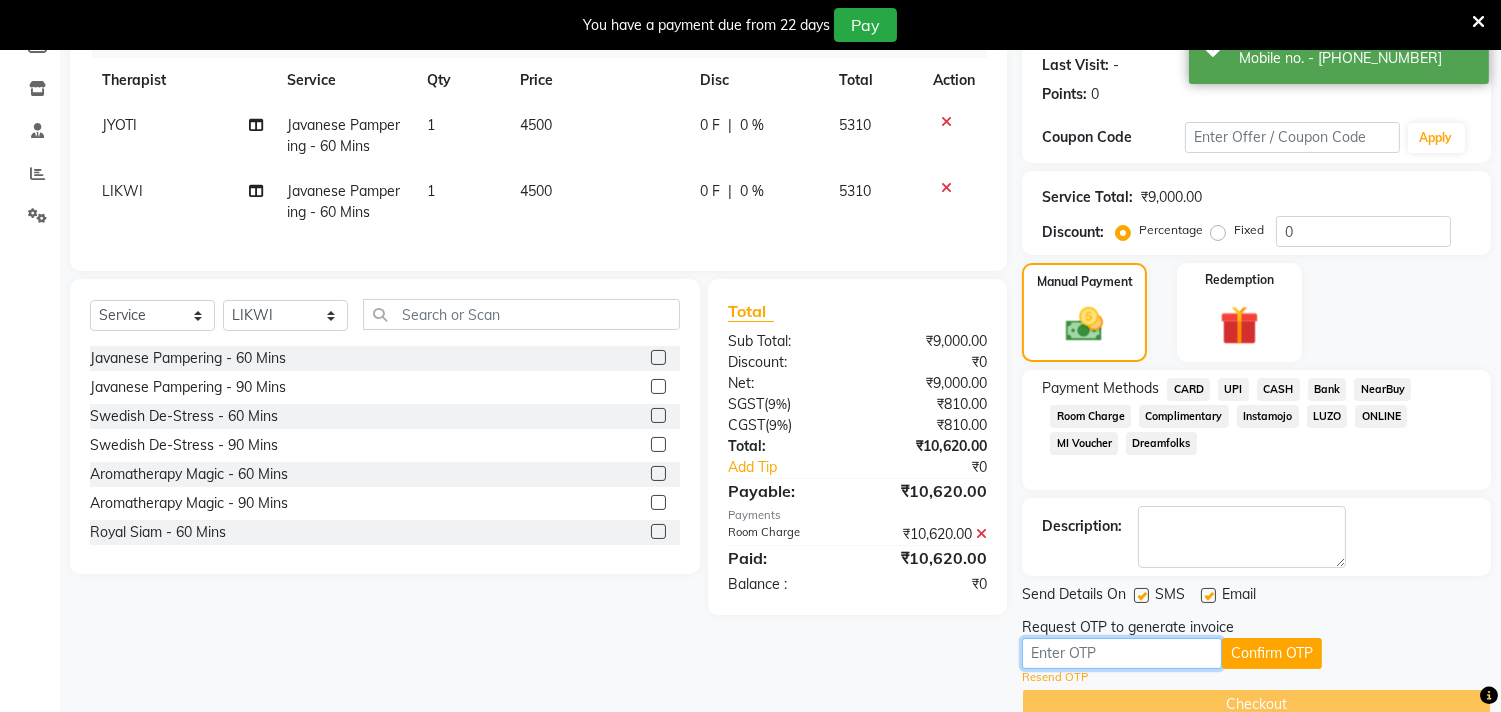 click at bounding box center (1122, 653) 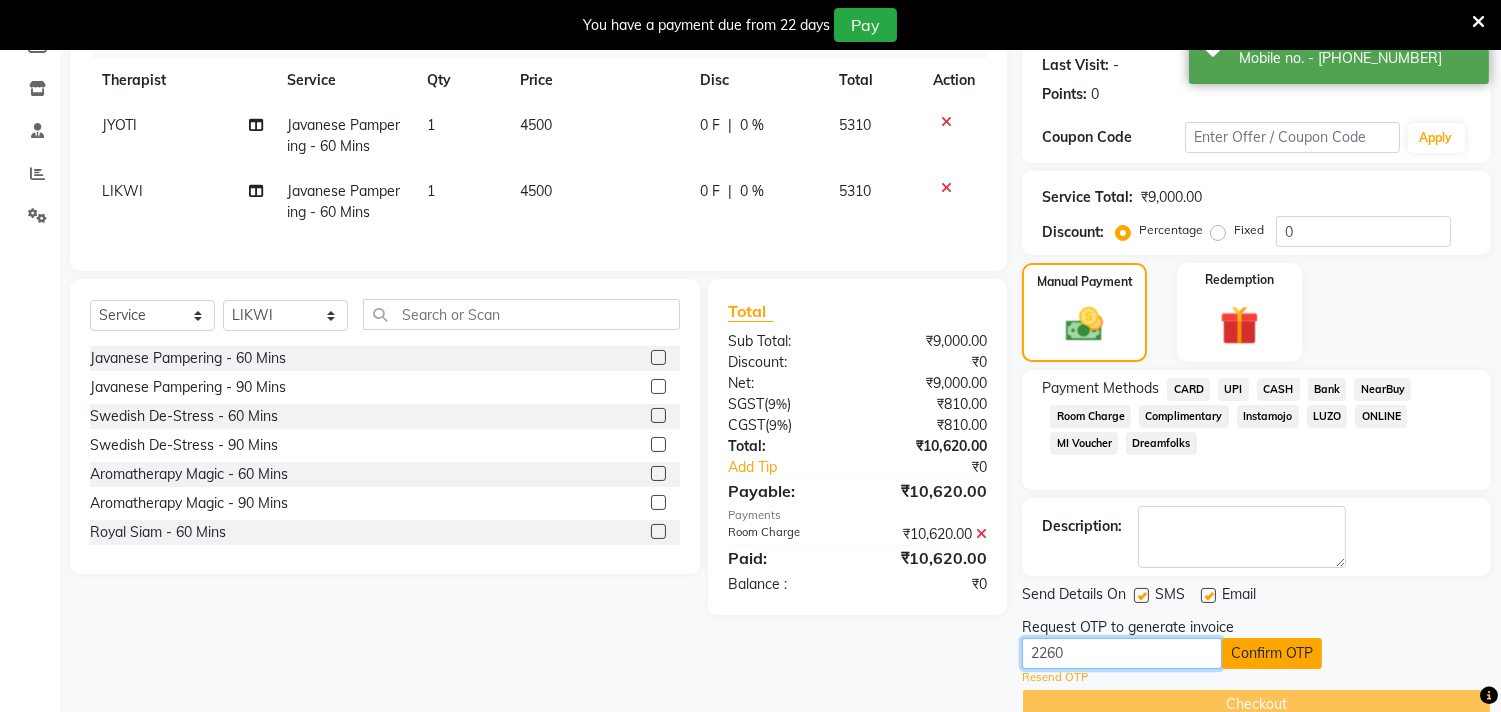 type on "2260" 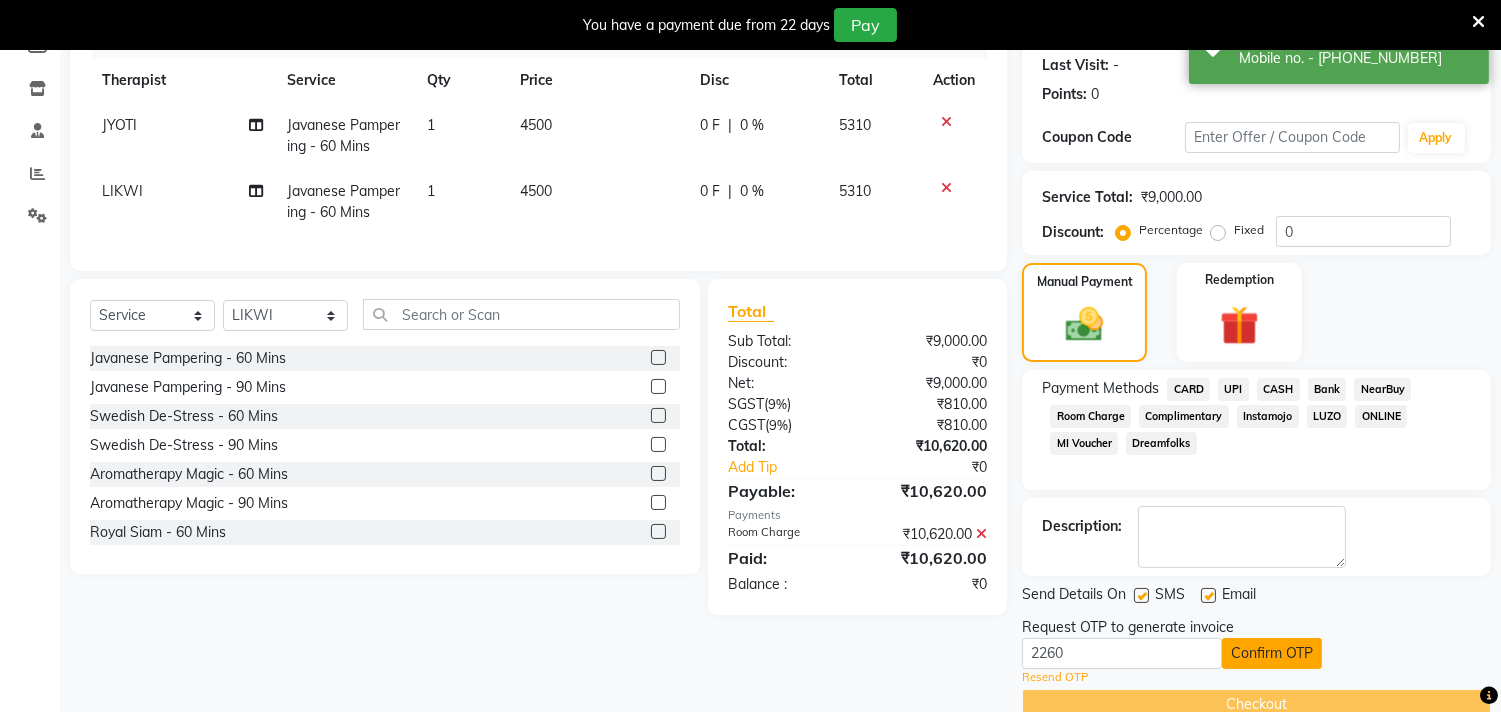 click on "Confirm OTP" 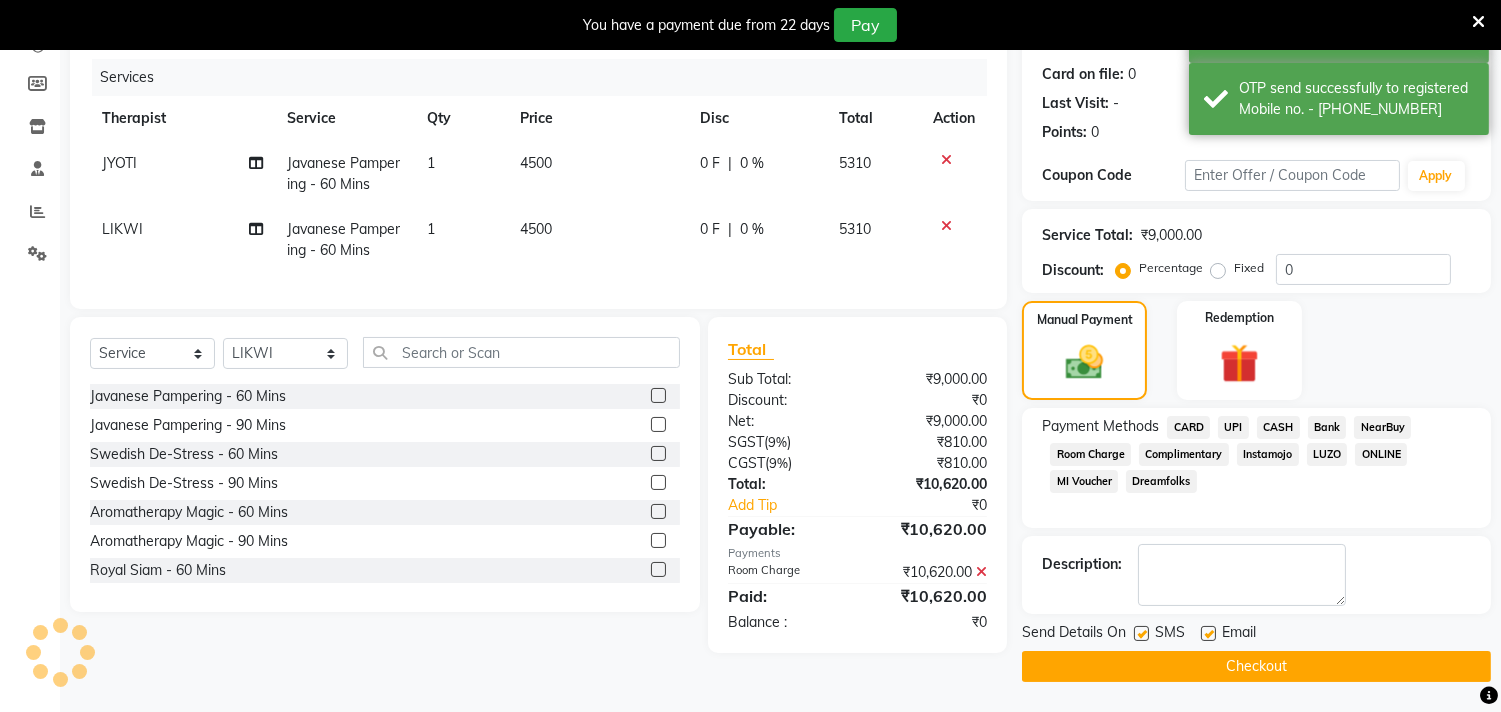 scroll, scrollTop: 237, scrollLeft: 0, axis: vertical 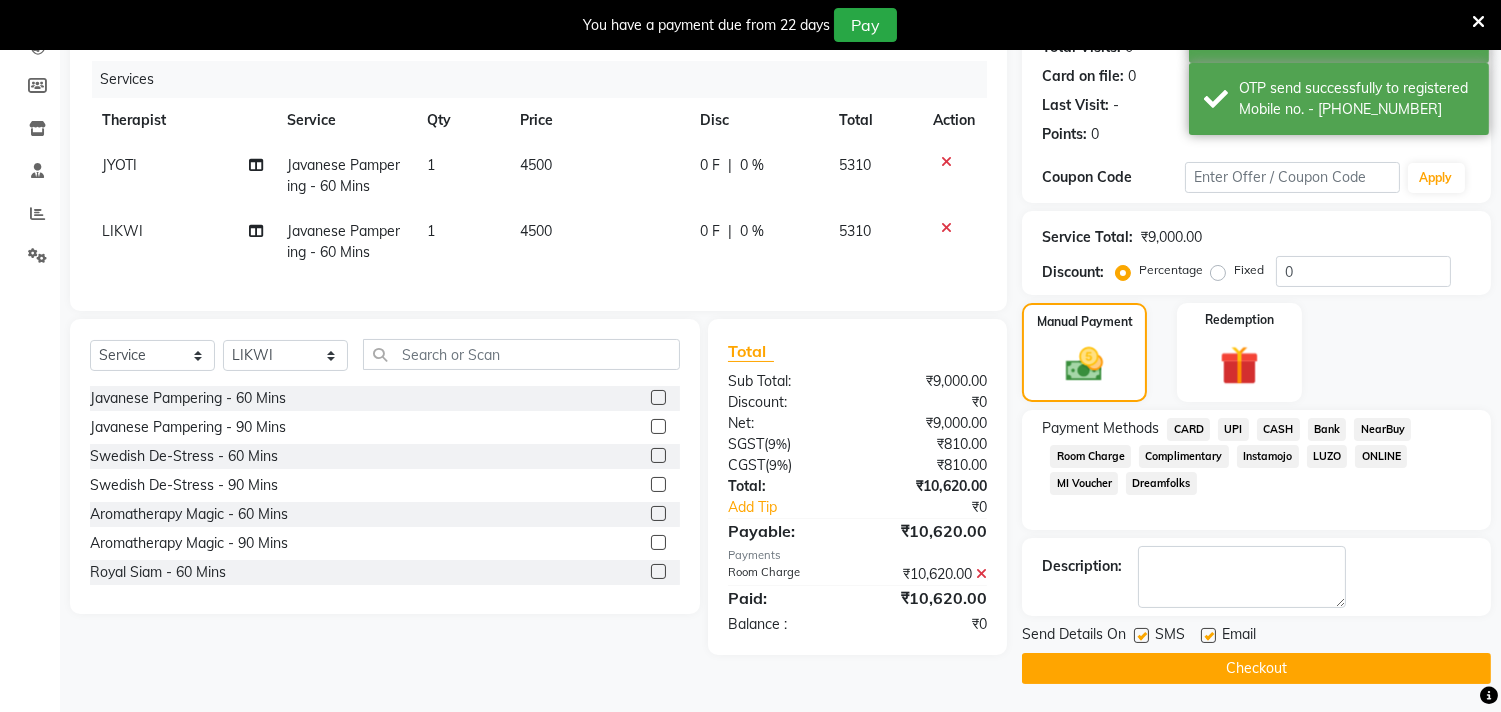 click on "Checkout" 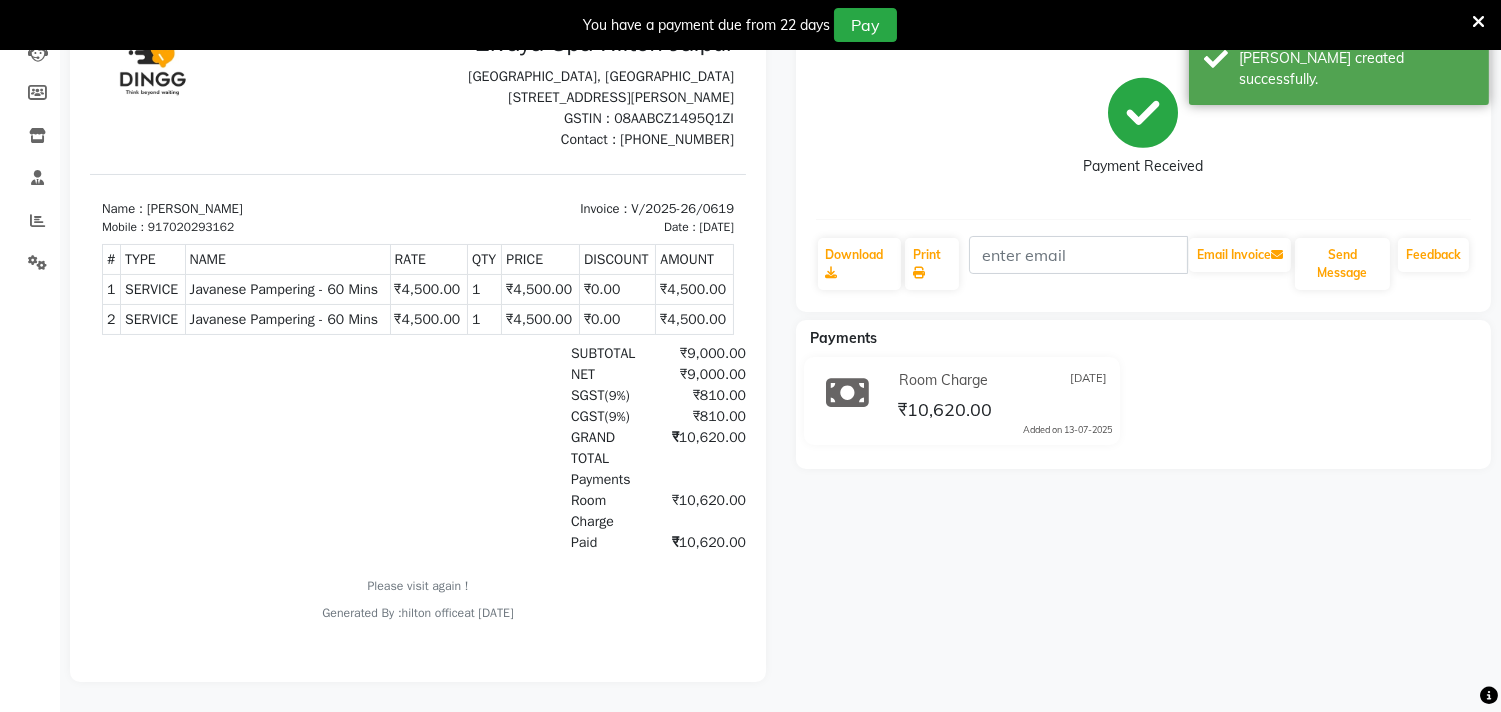 scroll, scrollTop: 0, scrollLeft: 0, axis: both 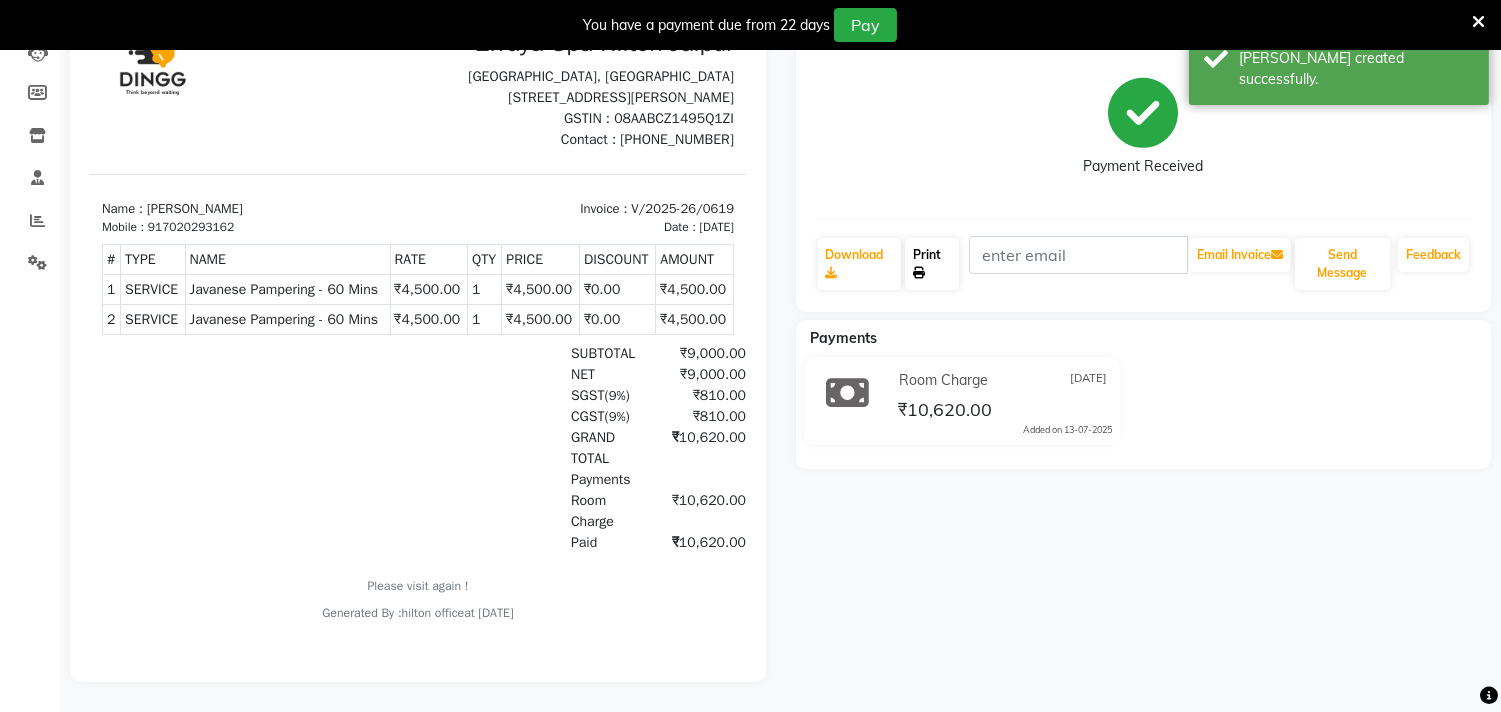 click 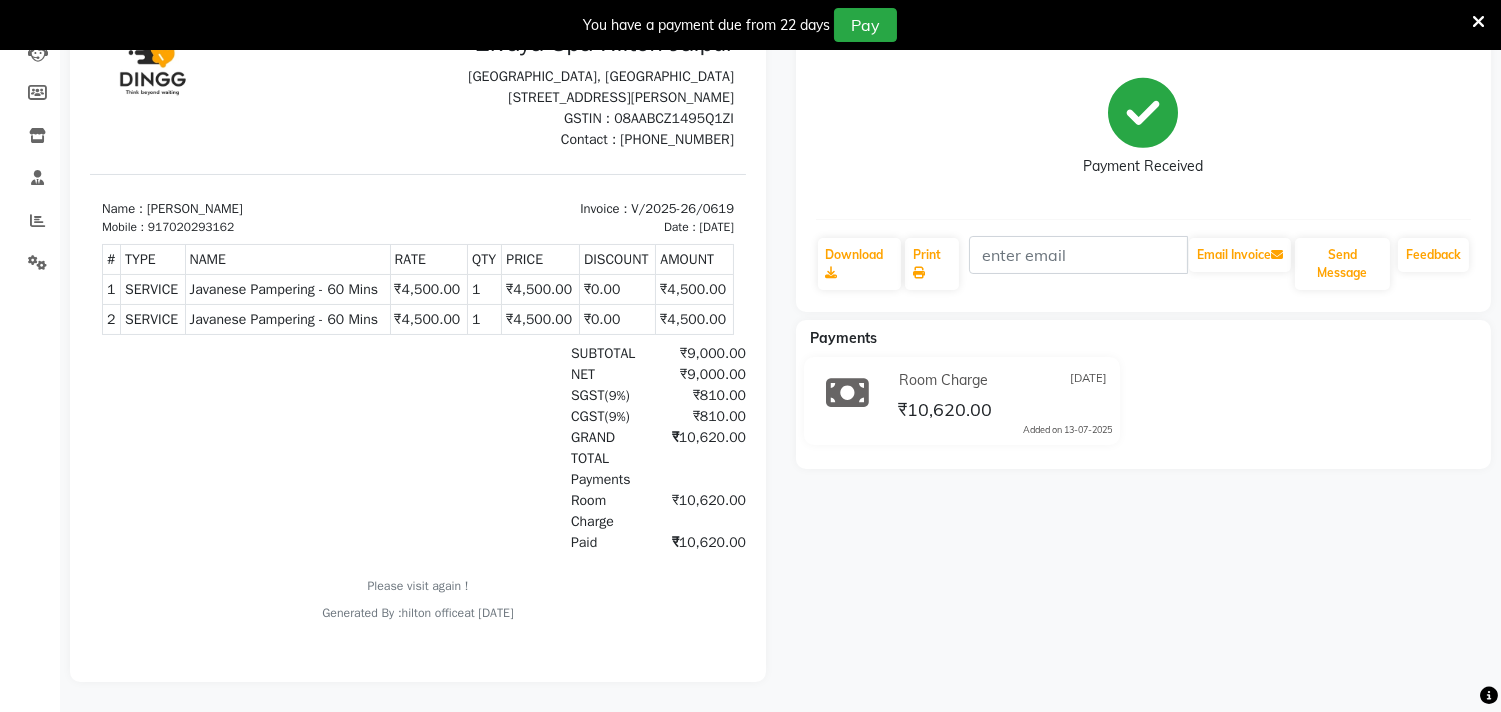 click on "Room Charge [DATE] ₹10,620.00  Added on [DATE]" 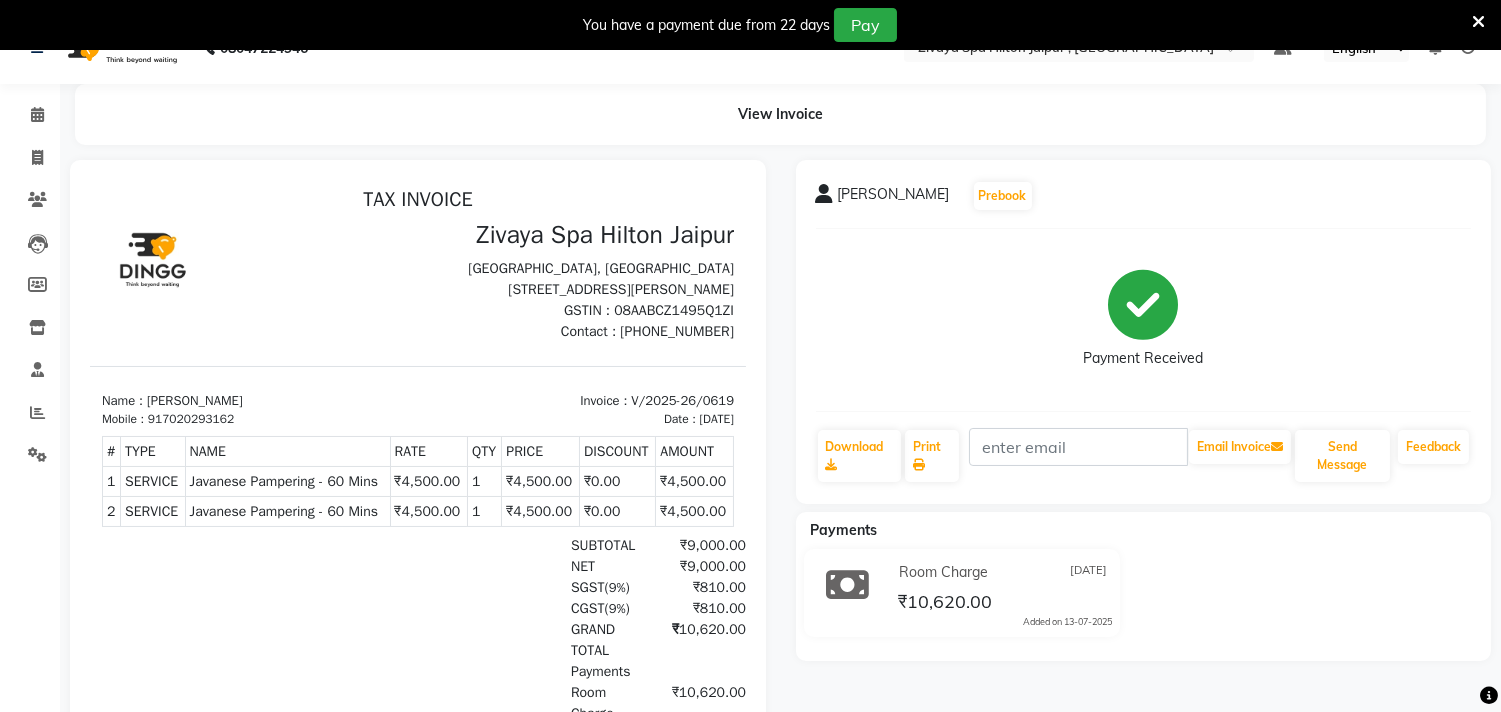 scroll, scrollTop: 0, scrollLeft: 0, axis: both 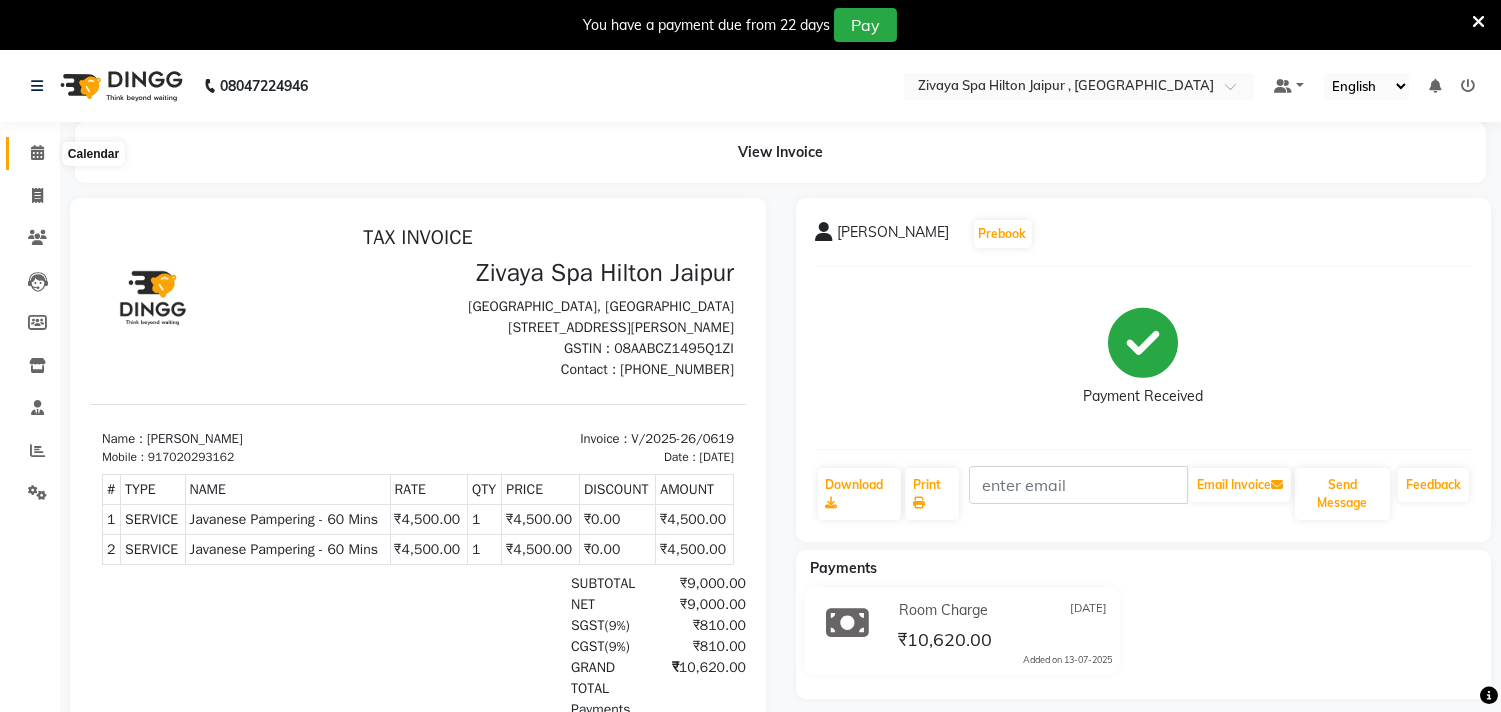 click 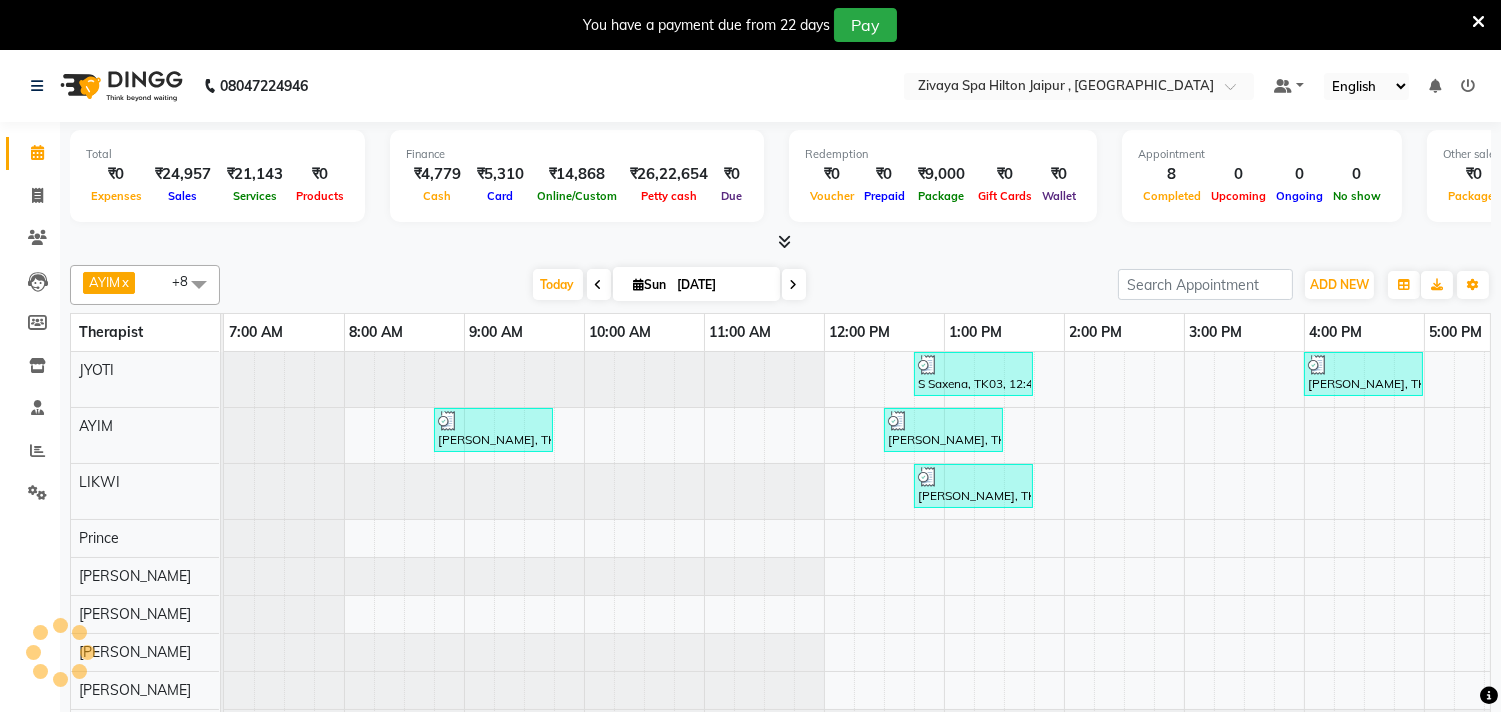 scroll, scrollTop: 0, scrollLeft: 0, axis: both 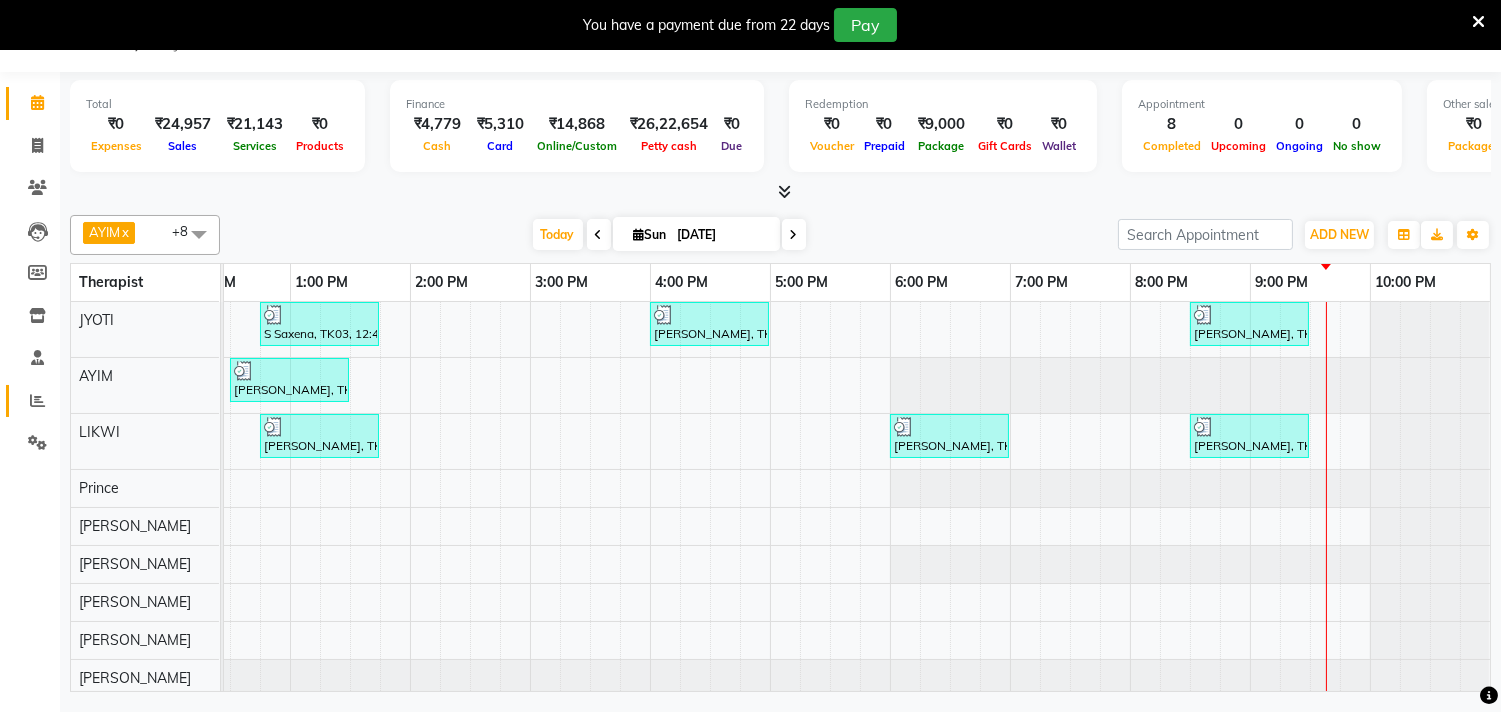 click on "Reports" 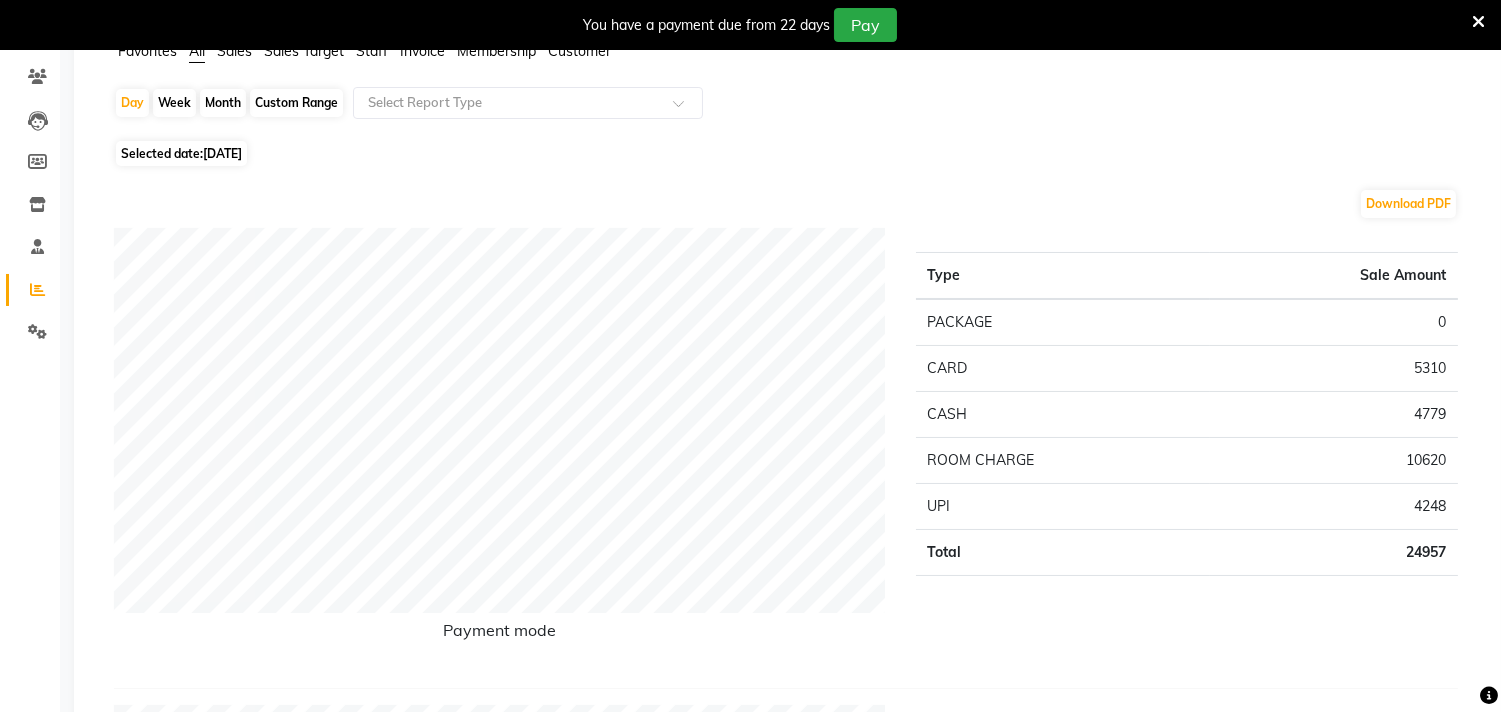 click on "Download PDF" 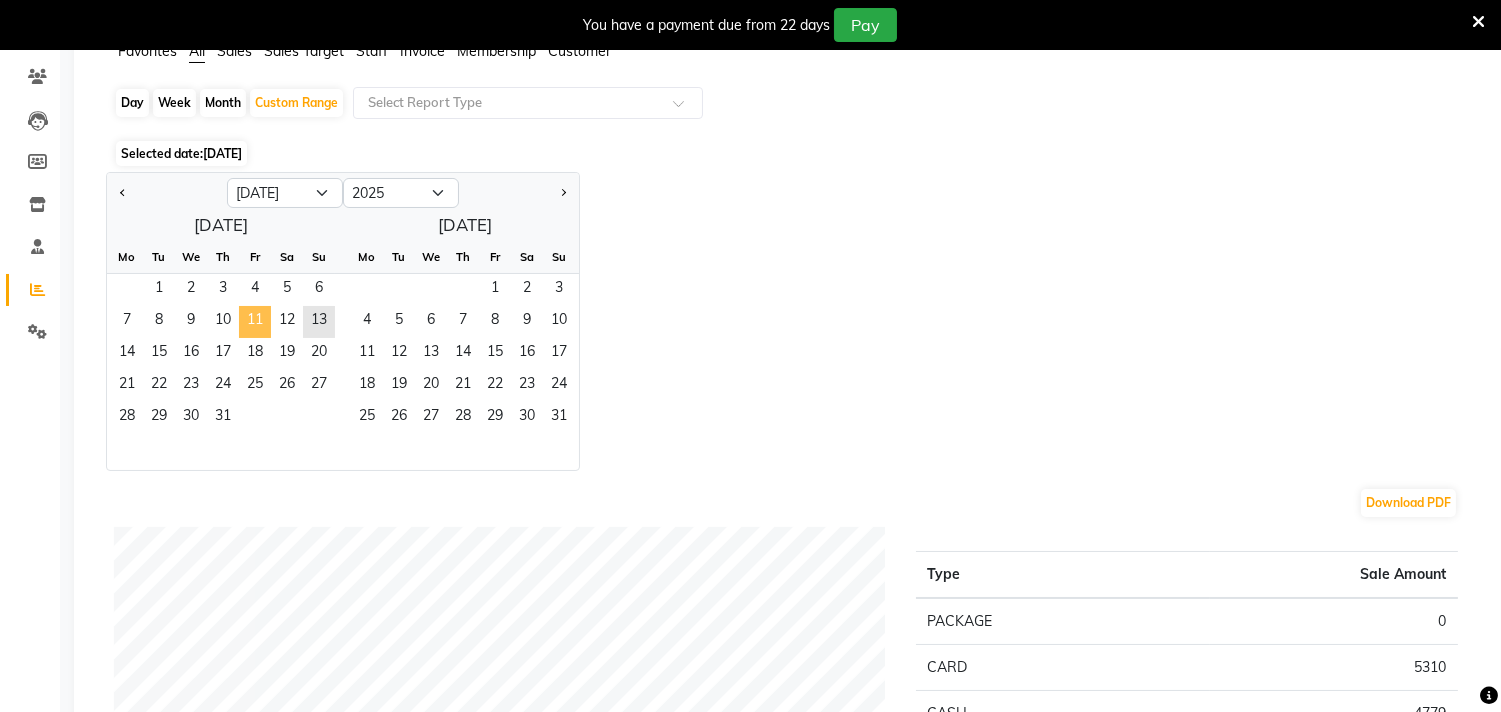 click on "11" 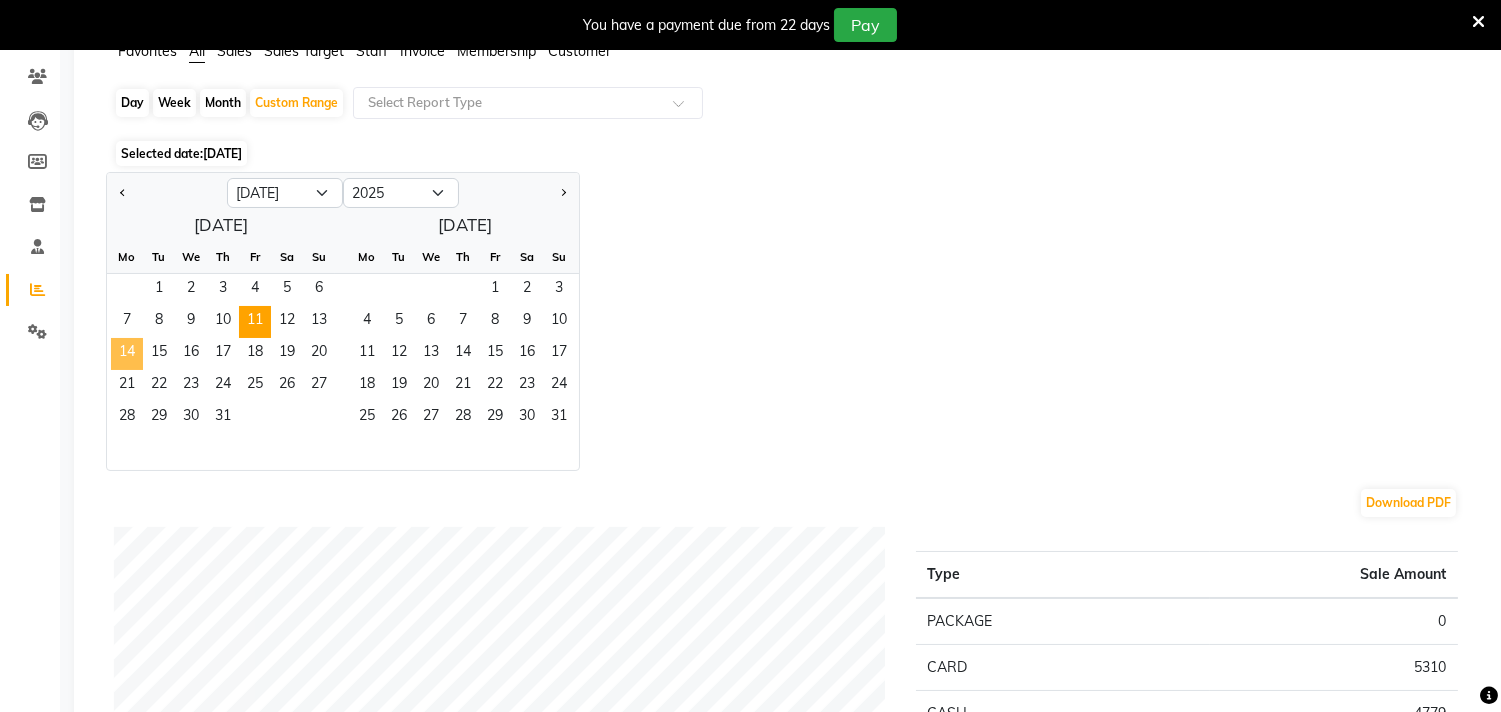 click on "14" 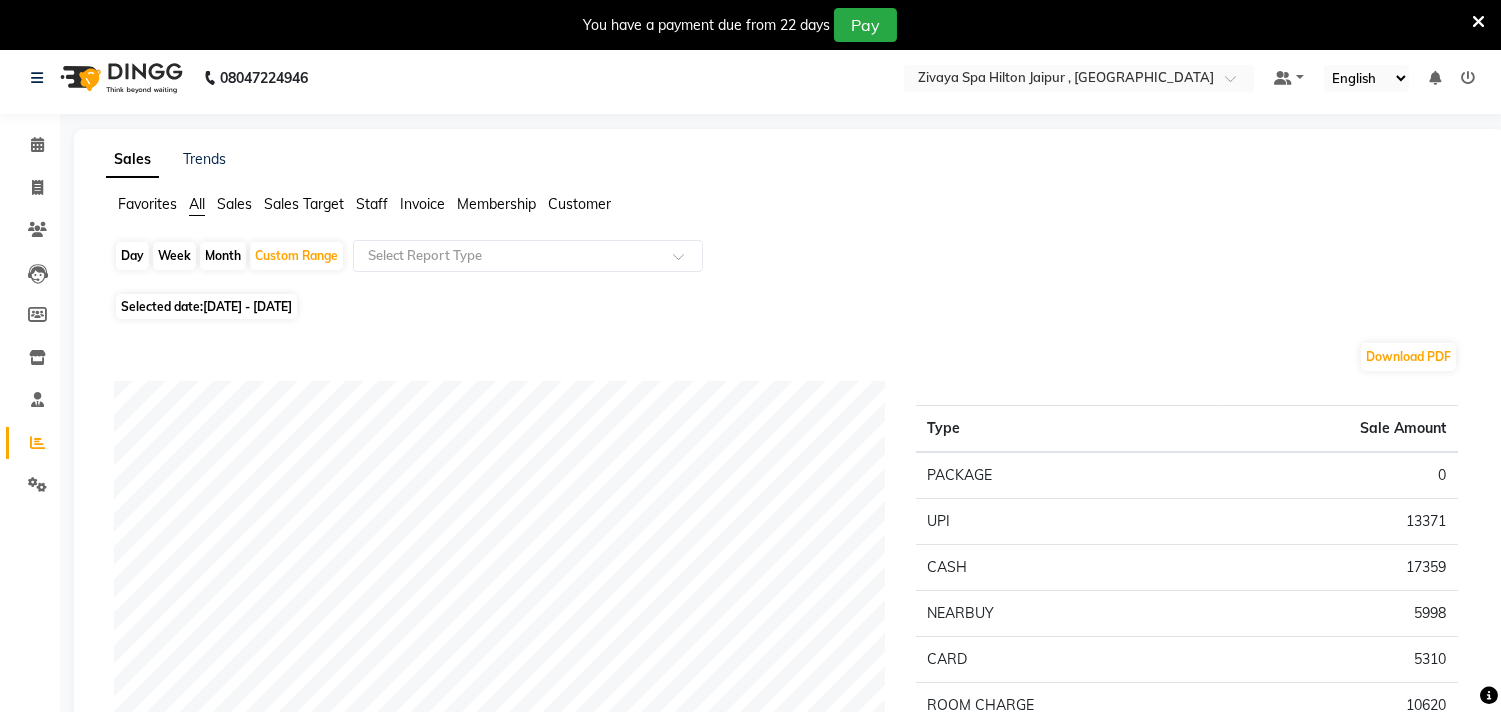 scroll, scrollTop: 0, scrollLeft: 0, axis: both 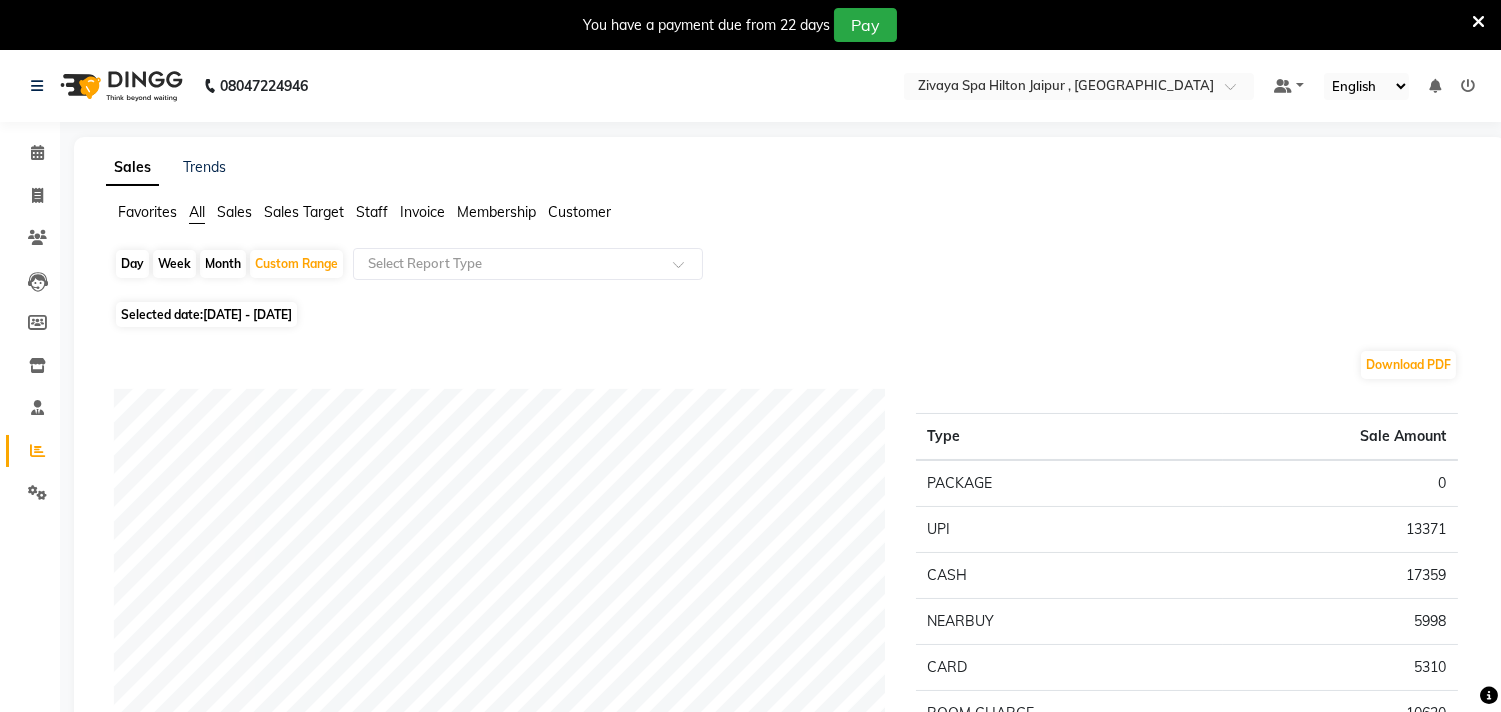 click on "Month" 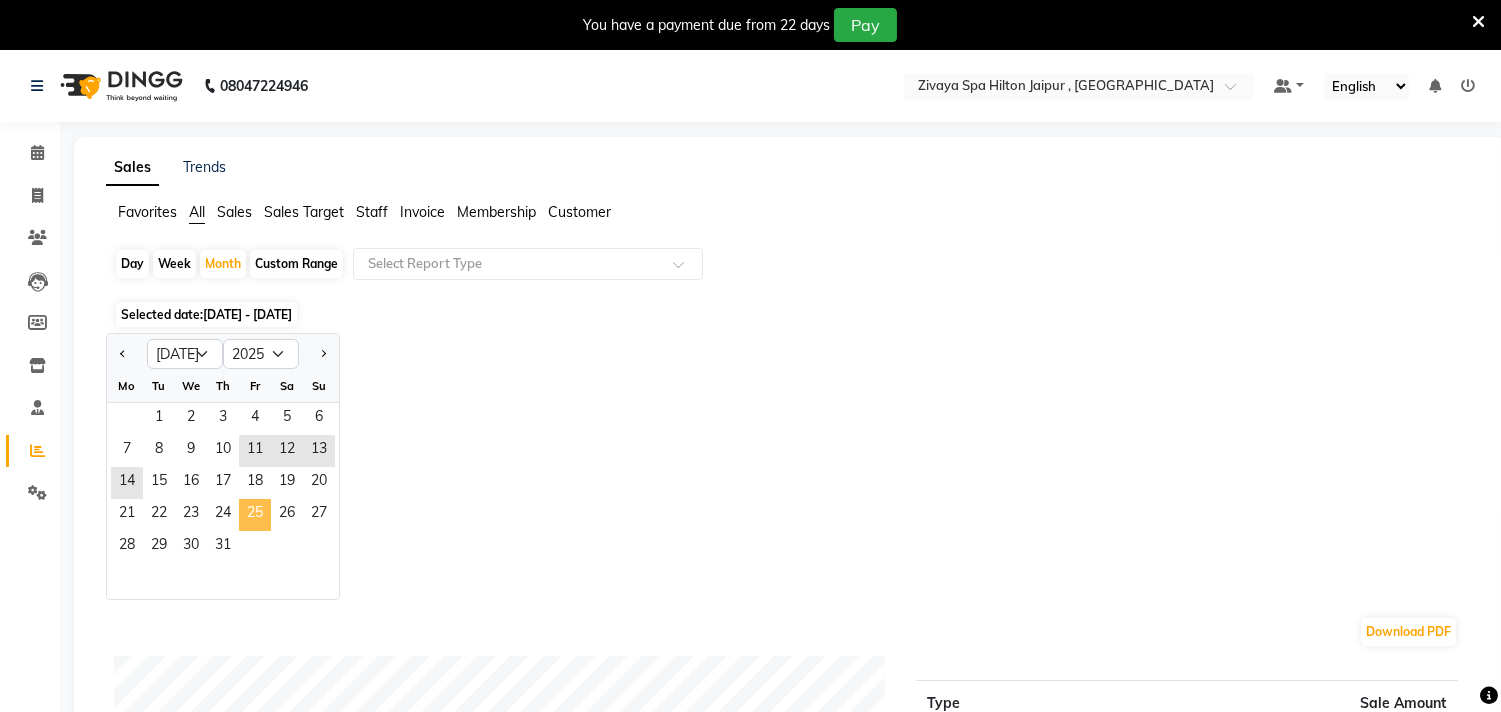 click on "25" 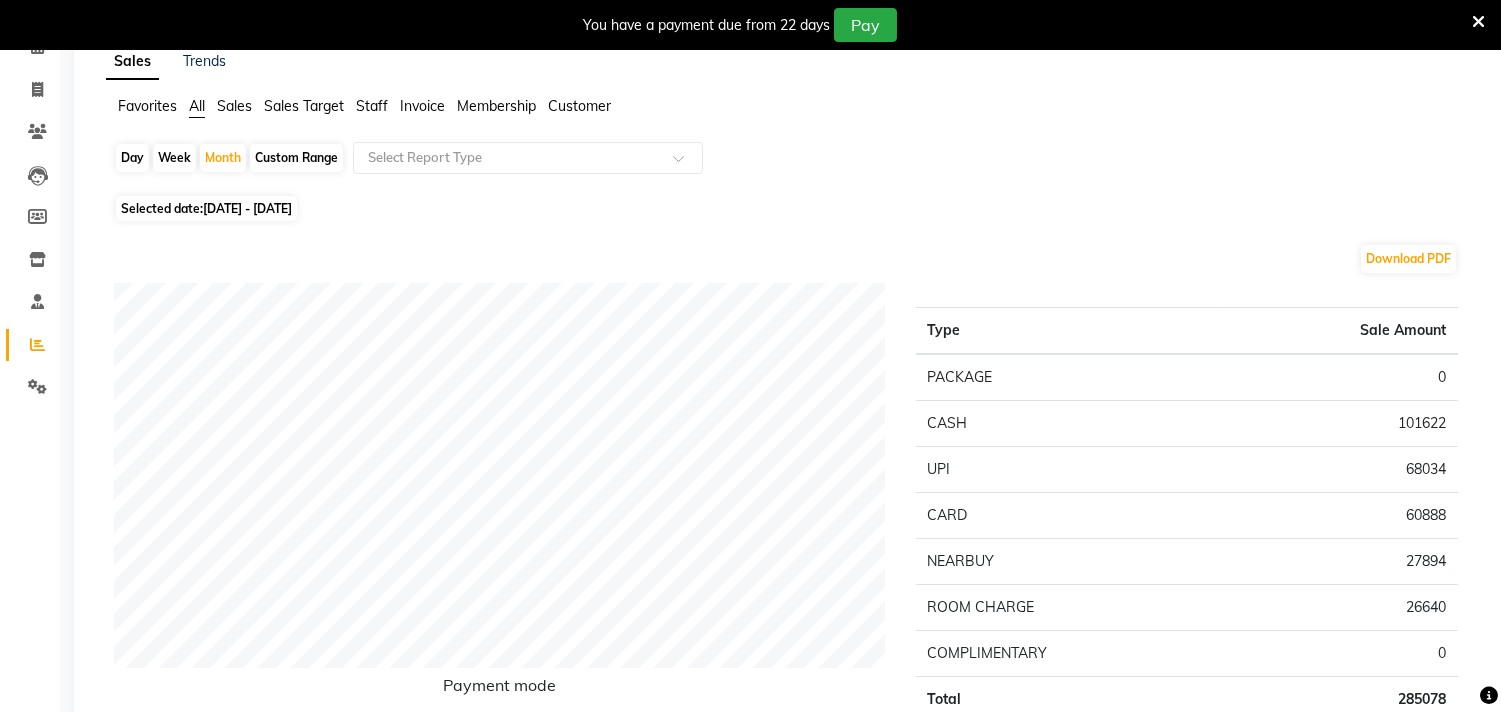 scroll, scrollTop: 0, scrollLeft: 0, axis: both 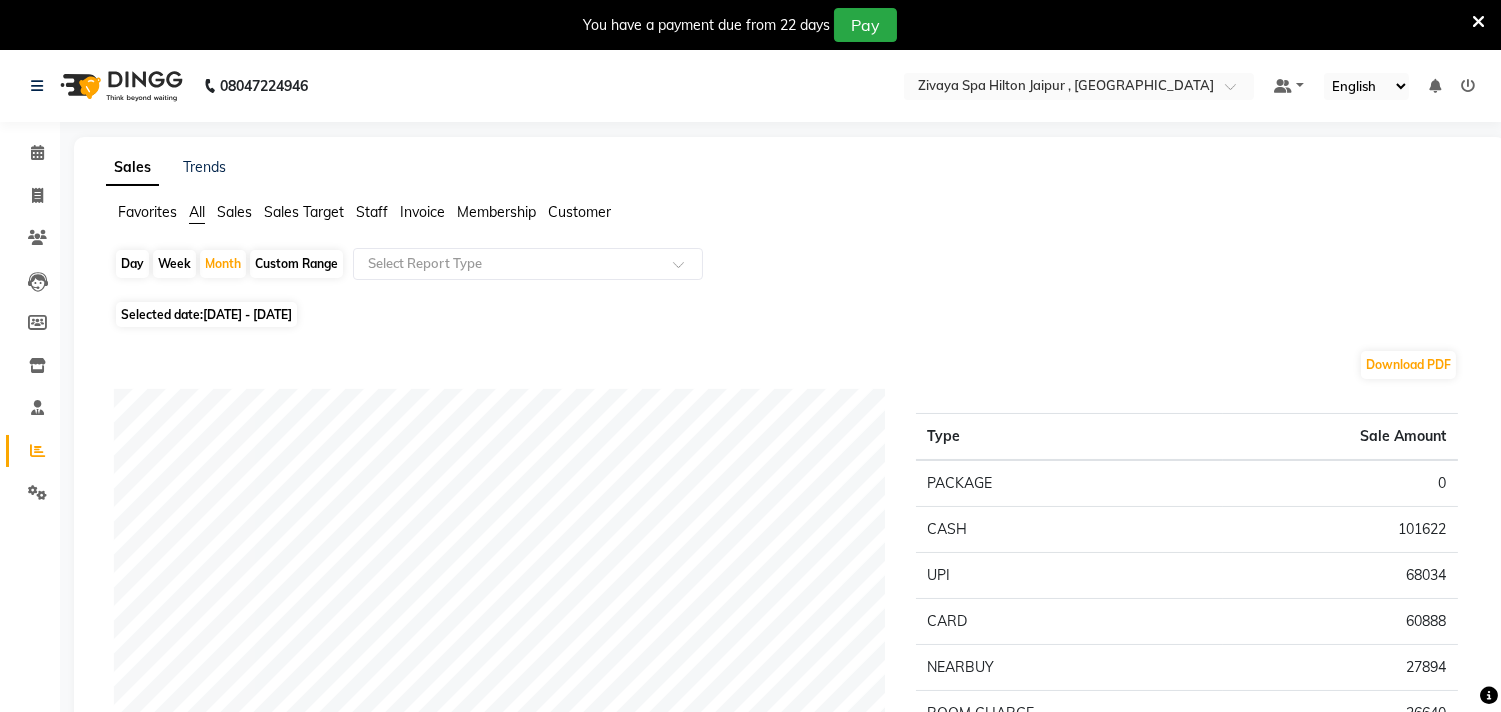 click on "Day" 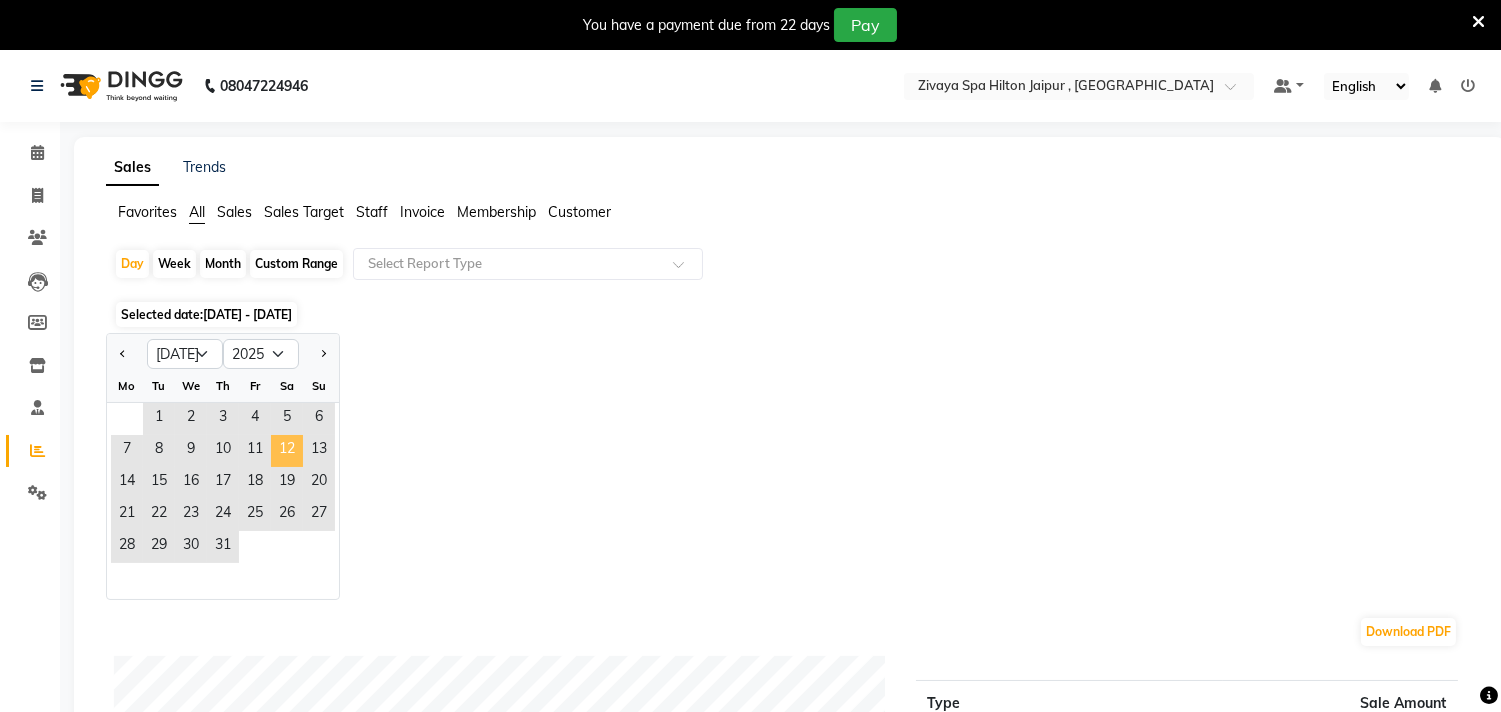 click on "12" 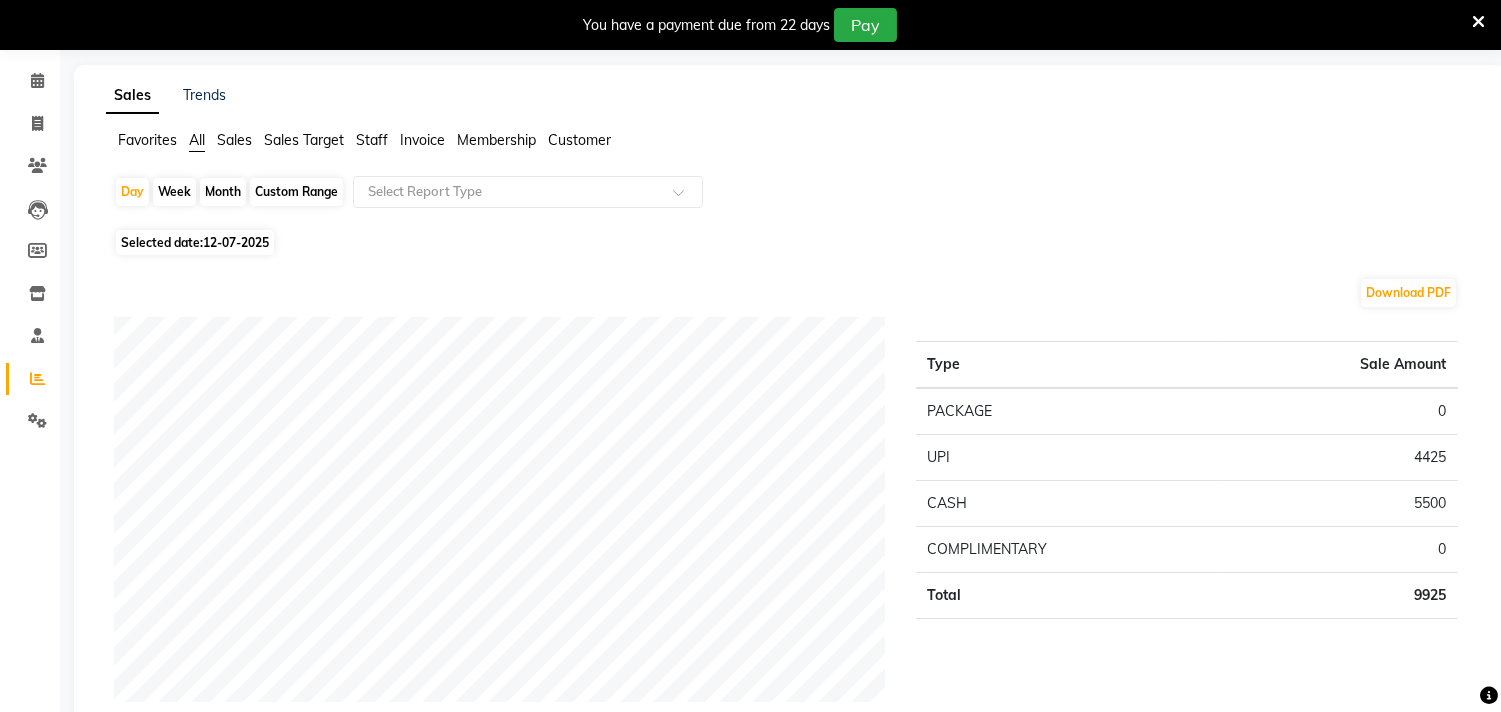 scroll, scrollTop: 111, scrollLeft: 0, axis: vertical 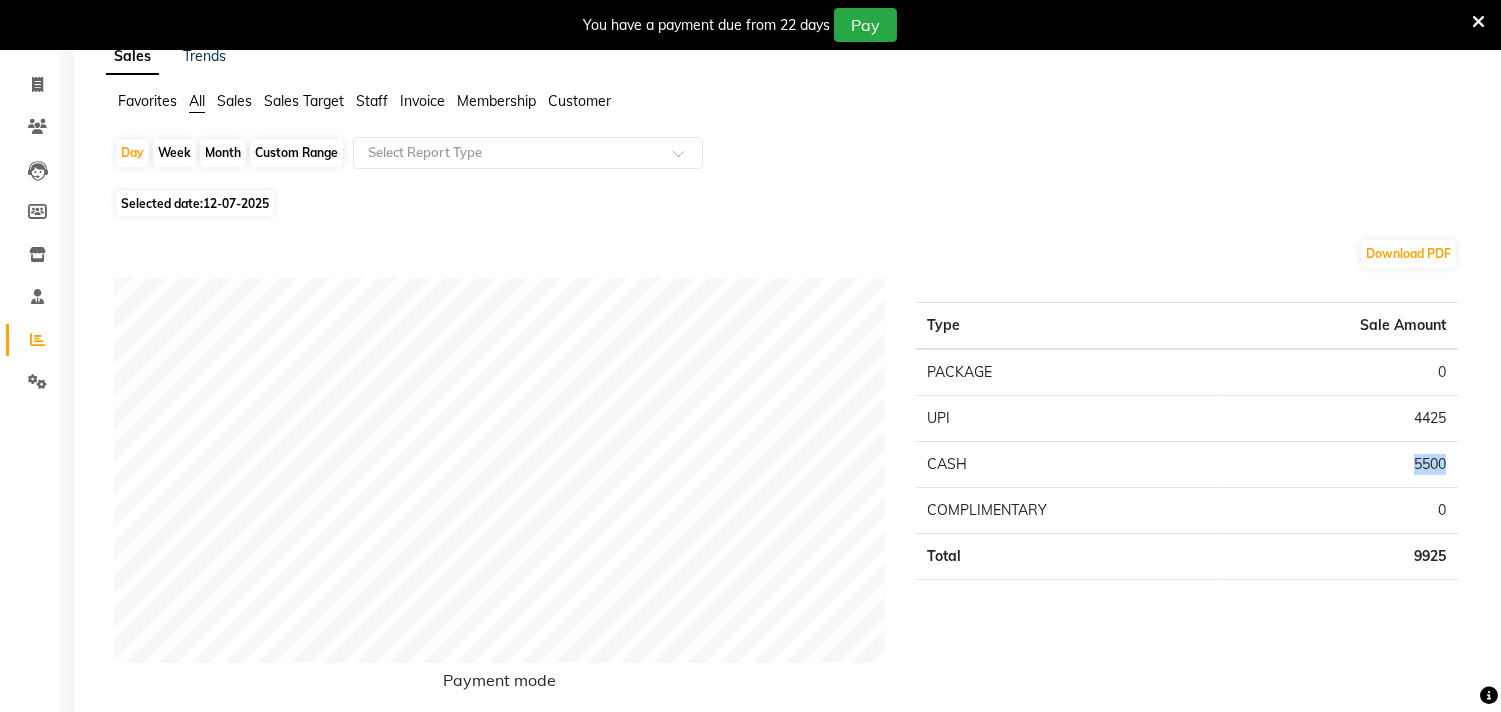 drag, startPoint x: 1423, startPoint y: 468, endPoint x: 1450, endPoint y: 473, distance: 27.45906 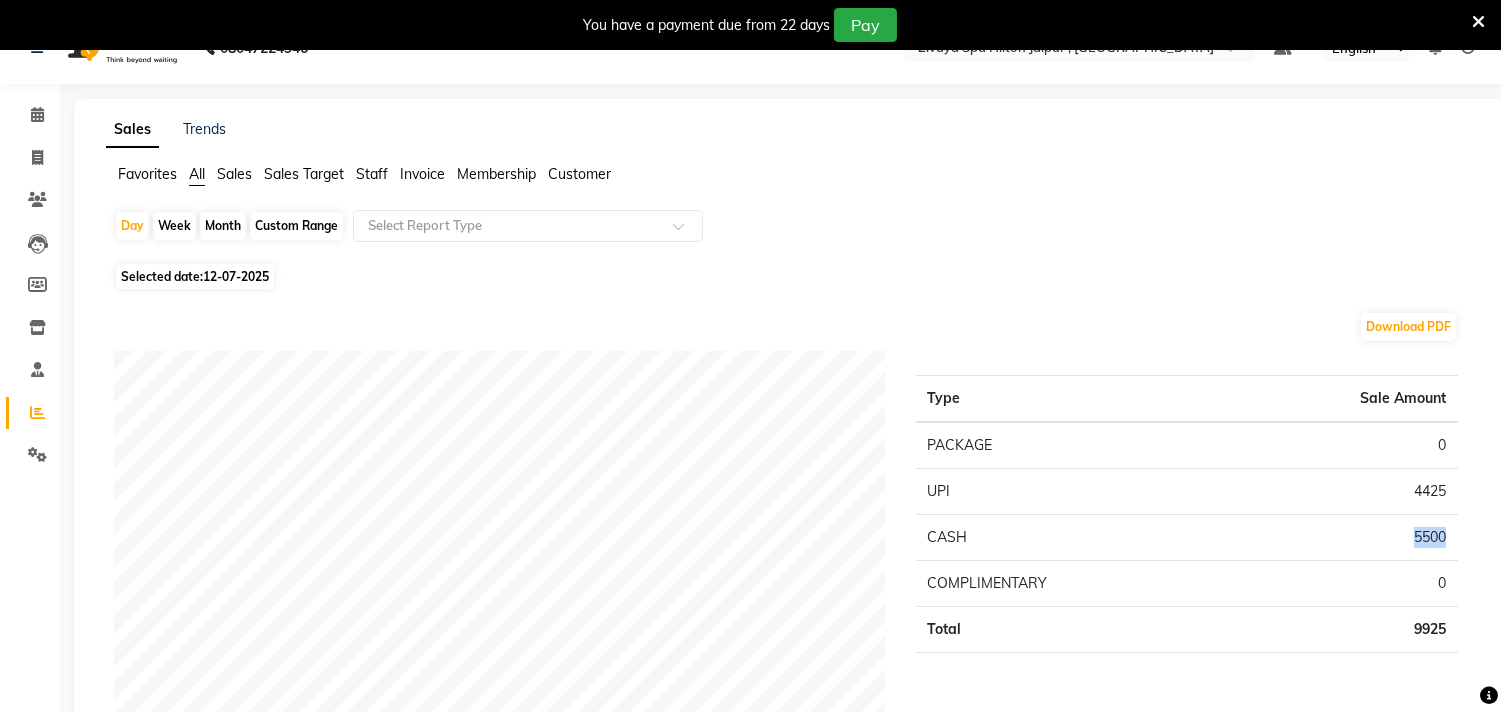 scroll, scrollTop: 0, scrollLeft: 0, axis: both 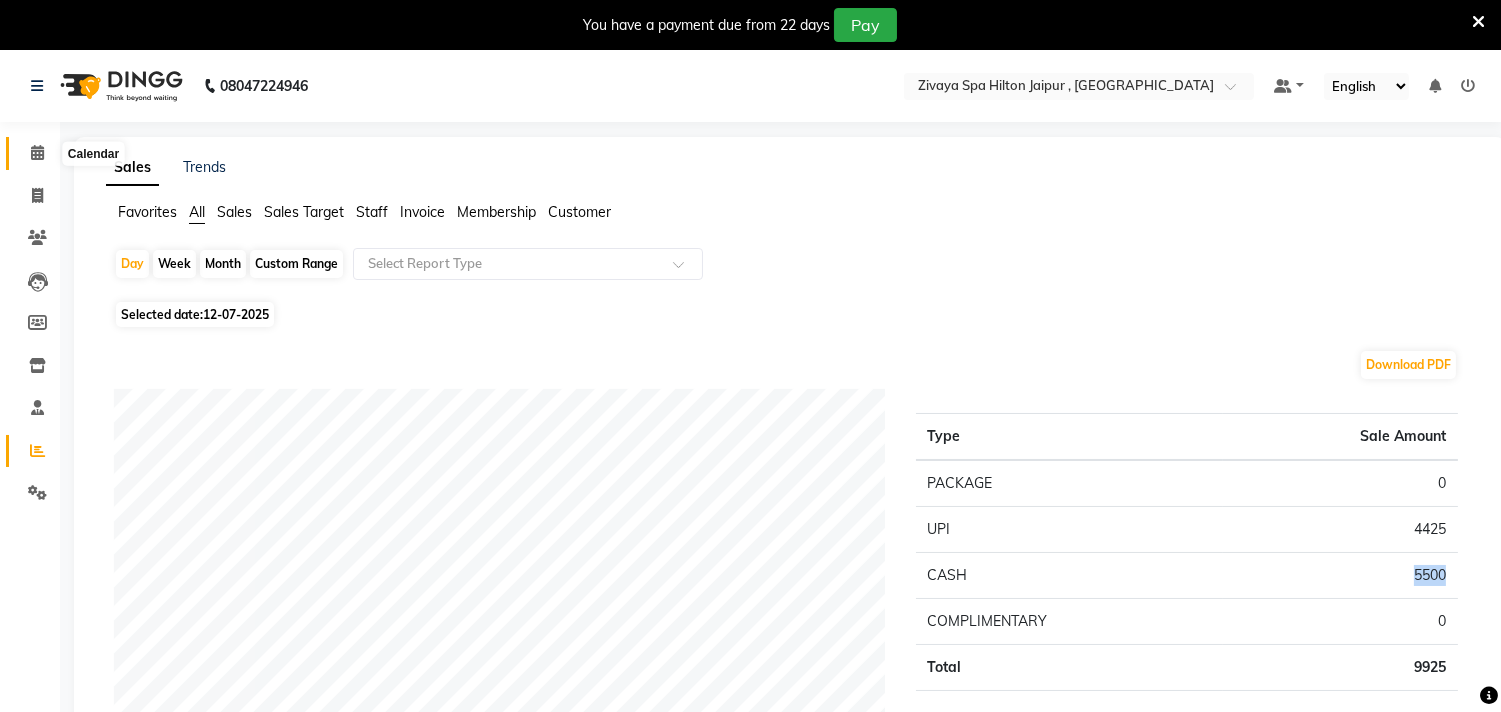 click 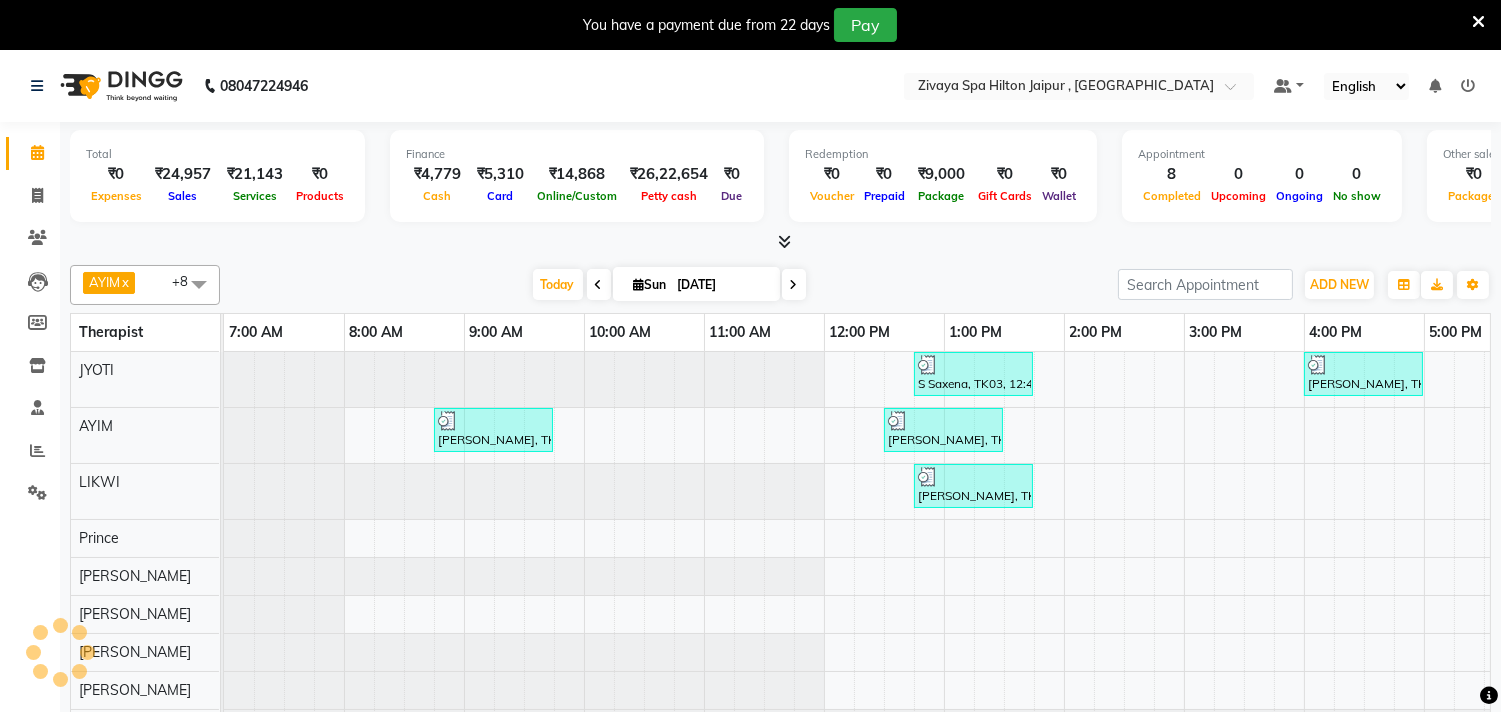 scroll, scrollTop: 0, scrollLeft: 0, axis: both 